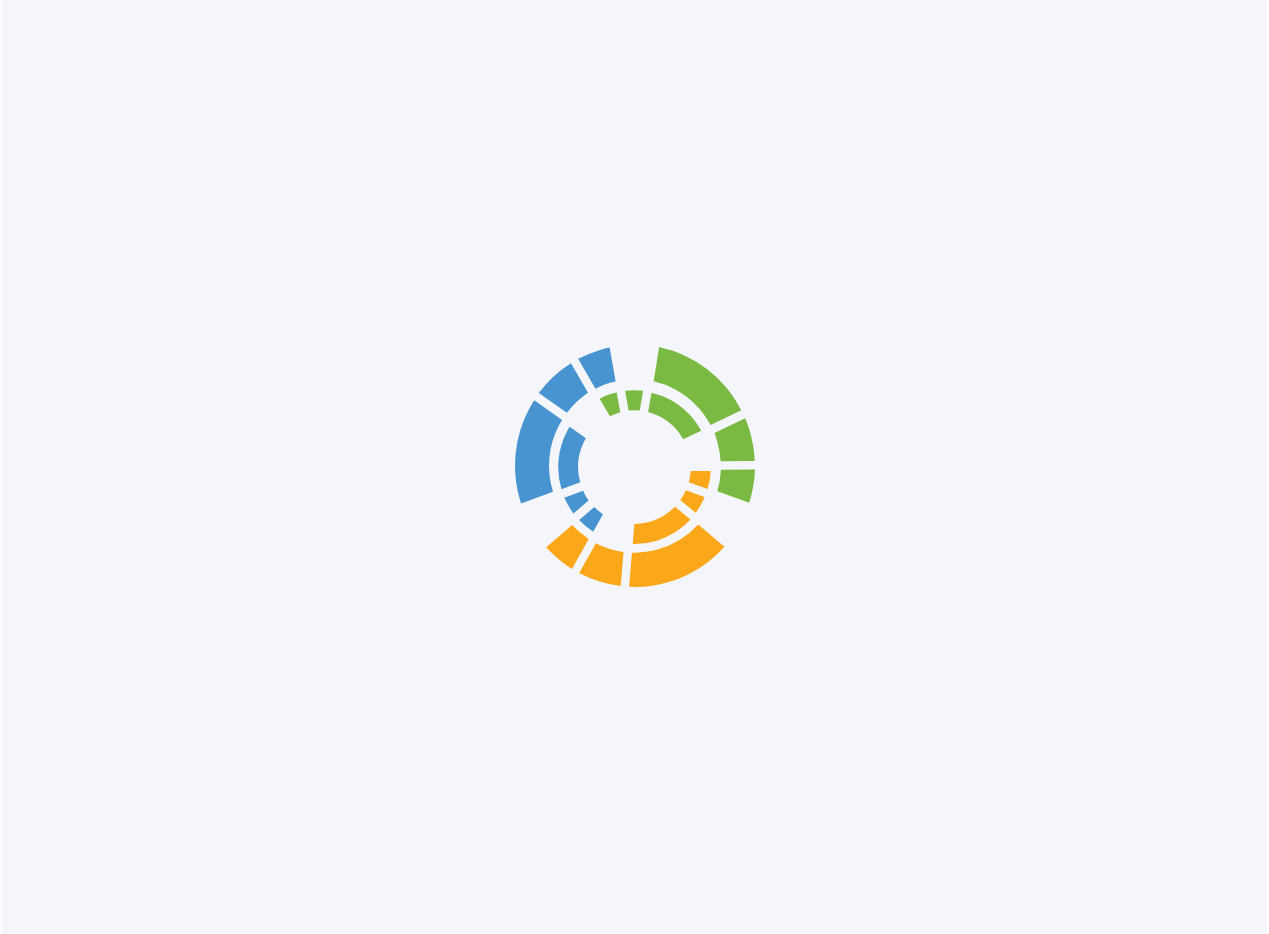 scroll, scrollTop: 0, scrollLeft: 0, axis: both 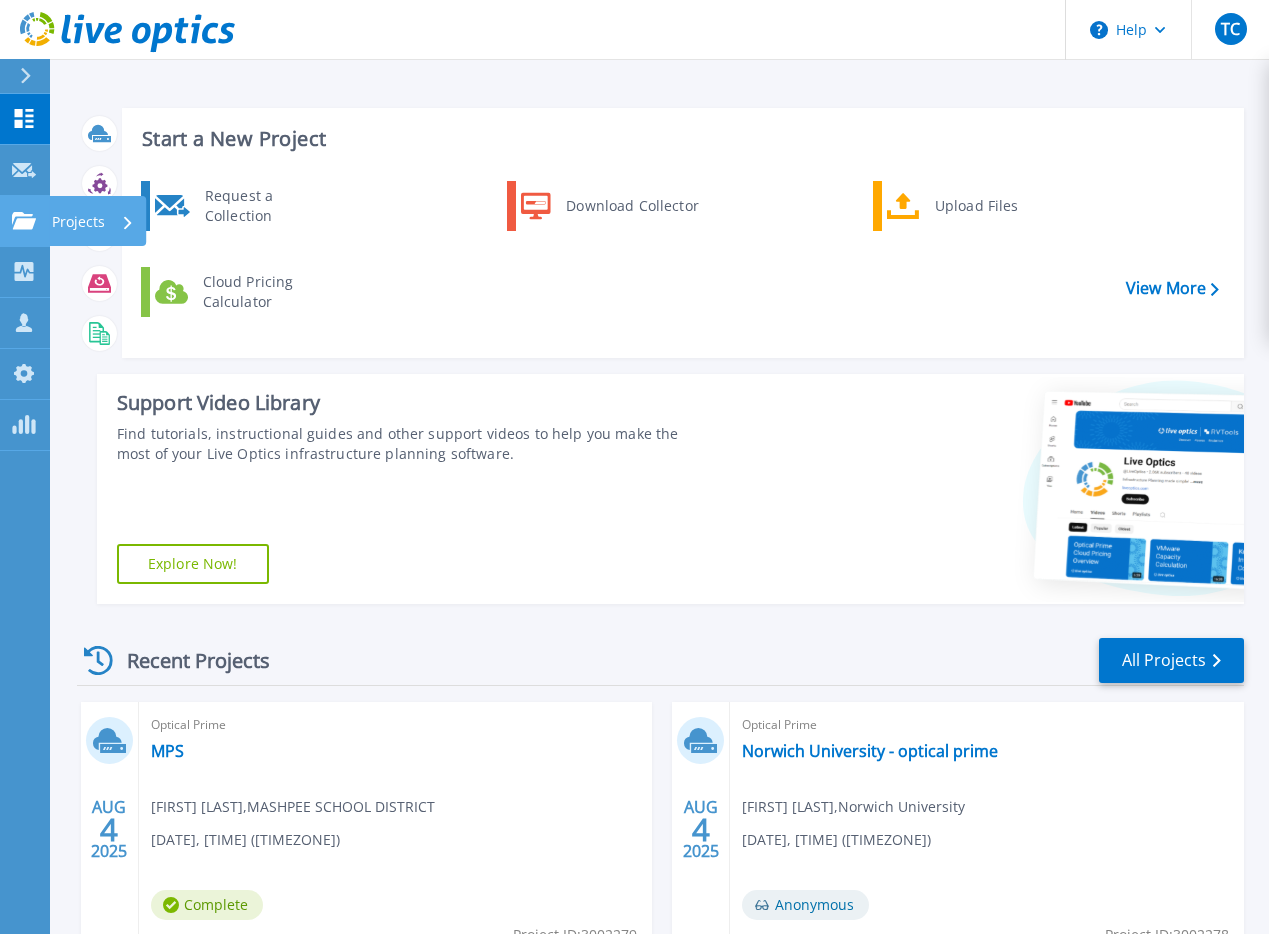 click on "Projects" at bounding box center (78, 222) 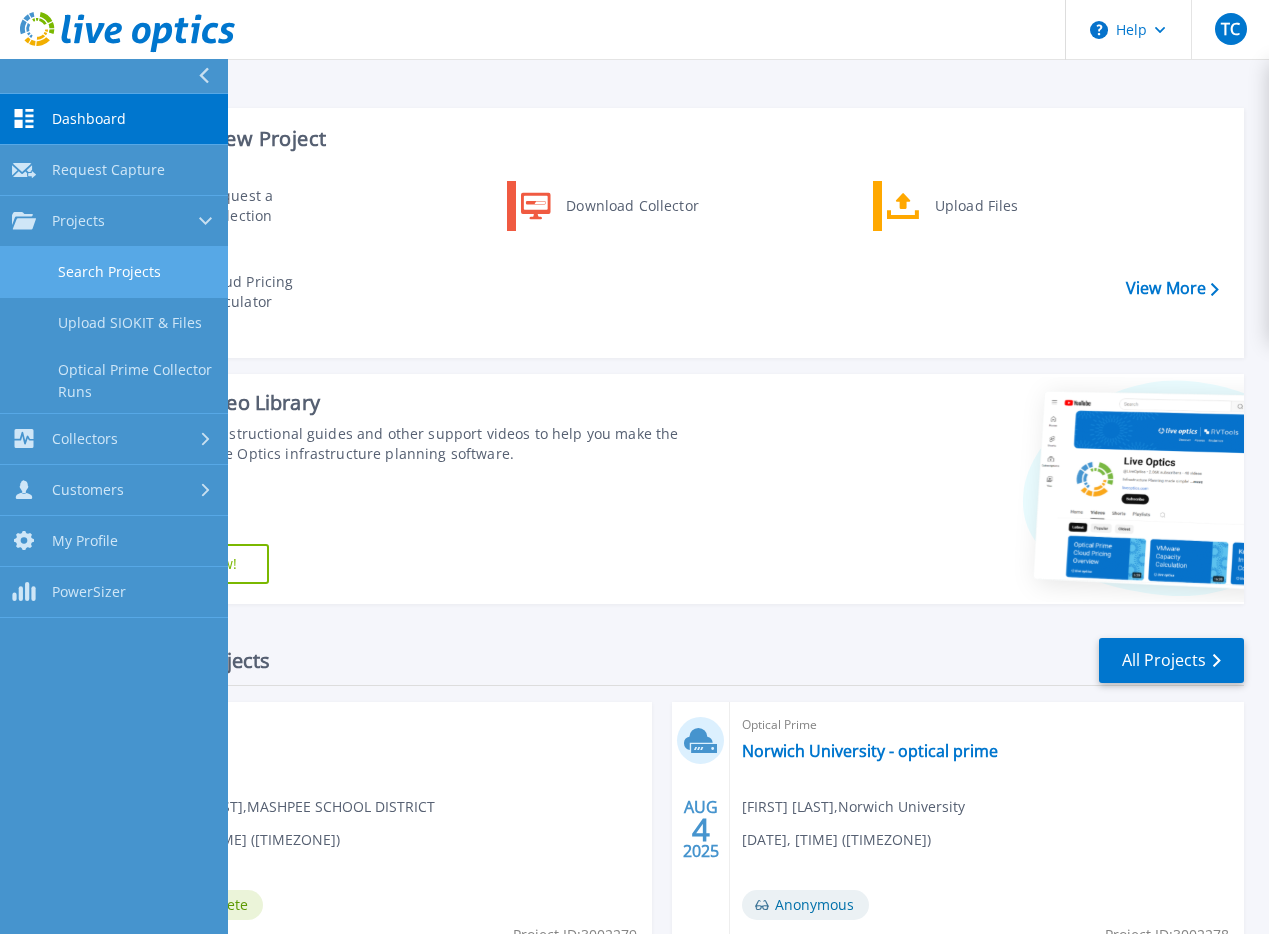 click on "Search Projects" at bounding box center (114, 272) 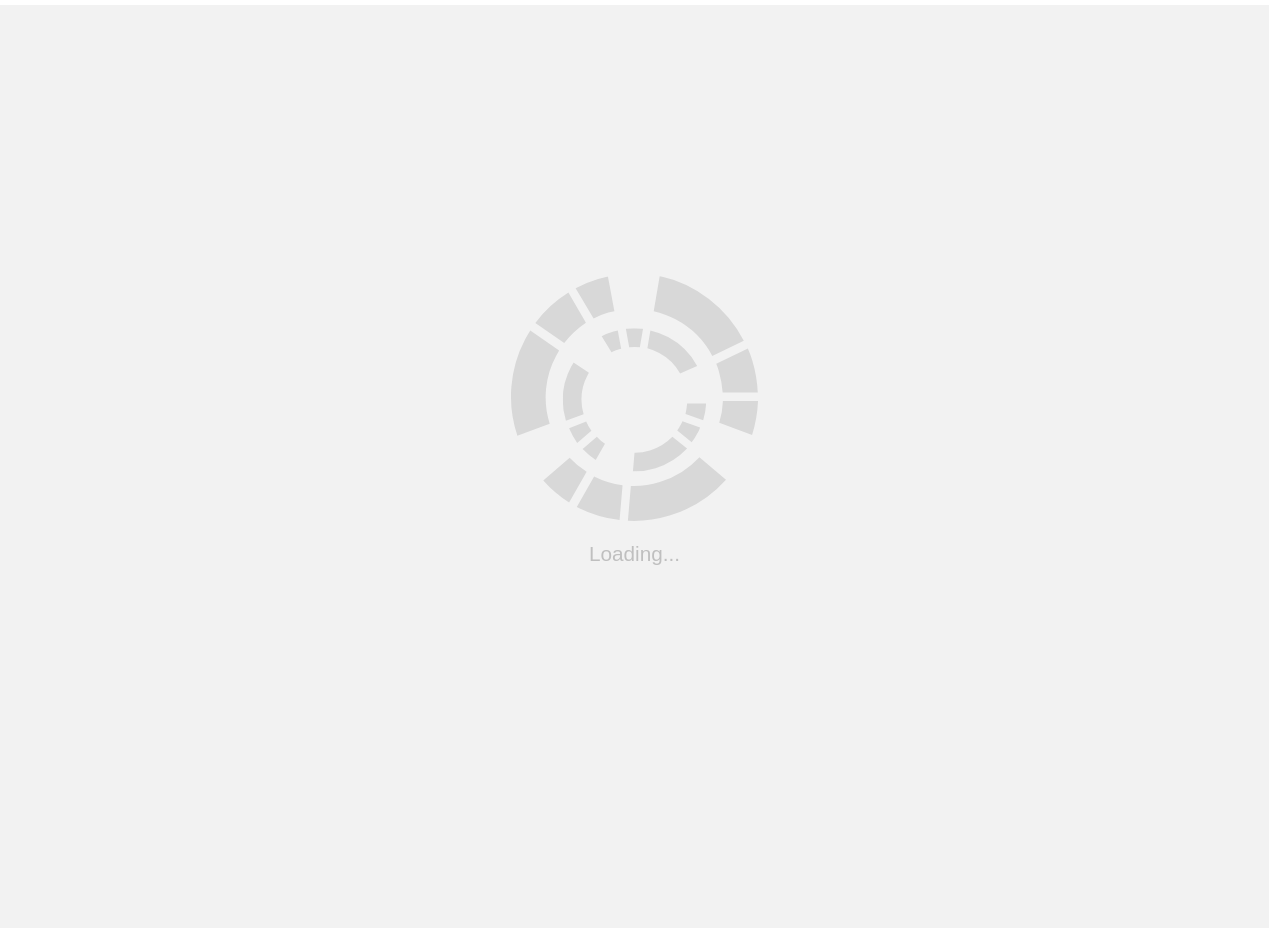 scroll, scrollTop: 0, scrollLeft: 0, axis: both 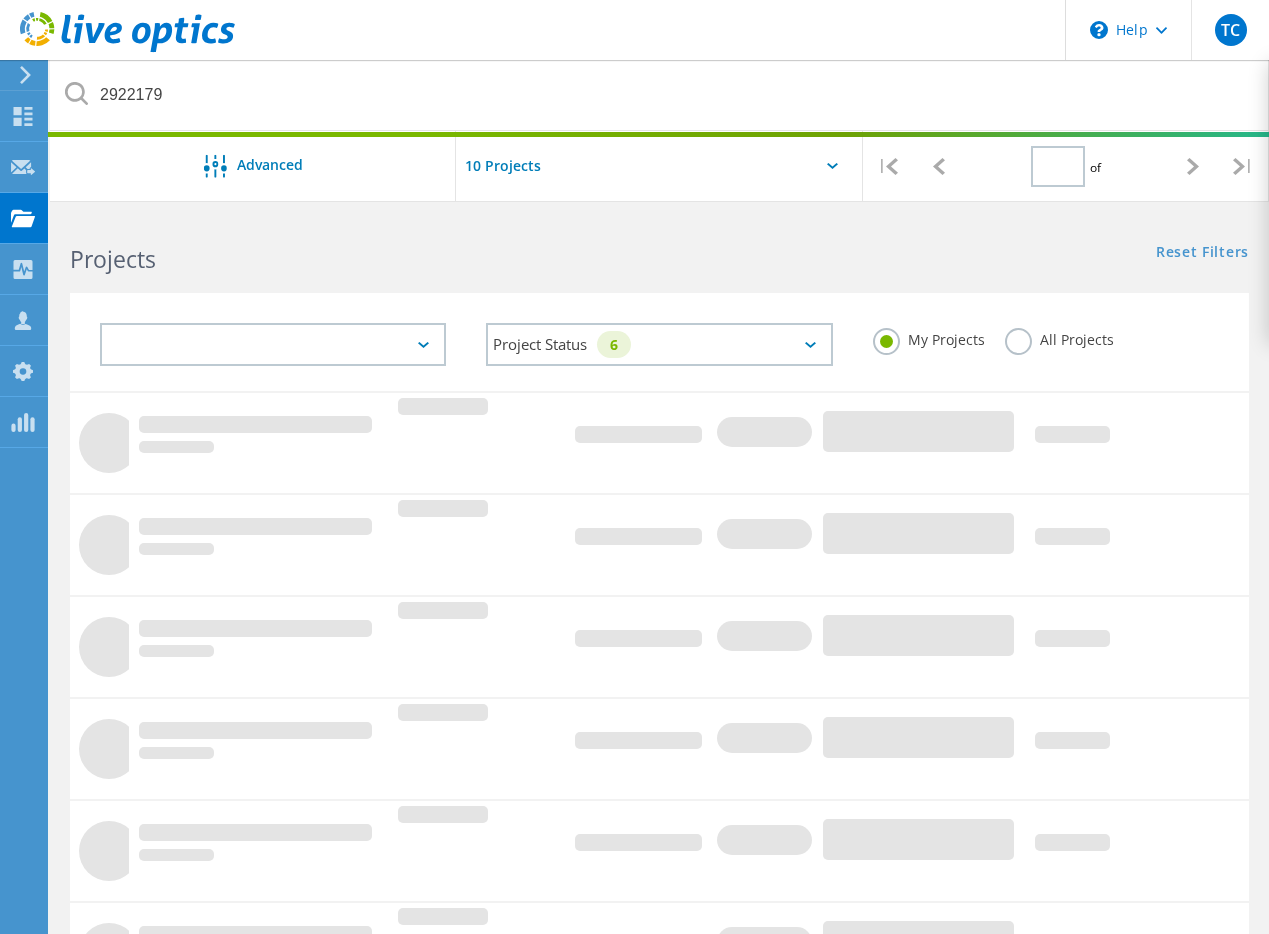 type on "1" 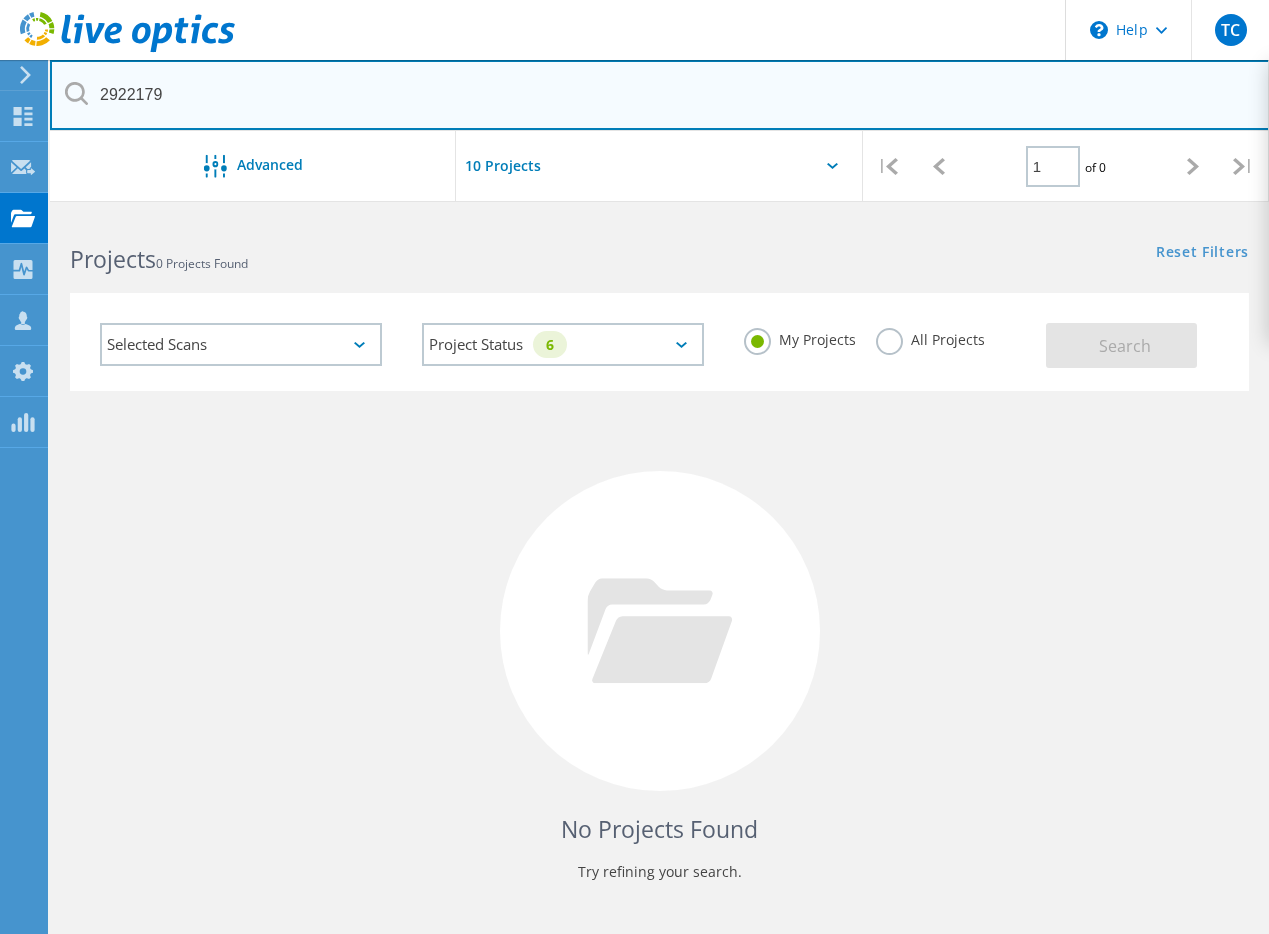 click on "2922179" at bounding box center (660, 95) 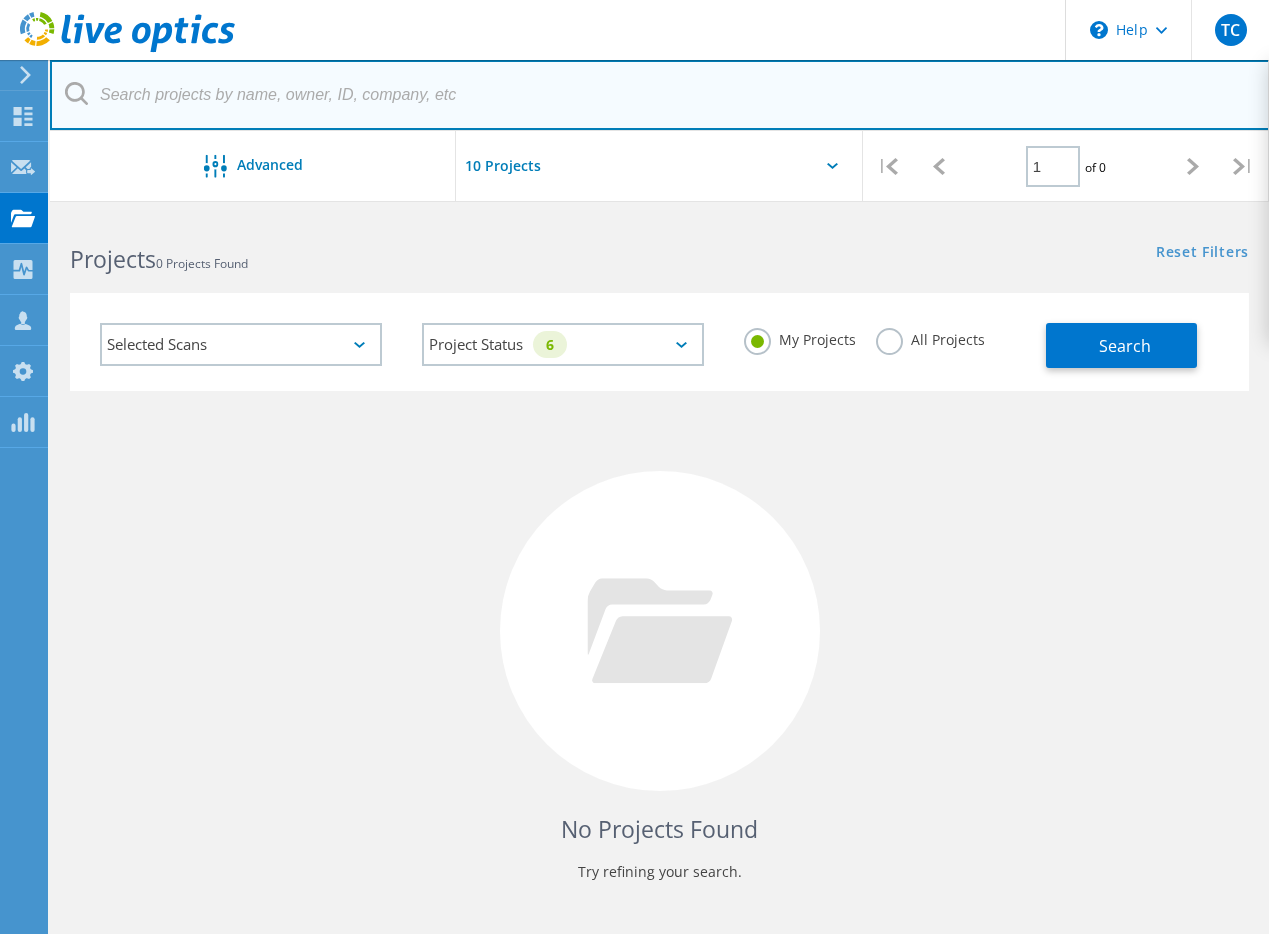 type on "m" 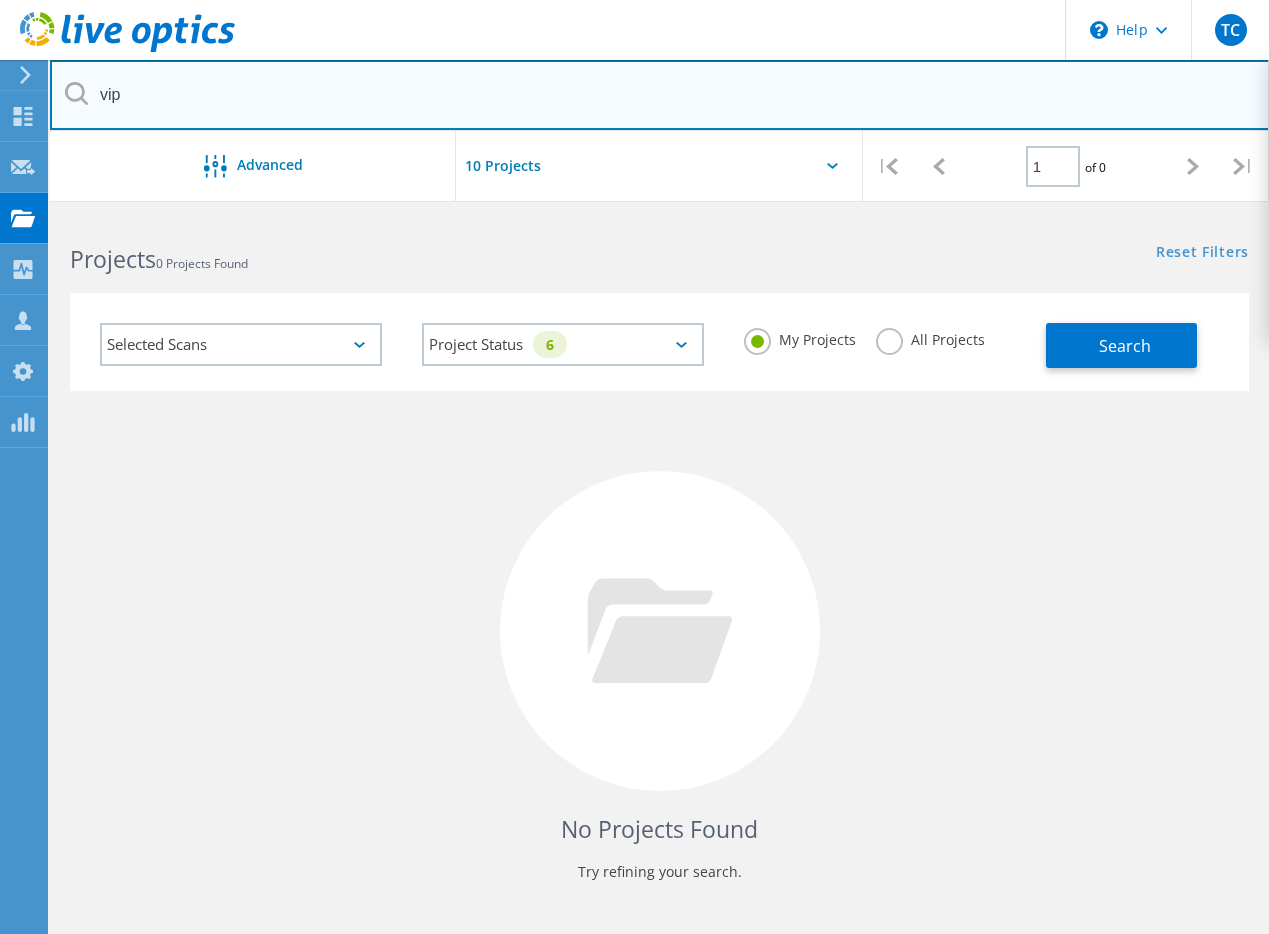 type on "vip" 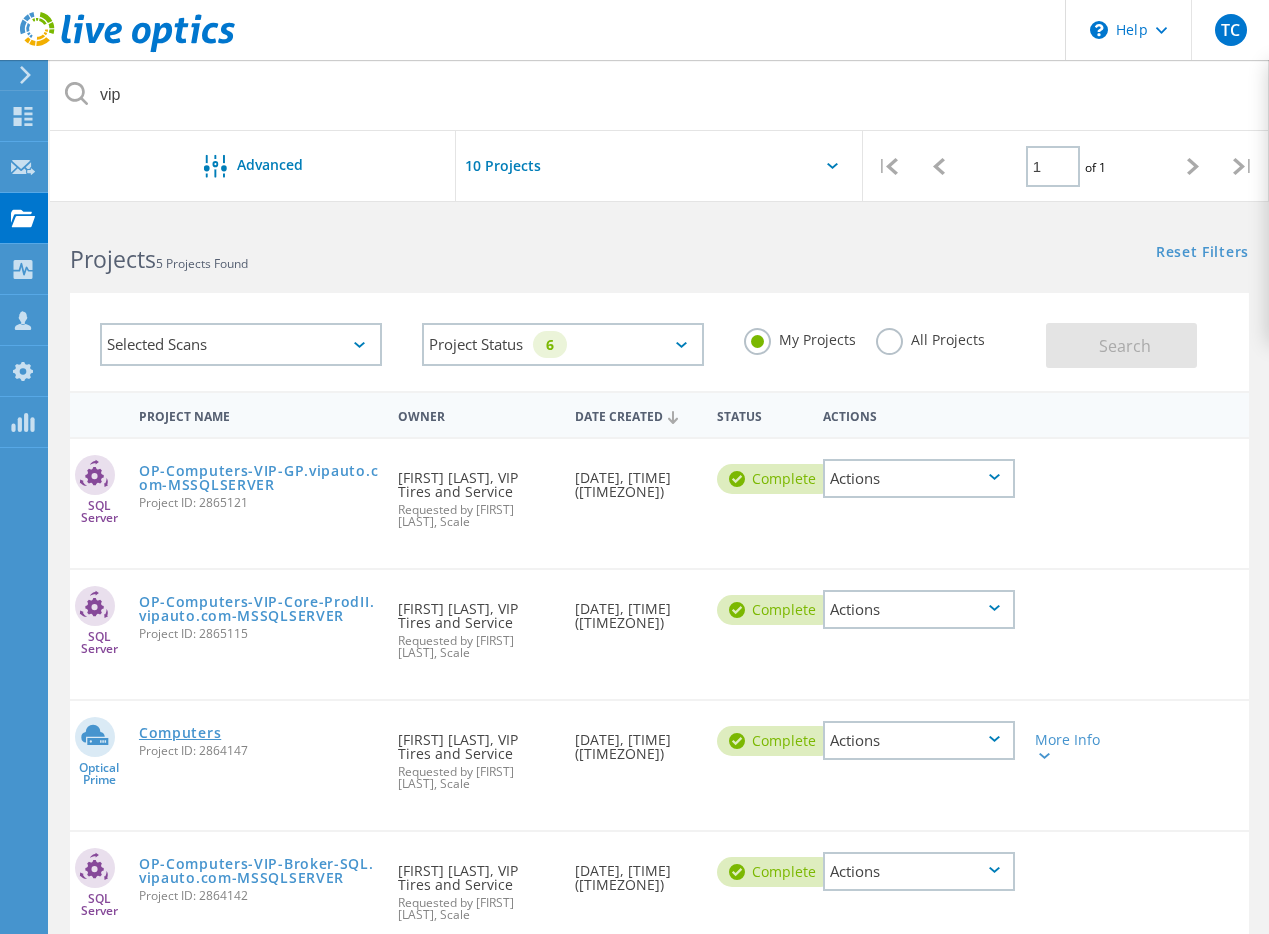 click on "Computers" 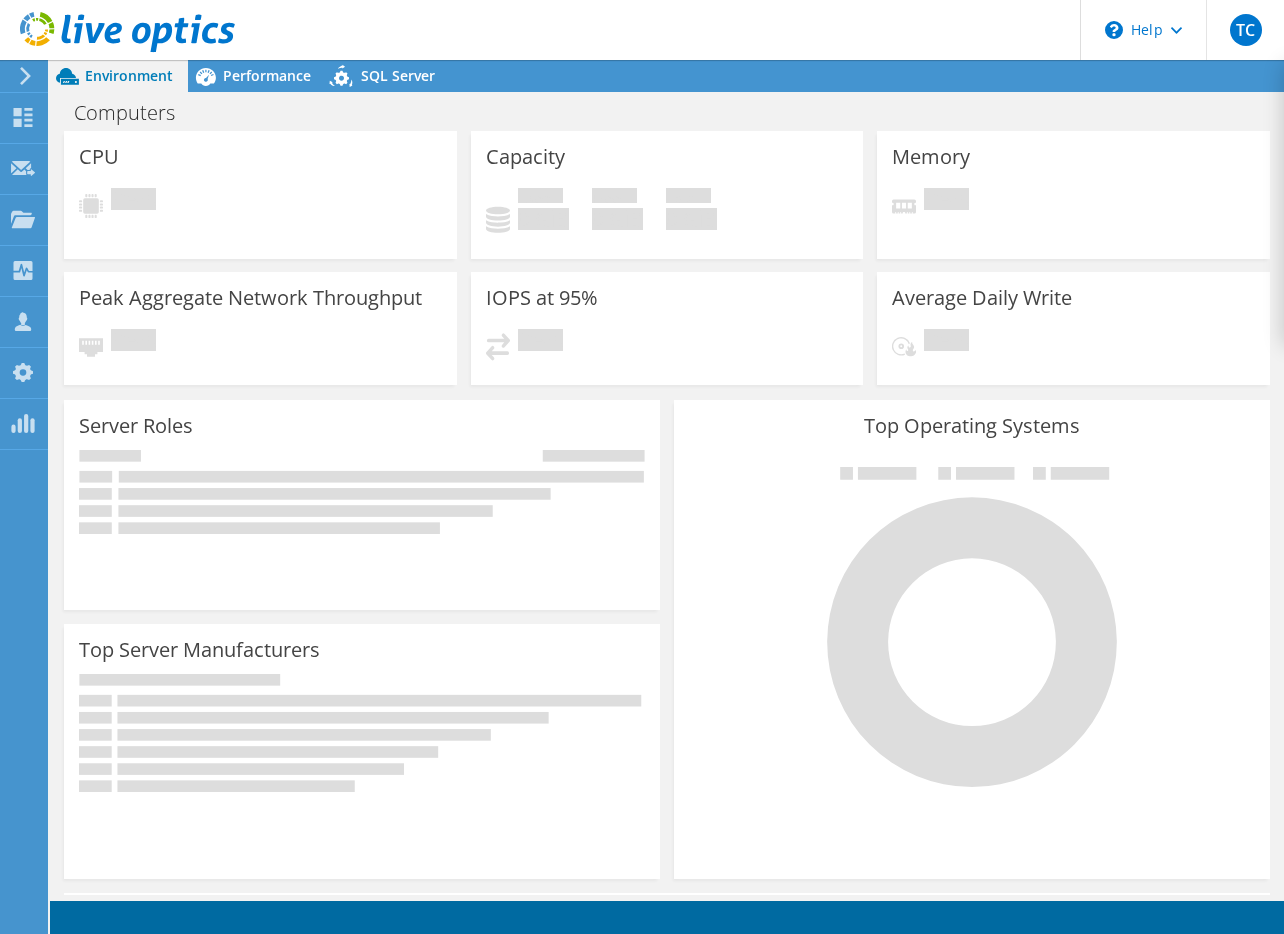 scroll, scrollTop: 0, scrollLeft: 0, axis: both 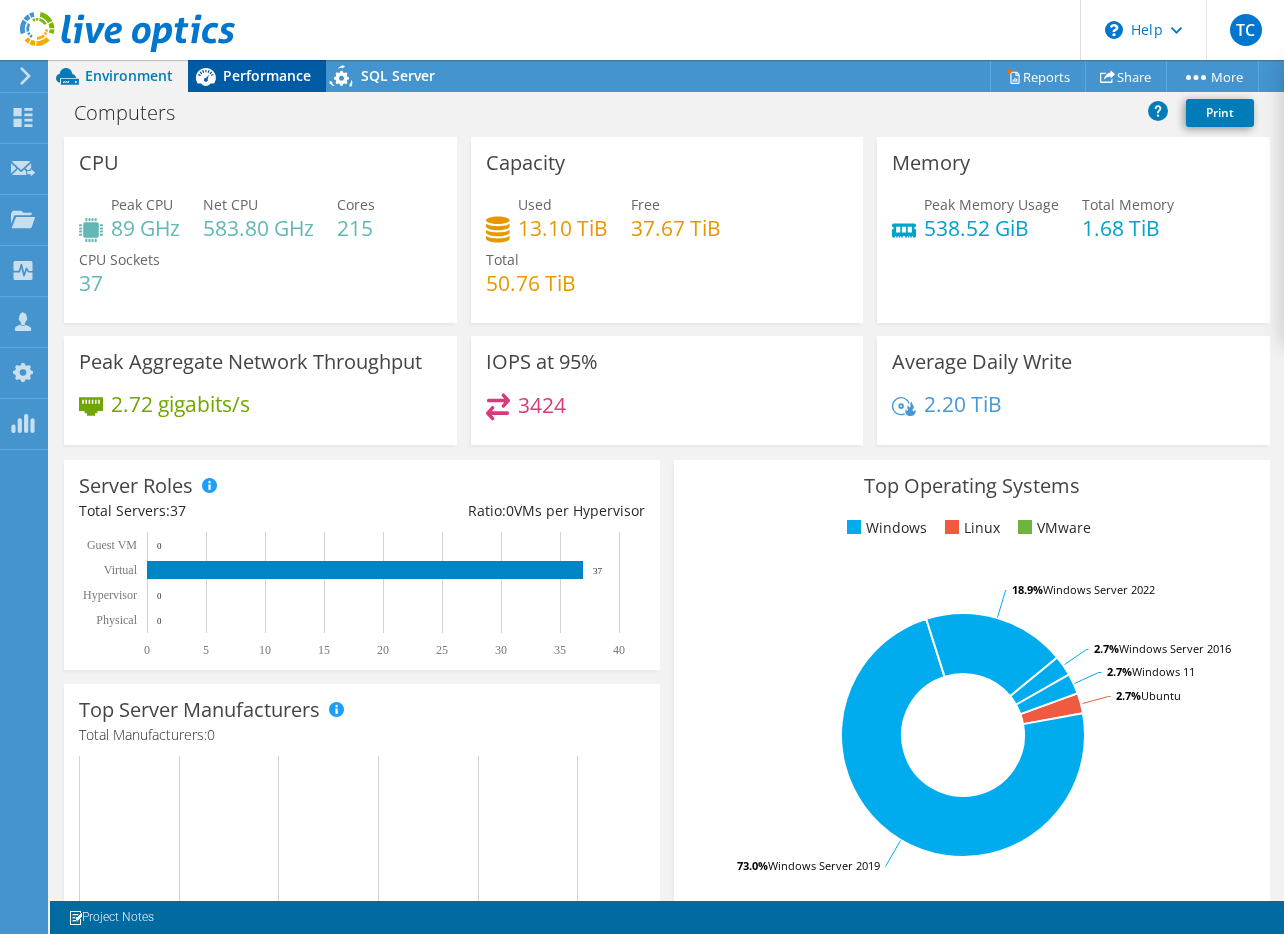 click on "Performance" at bounding box center (267, 75) 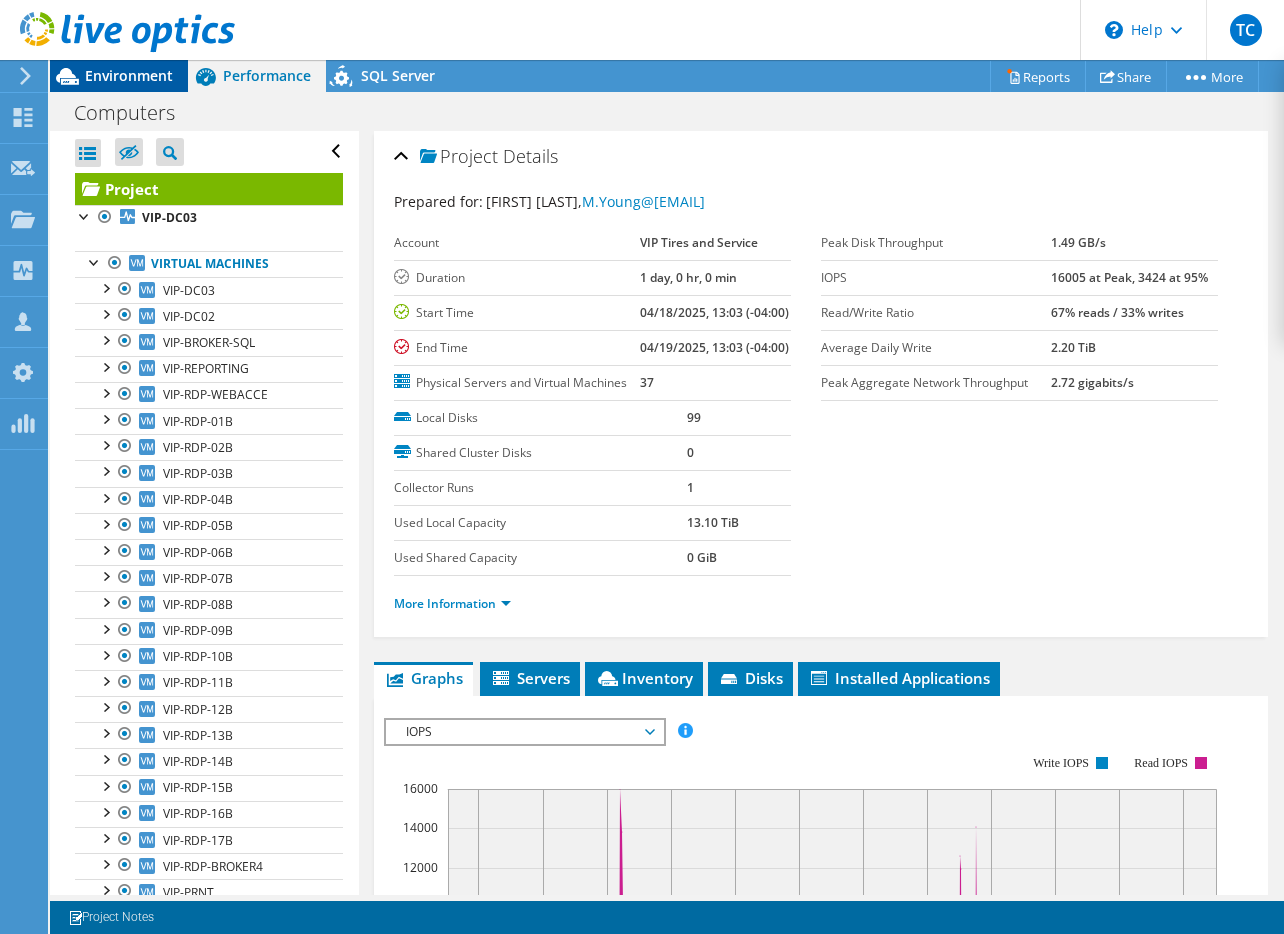 click on "Environment" at bounding box center (129, 75) 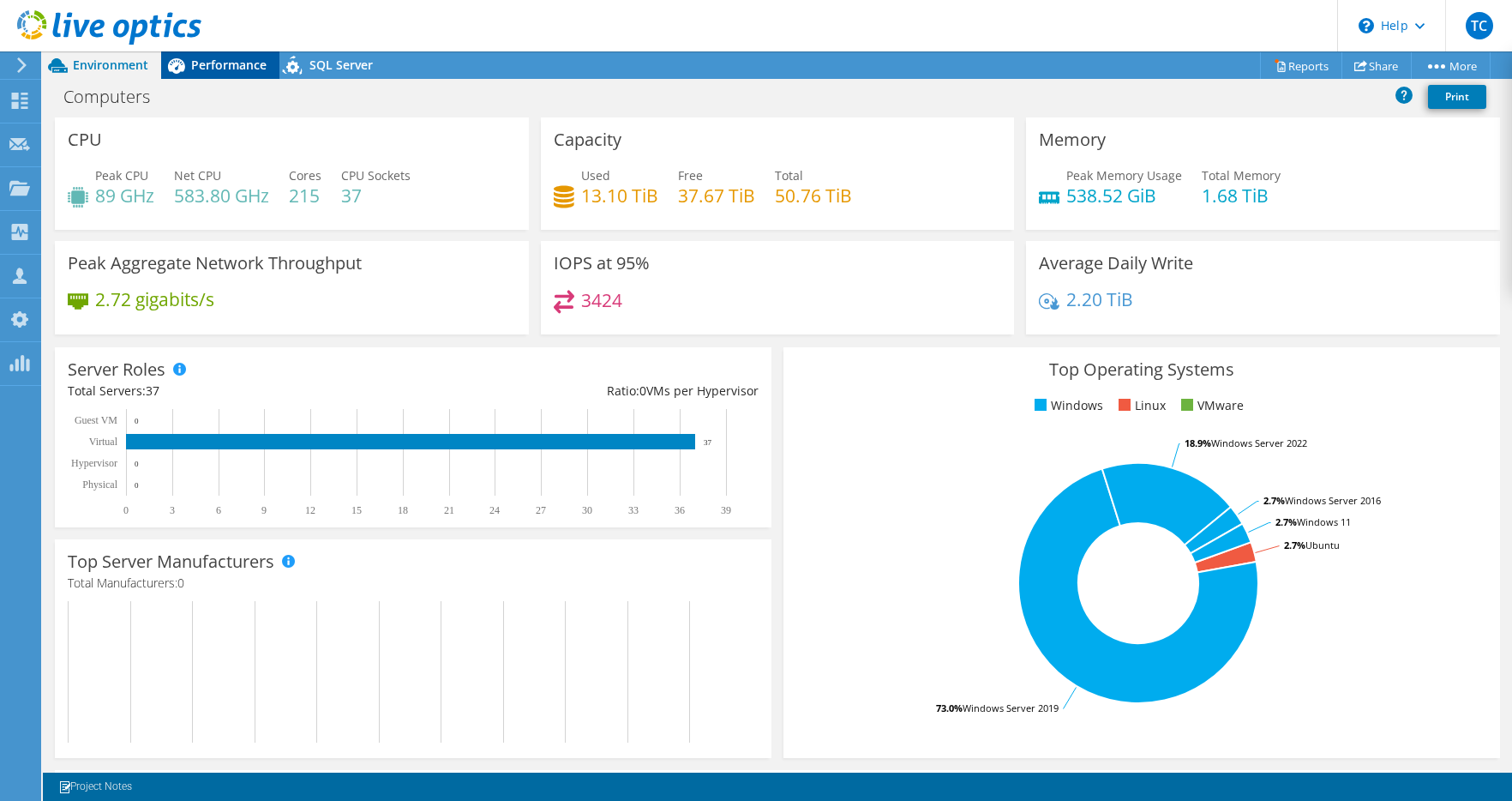 click on "Performance" at bounding box center [229, 64] 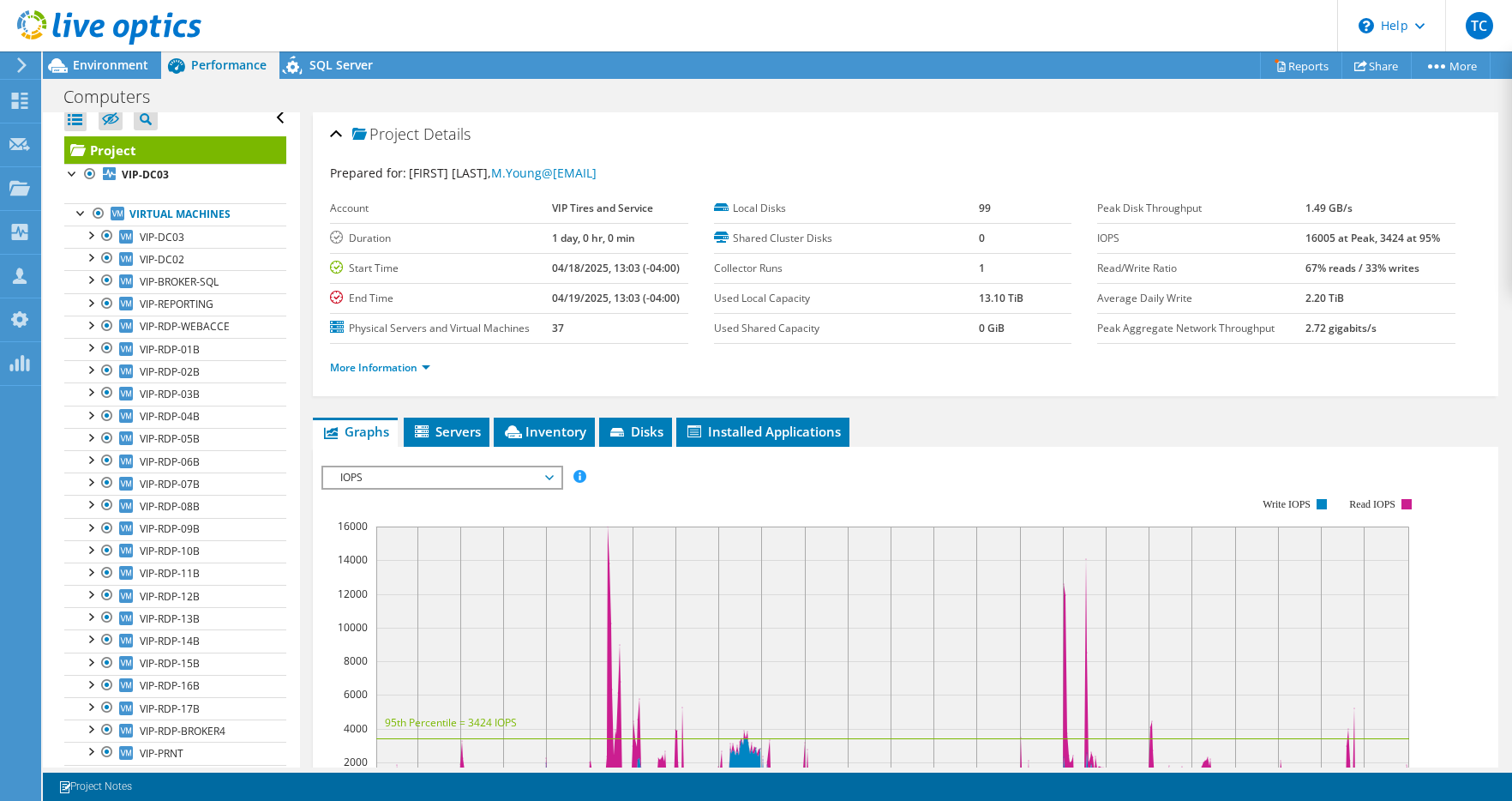 scroll, scrollTop: 0, scrollLeft: 0, axis: both 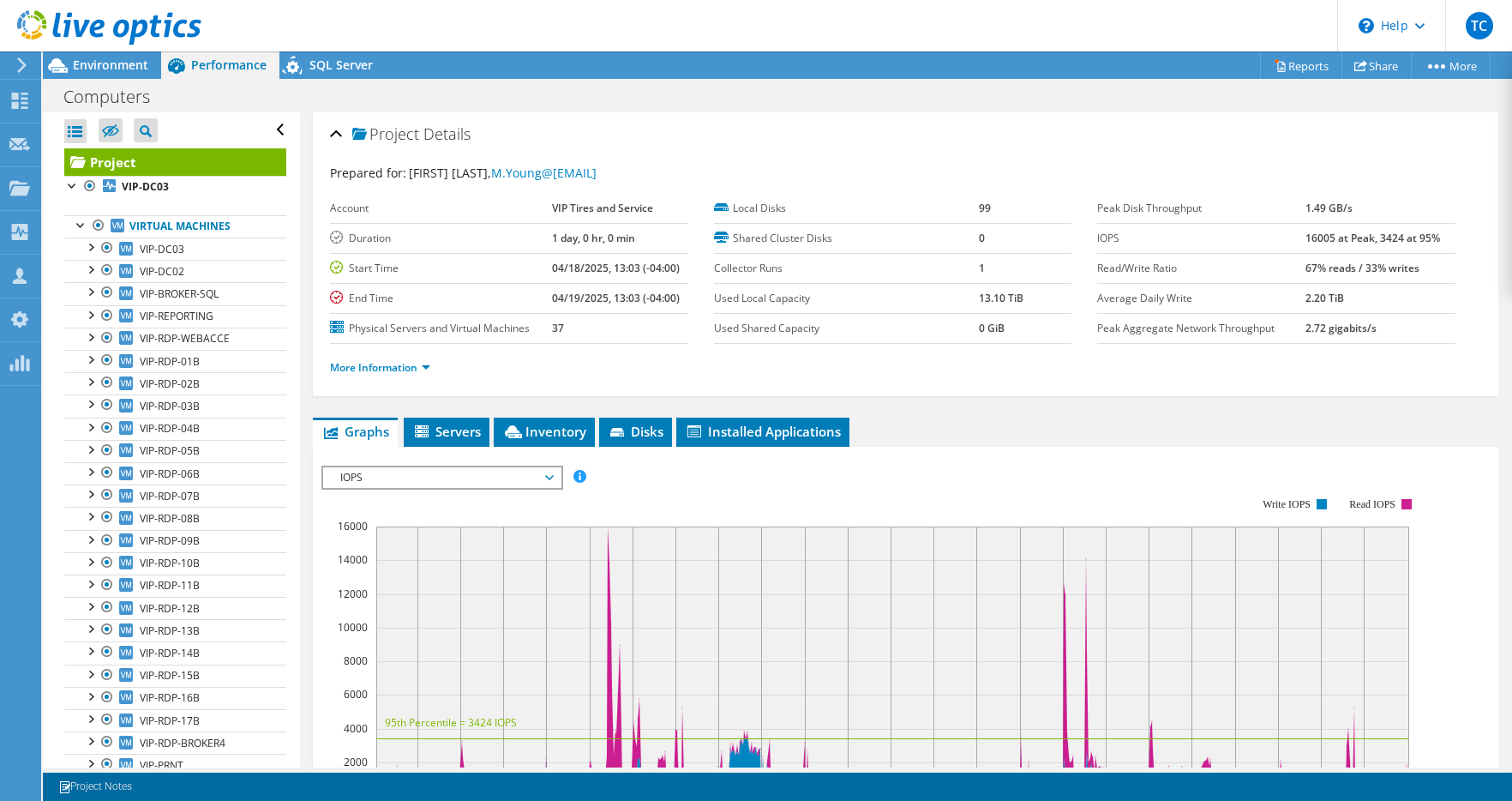 drag, startPoint x: 299, startPoint y: 250, endPoint x: 302, endPoint y: 238, distance: 12.3693169 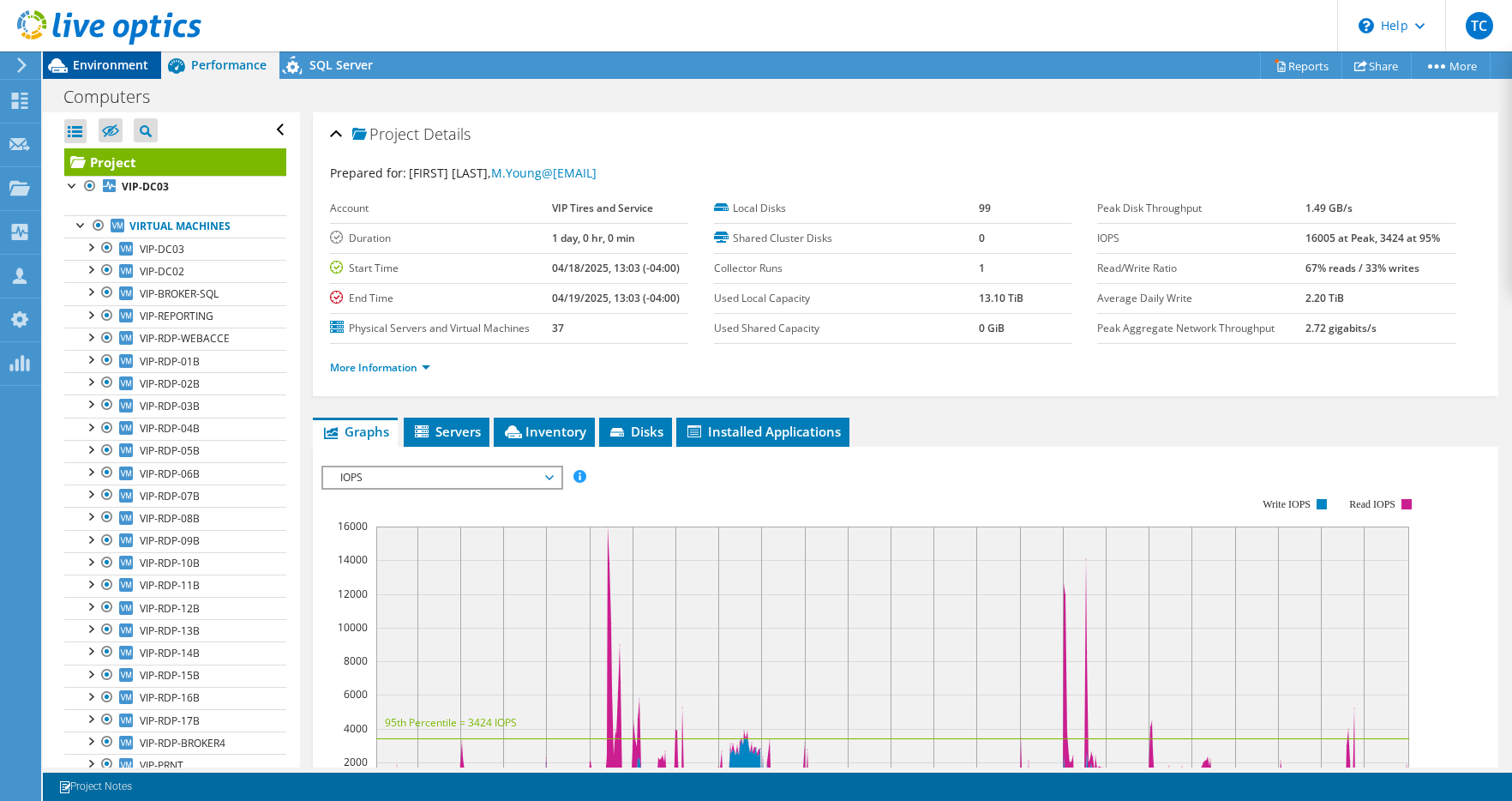 click on "Environment" at bounding box center (111, 64) 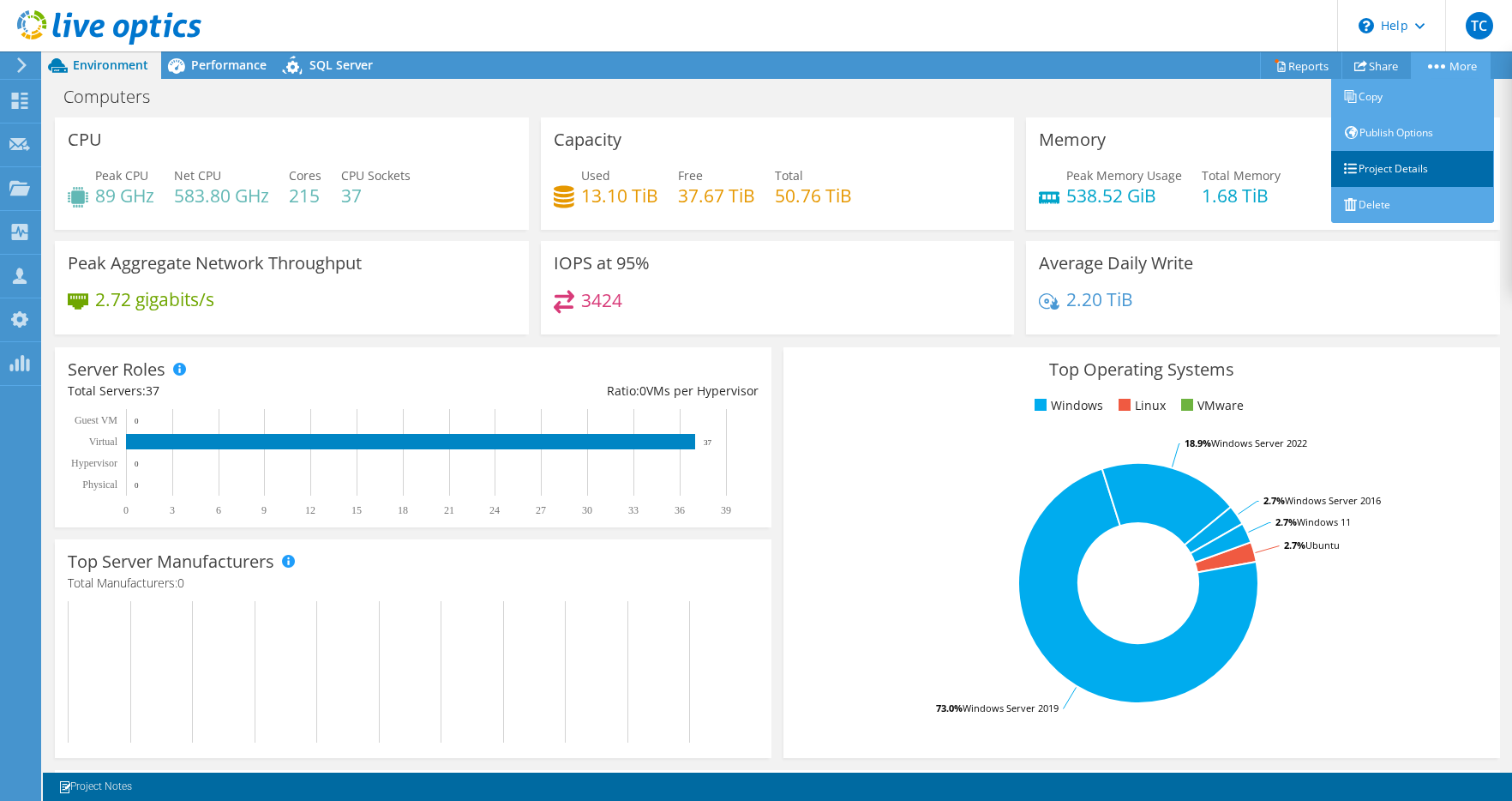 click on "Project Details" at bounding box center (1413, 169) 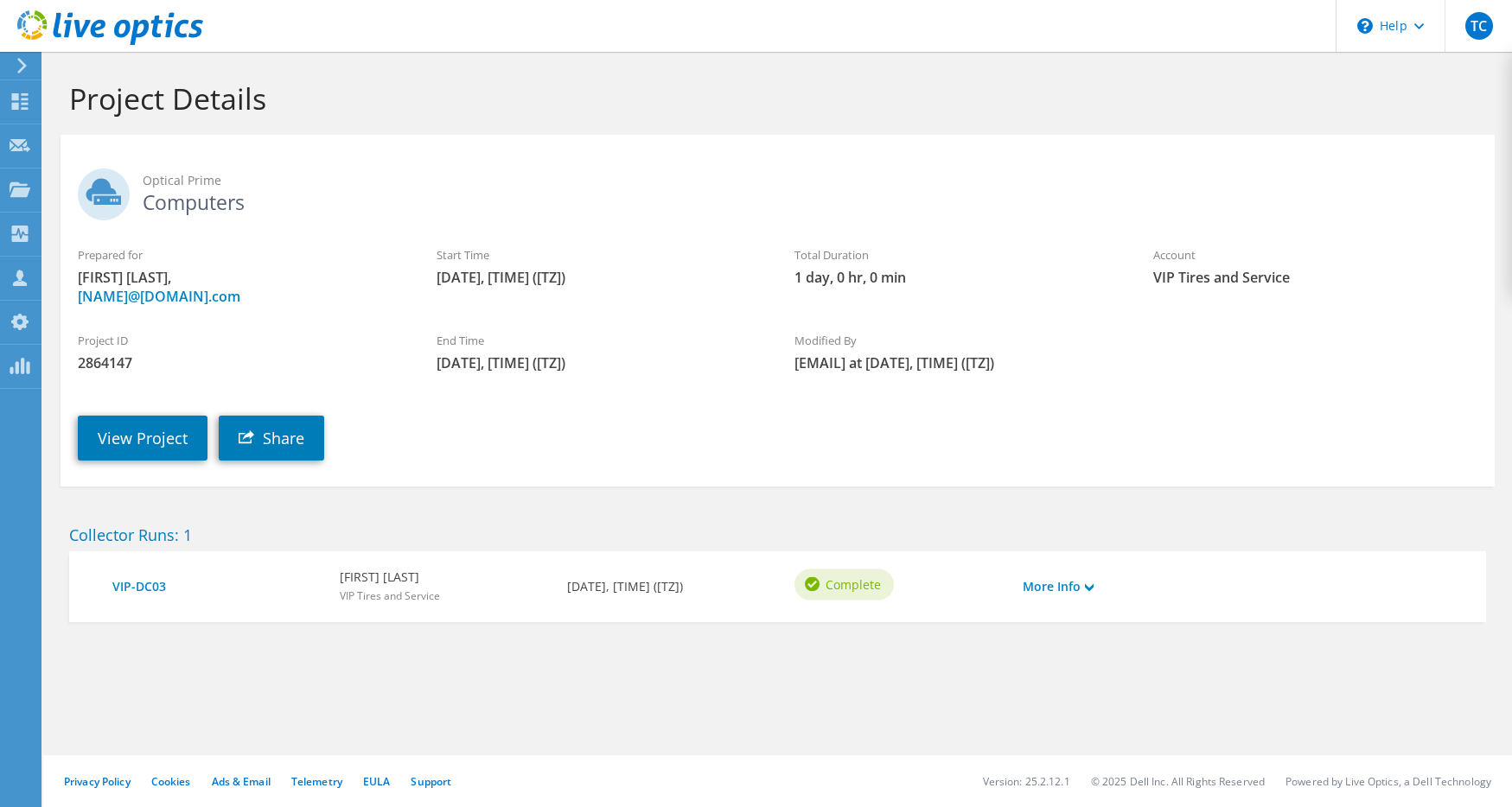 scroll, scrollTop: 0, scrollLeft: 0, axis: both 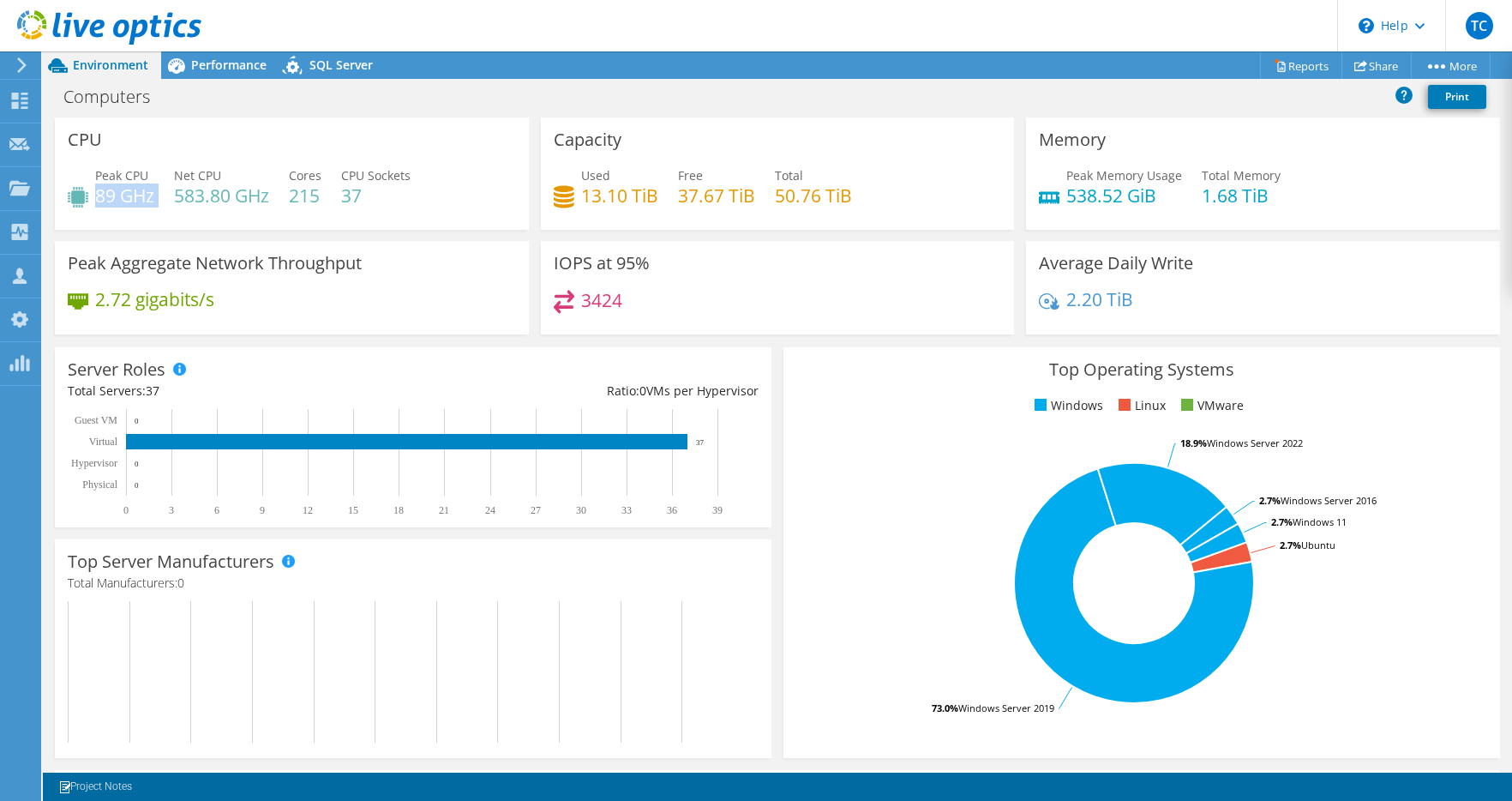 drag, startPoint x: 159, startPoint y: 202, endPoint x: 96, endPoint y: 196, distance: 63.28507 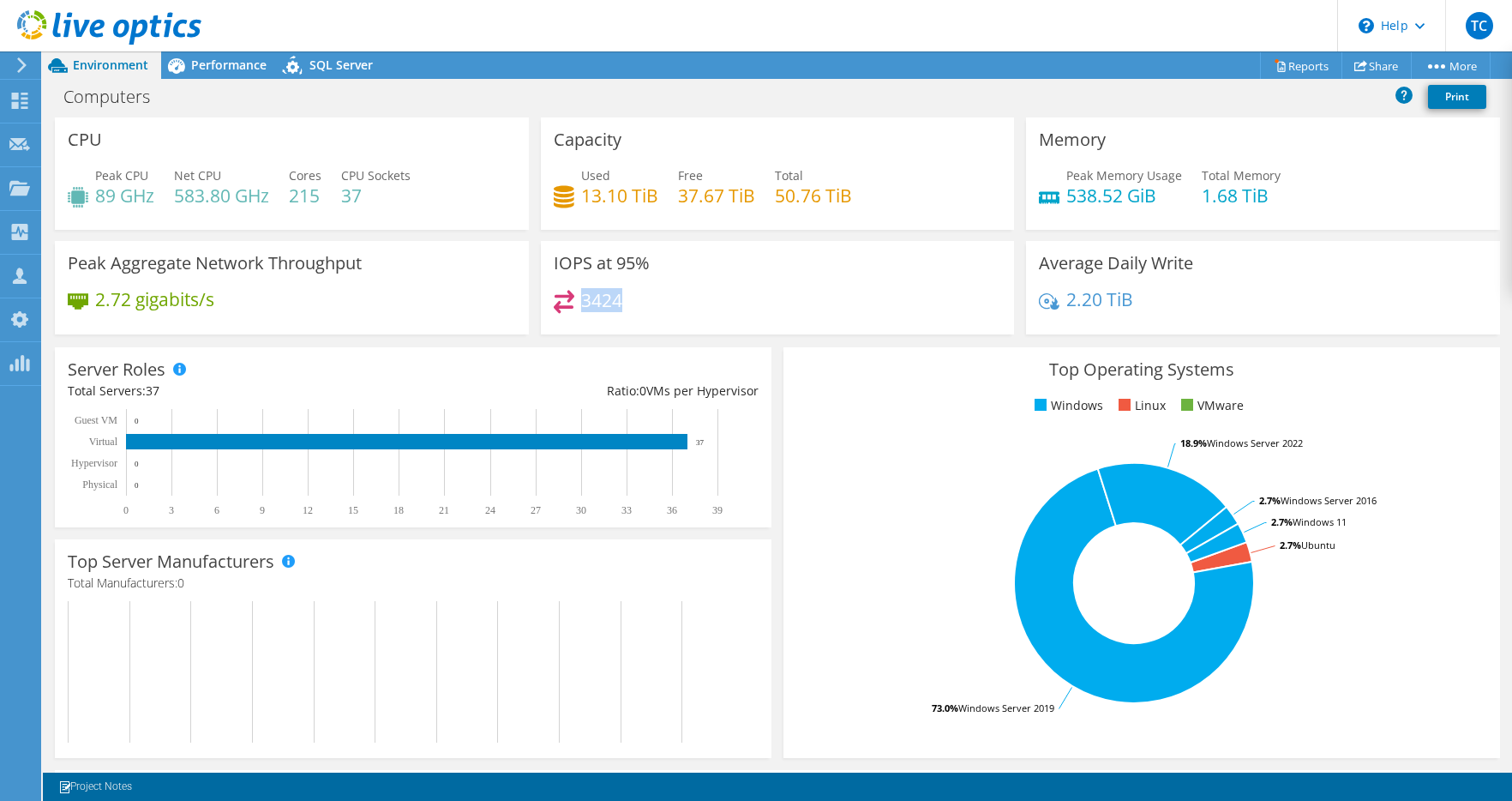 drag, startPoint x: 581, startPoint y: 298, endPoint x: 618, endPoint y: 297, distance: 37.013511 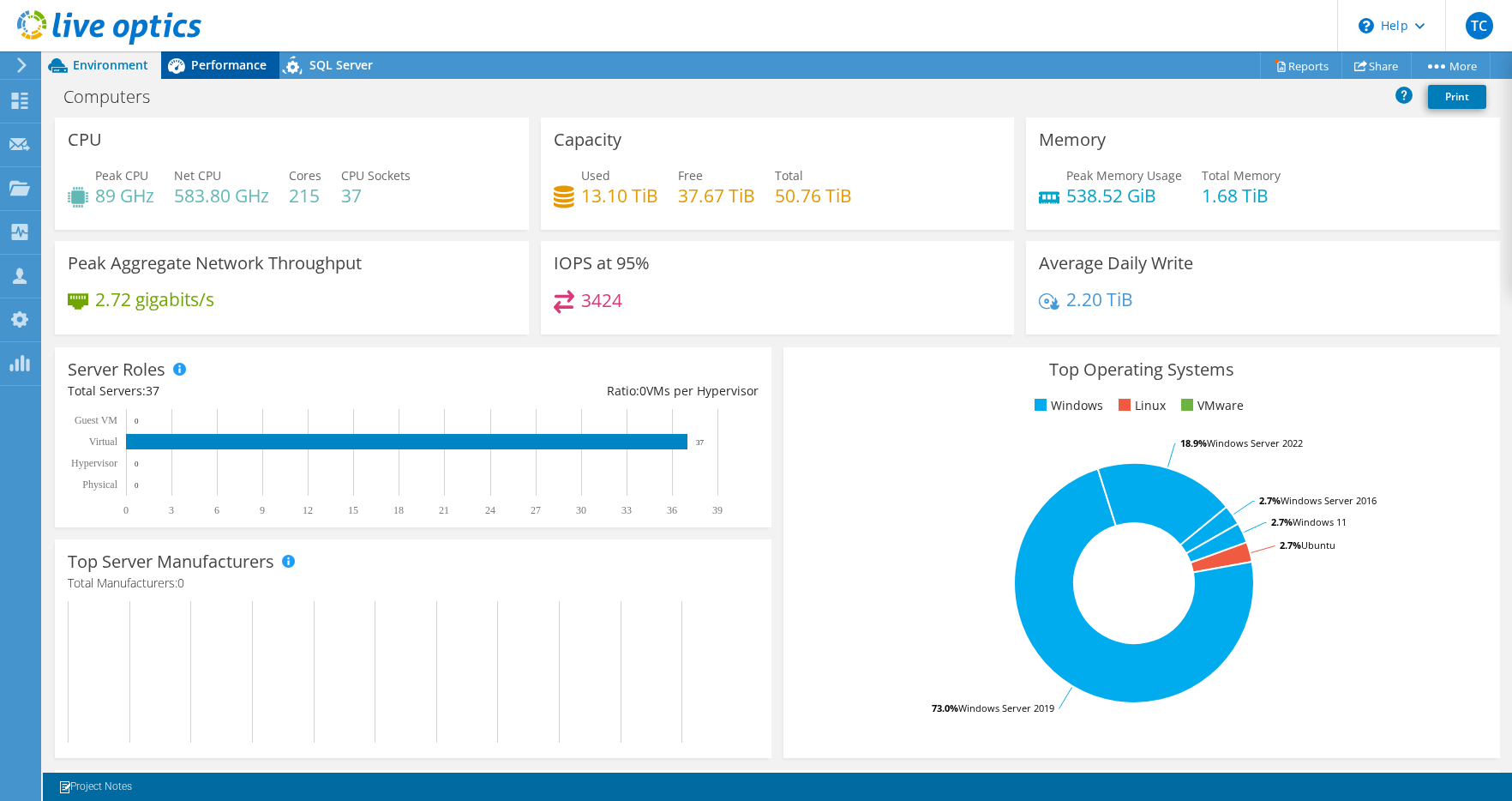 click on "Performance" at bounding box center [229, 64] 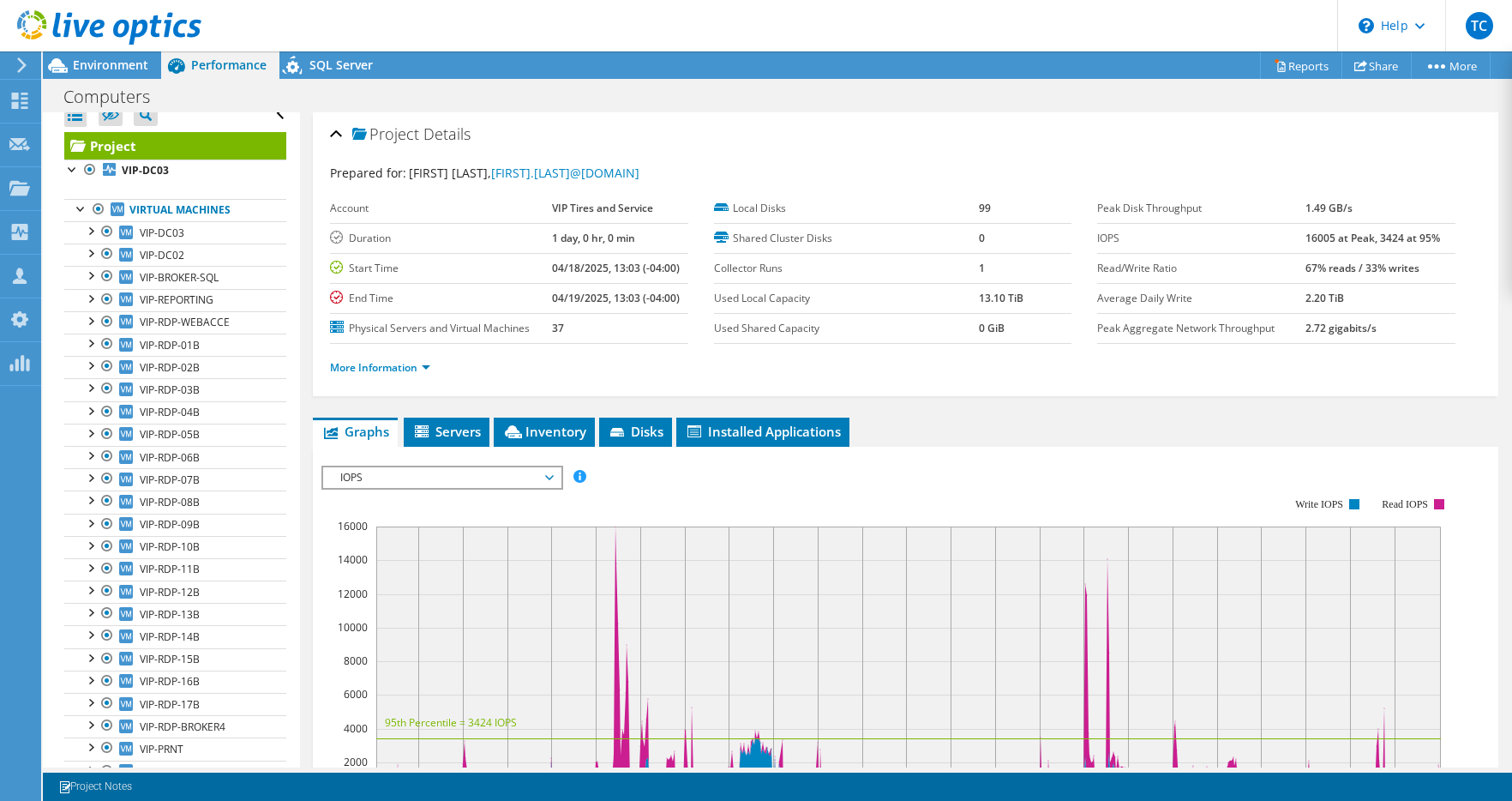 scroll, scrollTop: 0, scrollLeft: 0, axis: both 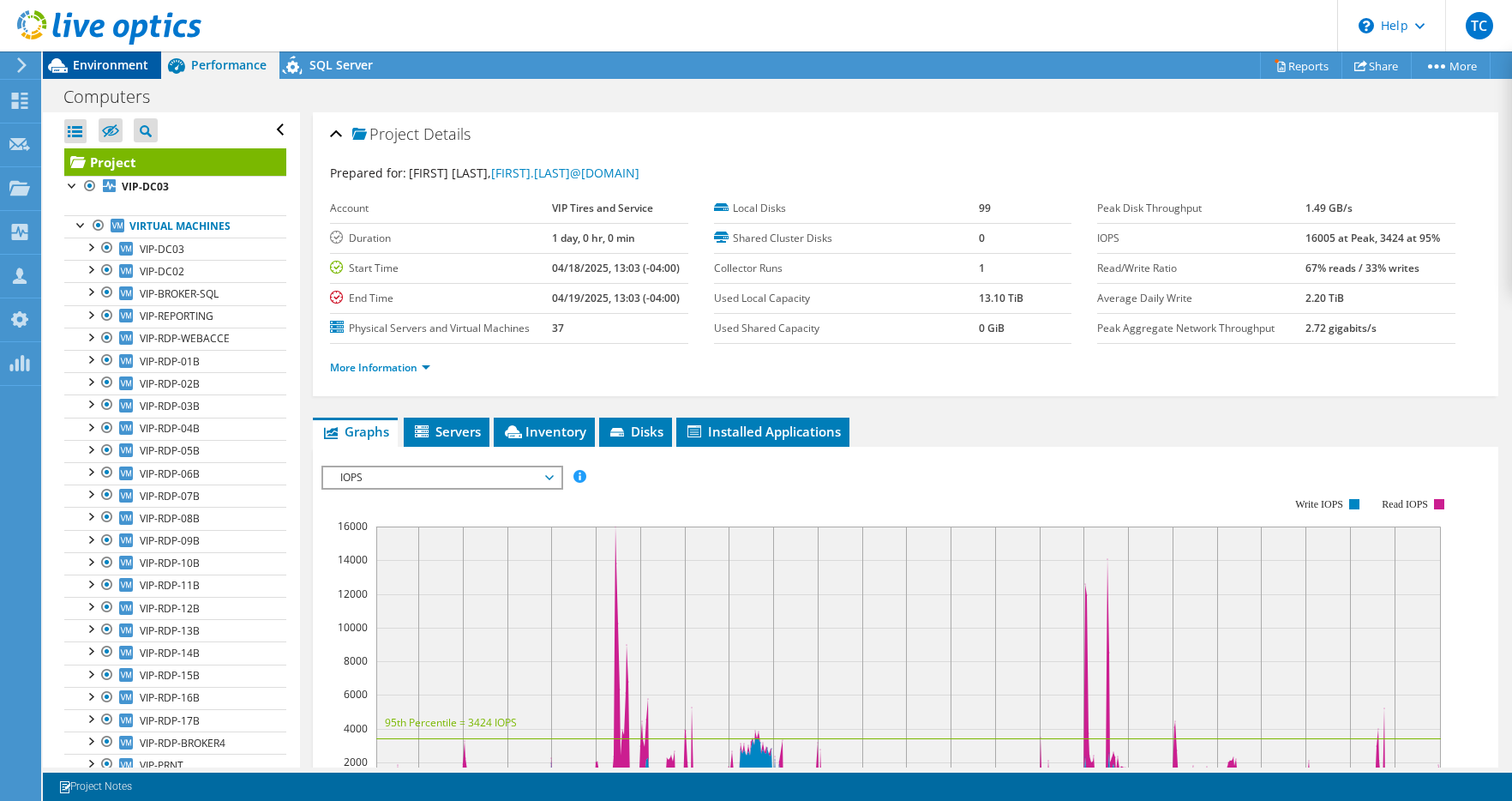 click on "Environment" at bounding box center (111, 64) 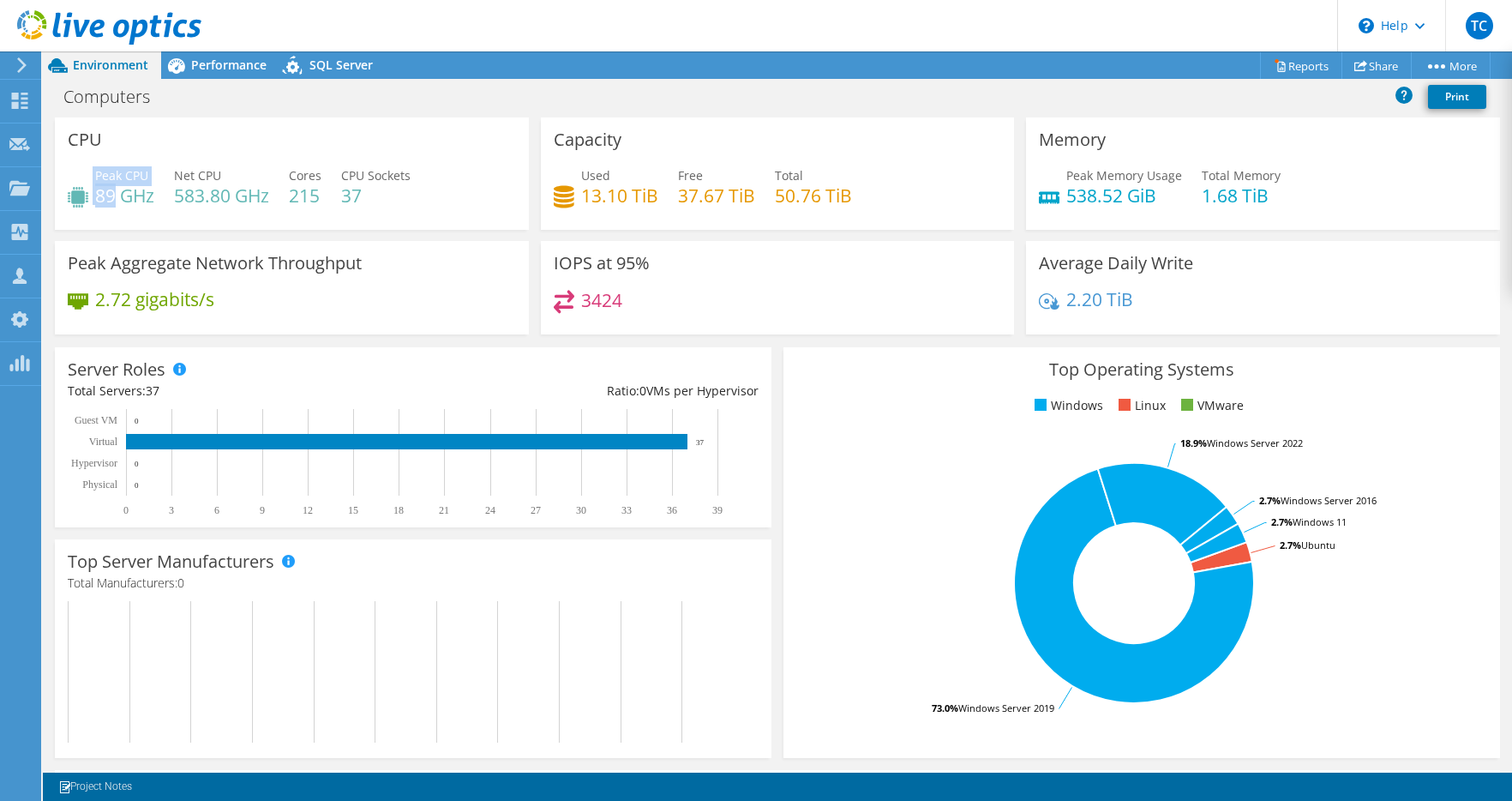 drag, startPoint x: 111, startPoint y: 195, endPoint x: 88, endPoint y: 195, distance: 23 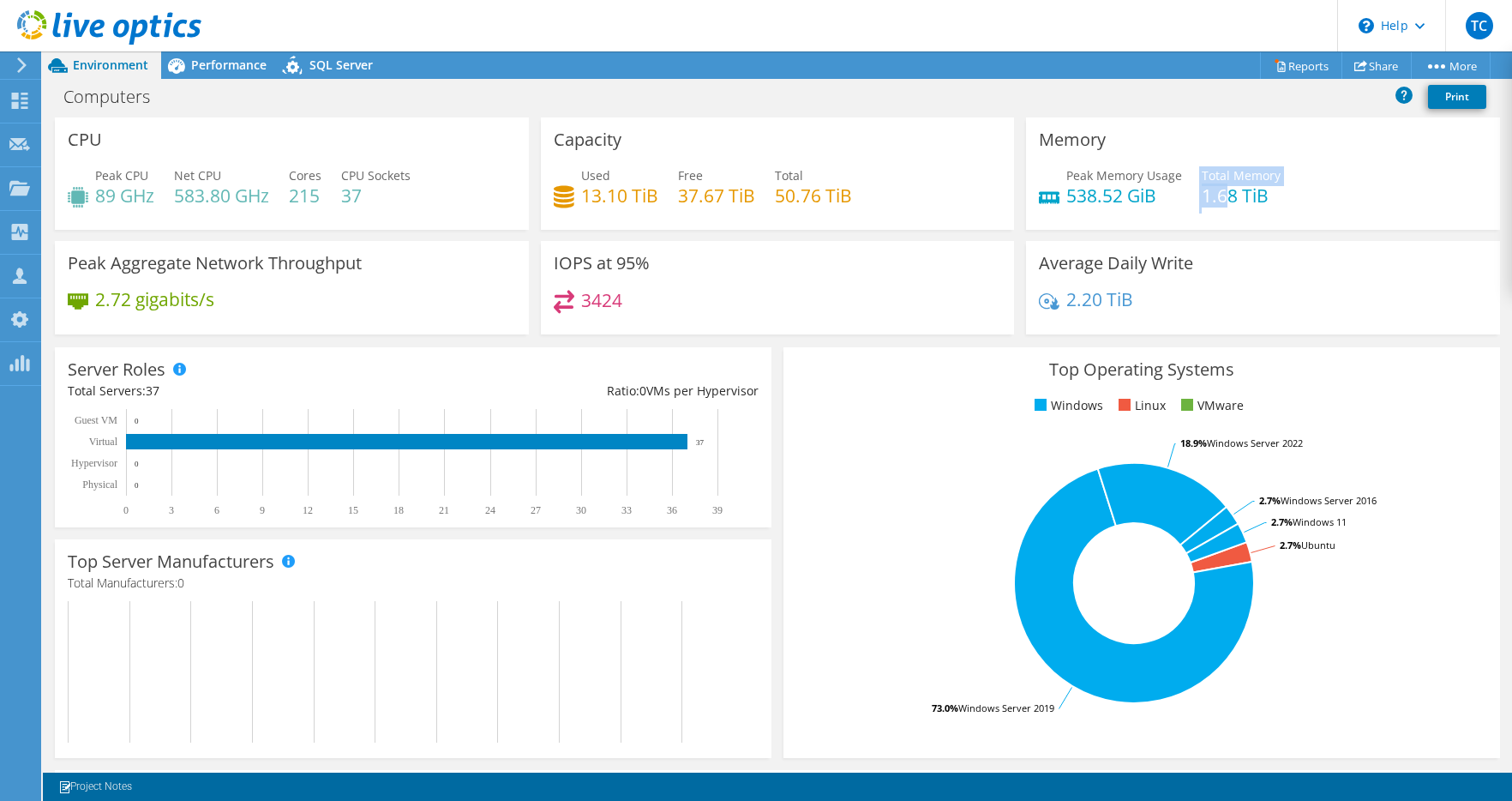 drag, startPoint x: 1191, startPoint y: 199, endPoint x: 1222, endPoint y: 193, distance: 31.57531 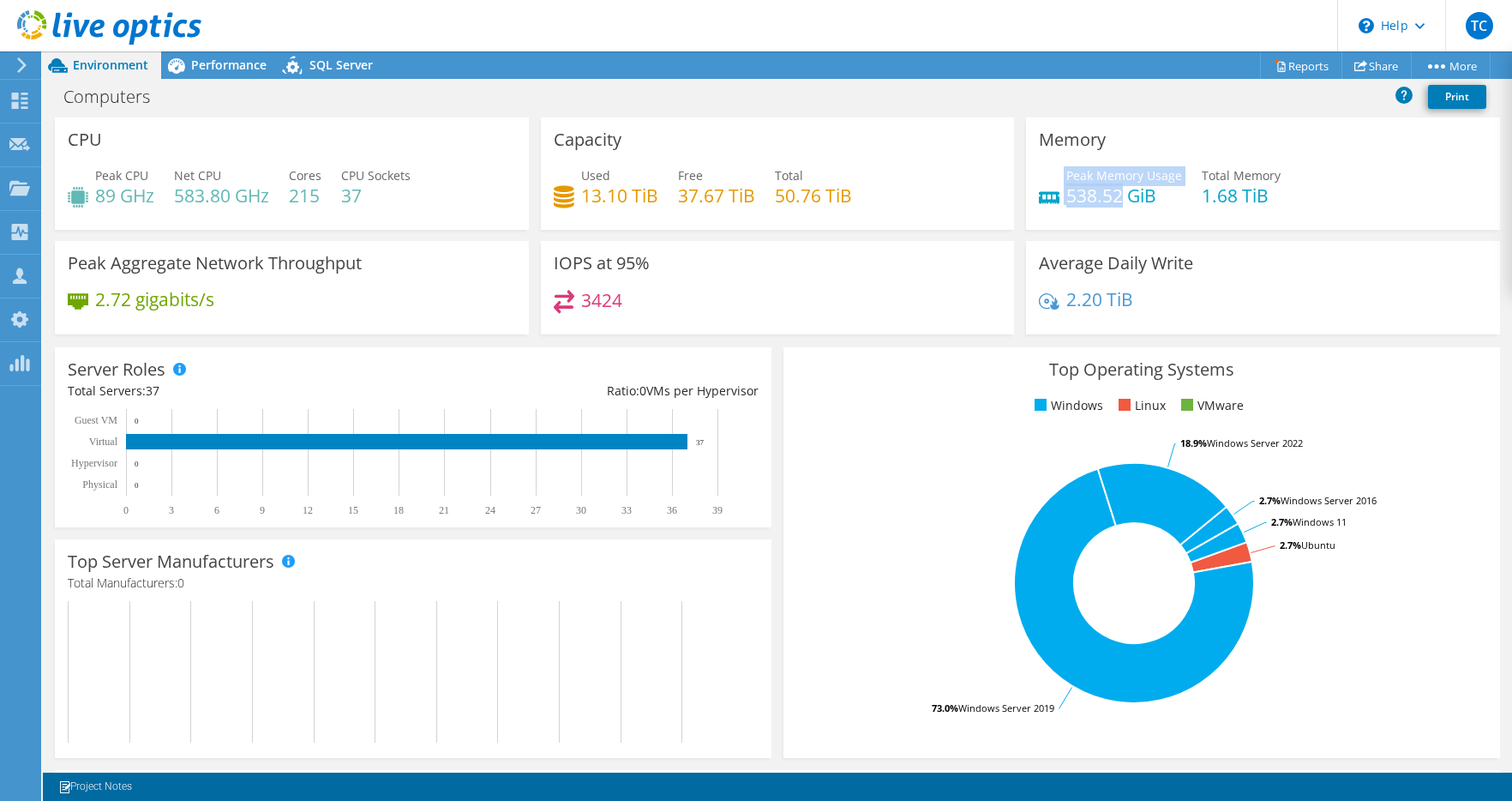 drag, startPoint x: 1116, startPoint y: 196, endPoint x: 1052, endPoint y: 194, distance: 64.031242 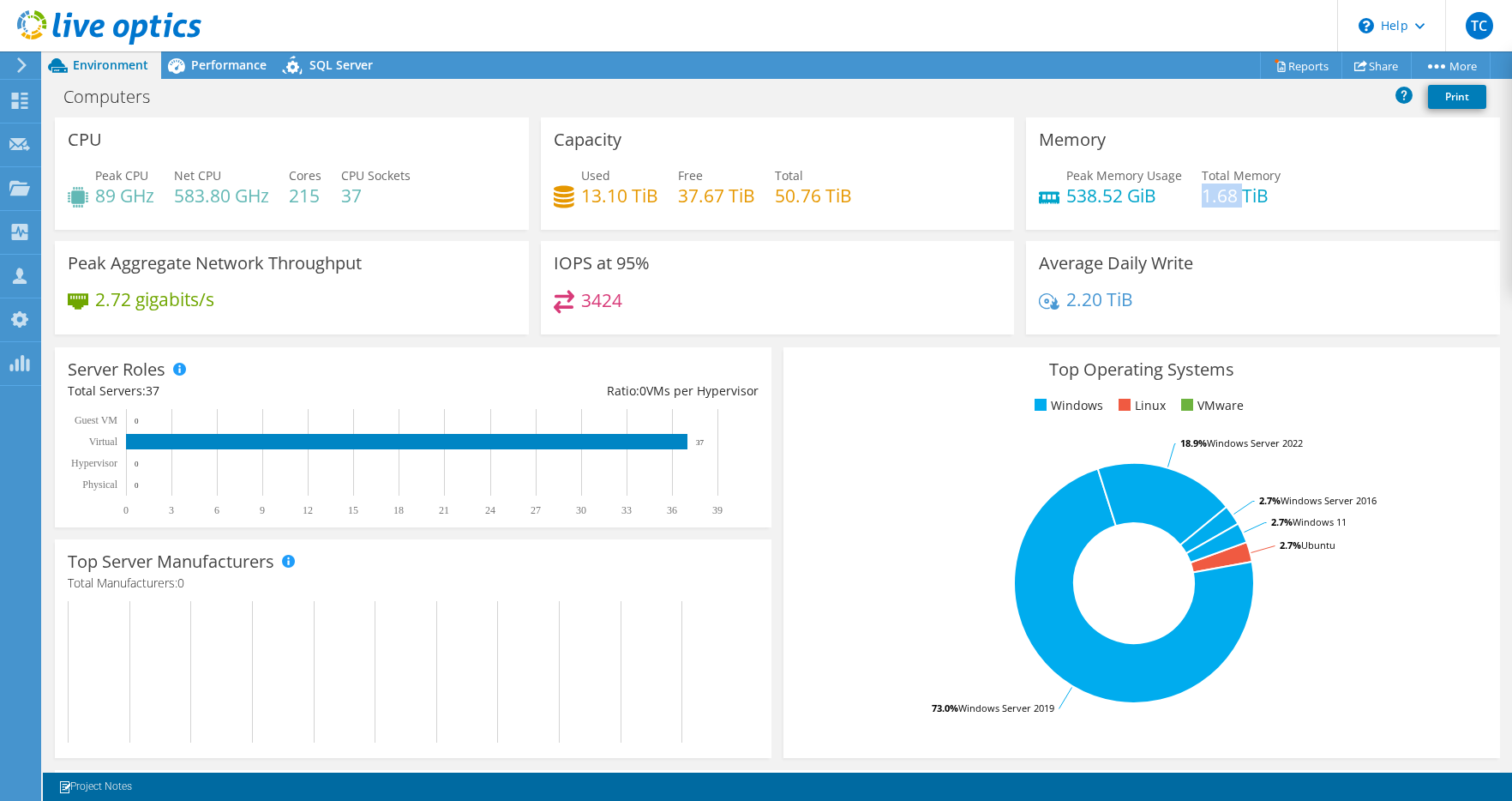 drag, startPoint x: 1235, startPoint y: 202, endPoint x: 1191, endPoint y: 199, distance: 44.102154 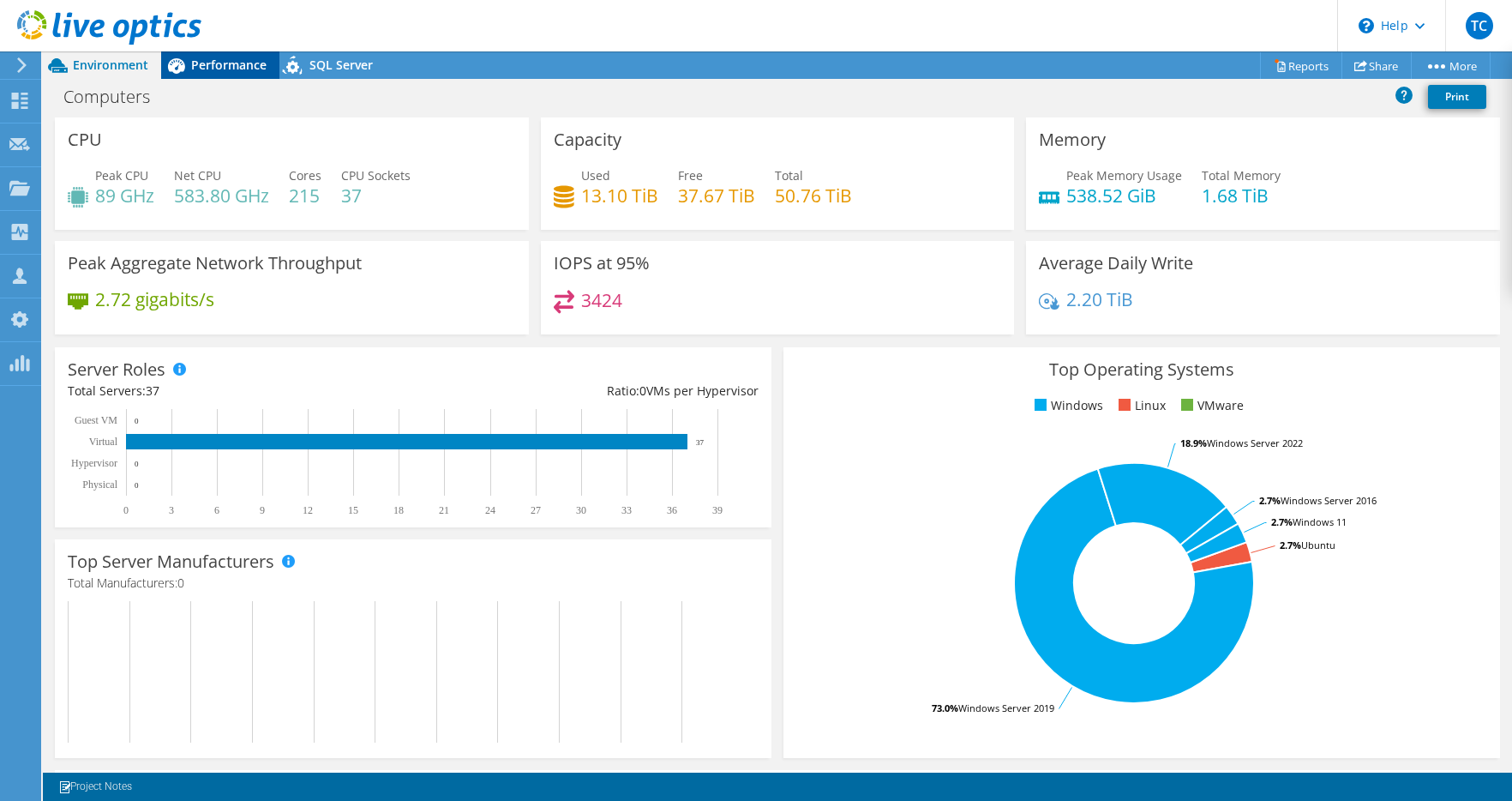 click on "Performance" at bounding box center (229, 64) 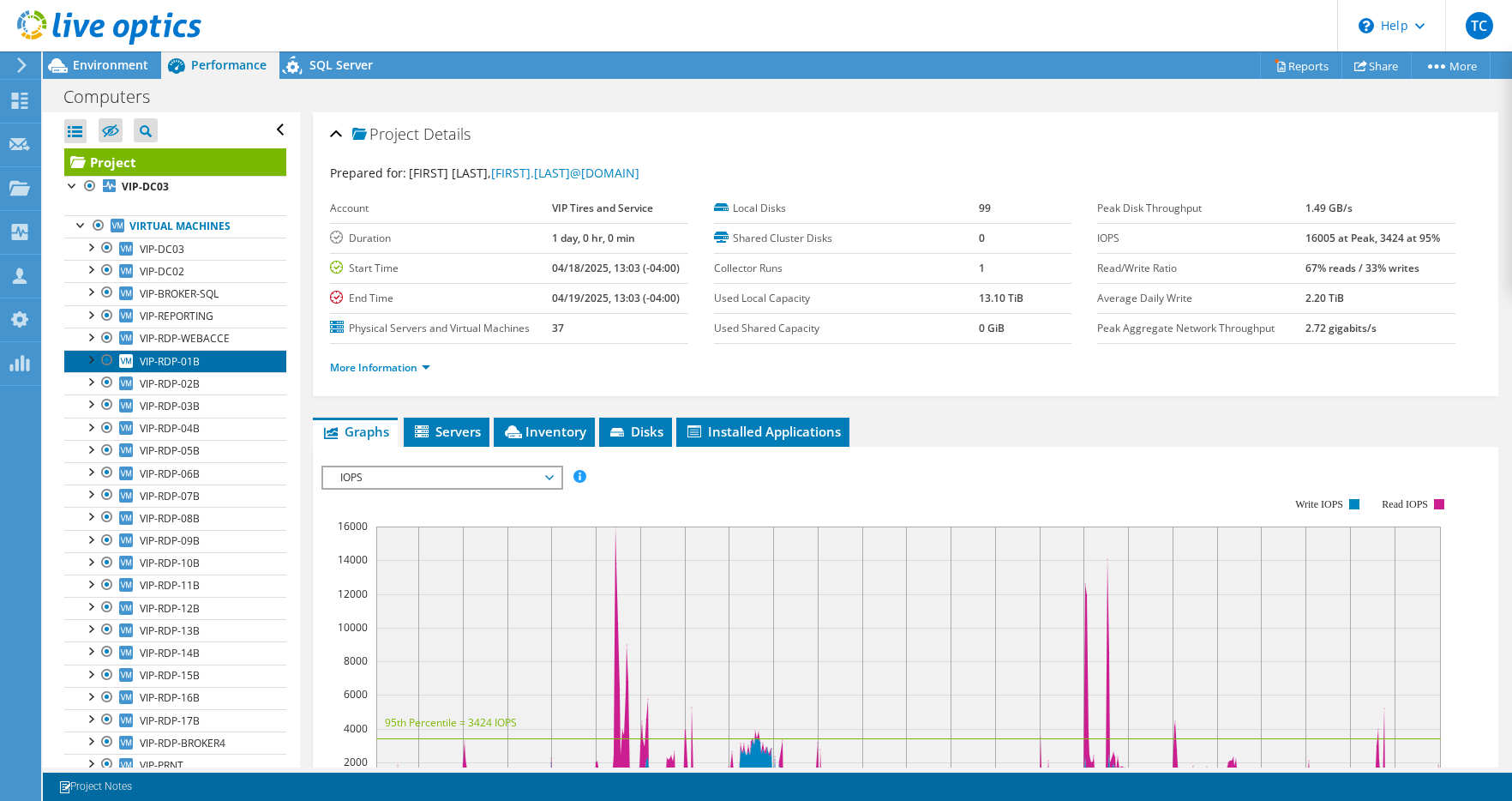 click on "VIP-RDP-01B" at bounding box center [170, 361] 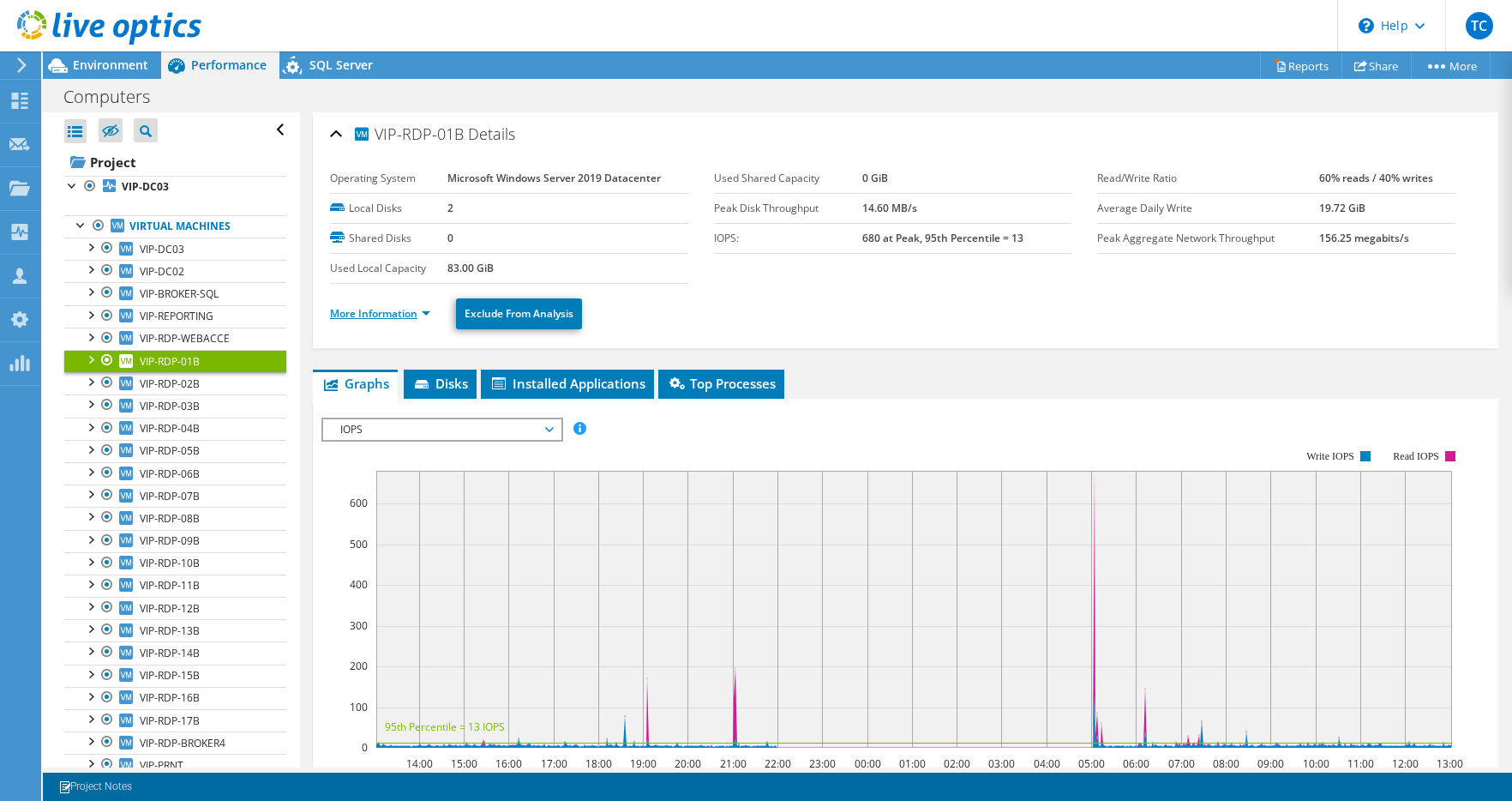 click on "More Information" at bounding box center (380, 313) 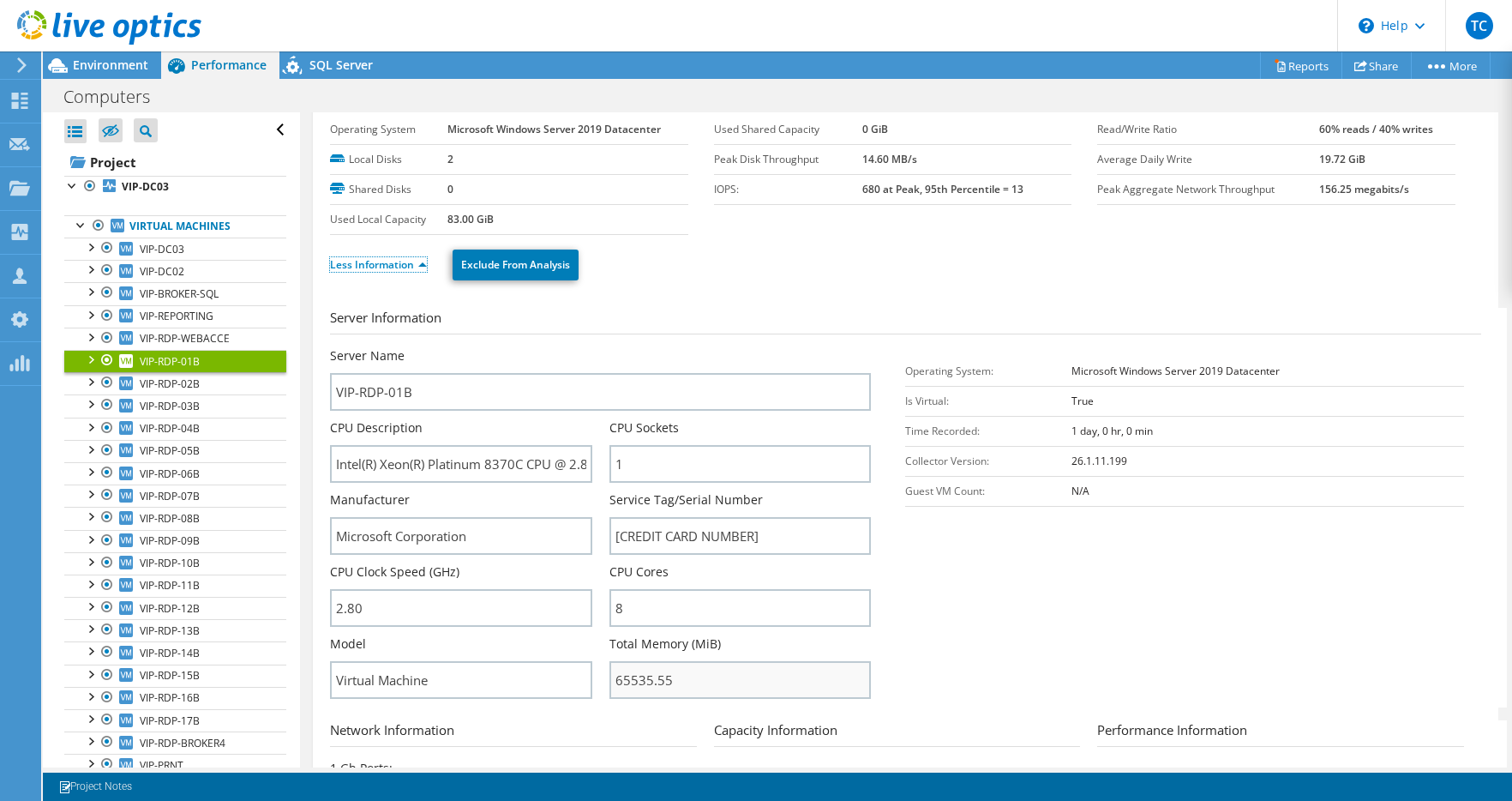 scroll, scrollTop: 154, scrollLeft: 0, axis: vertical 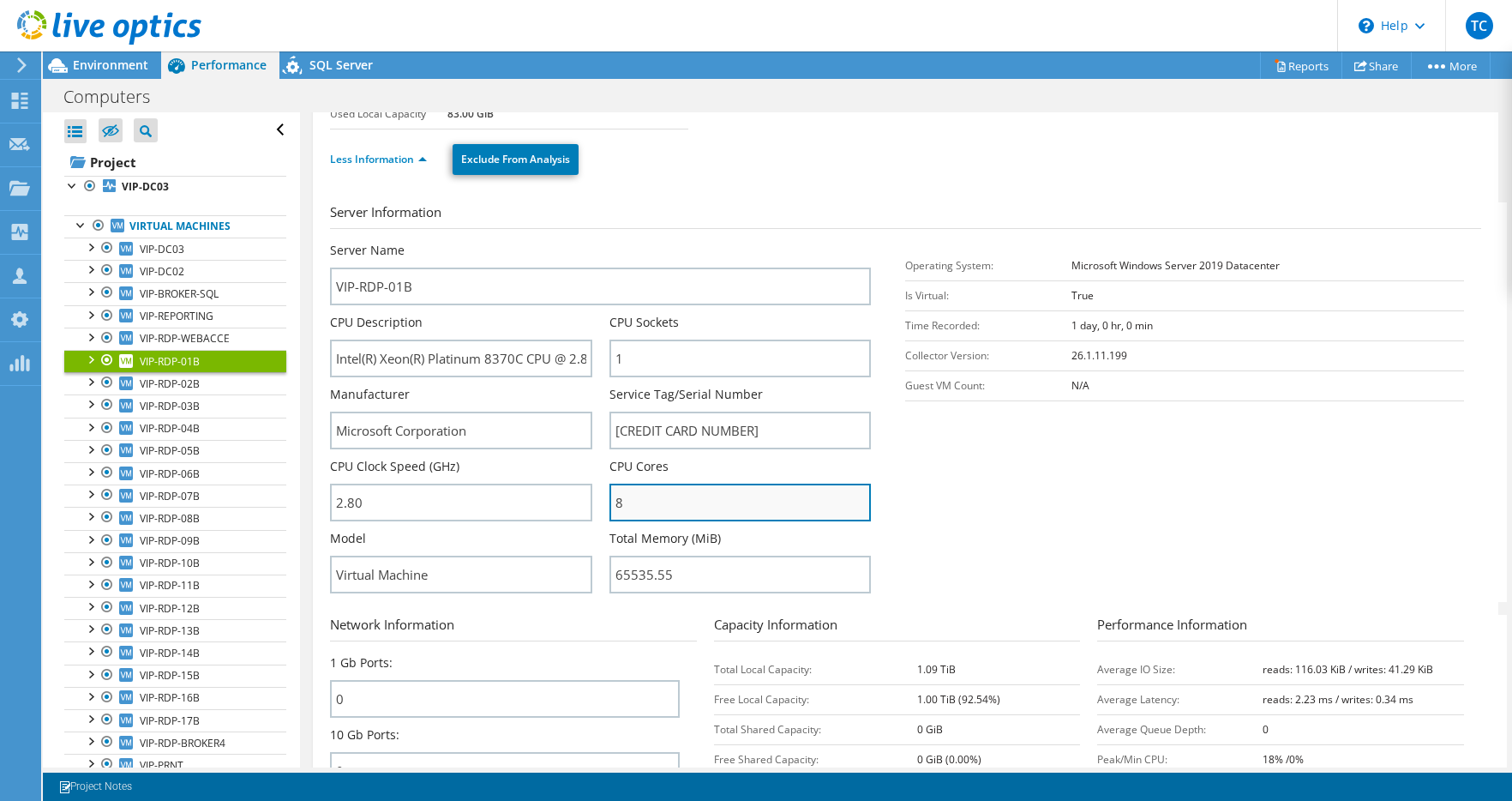 drag, startPoint x: 670, startPoint y: 509, endPoint x: 611, endPoint y: 504, distance: 59.211485 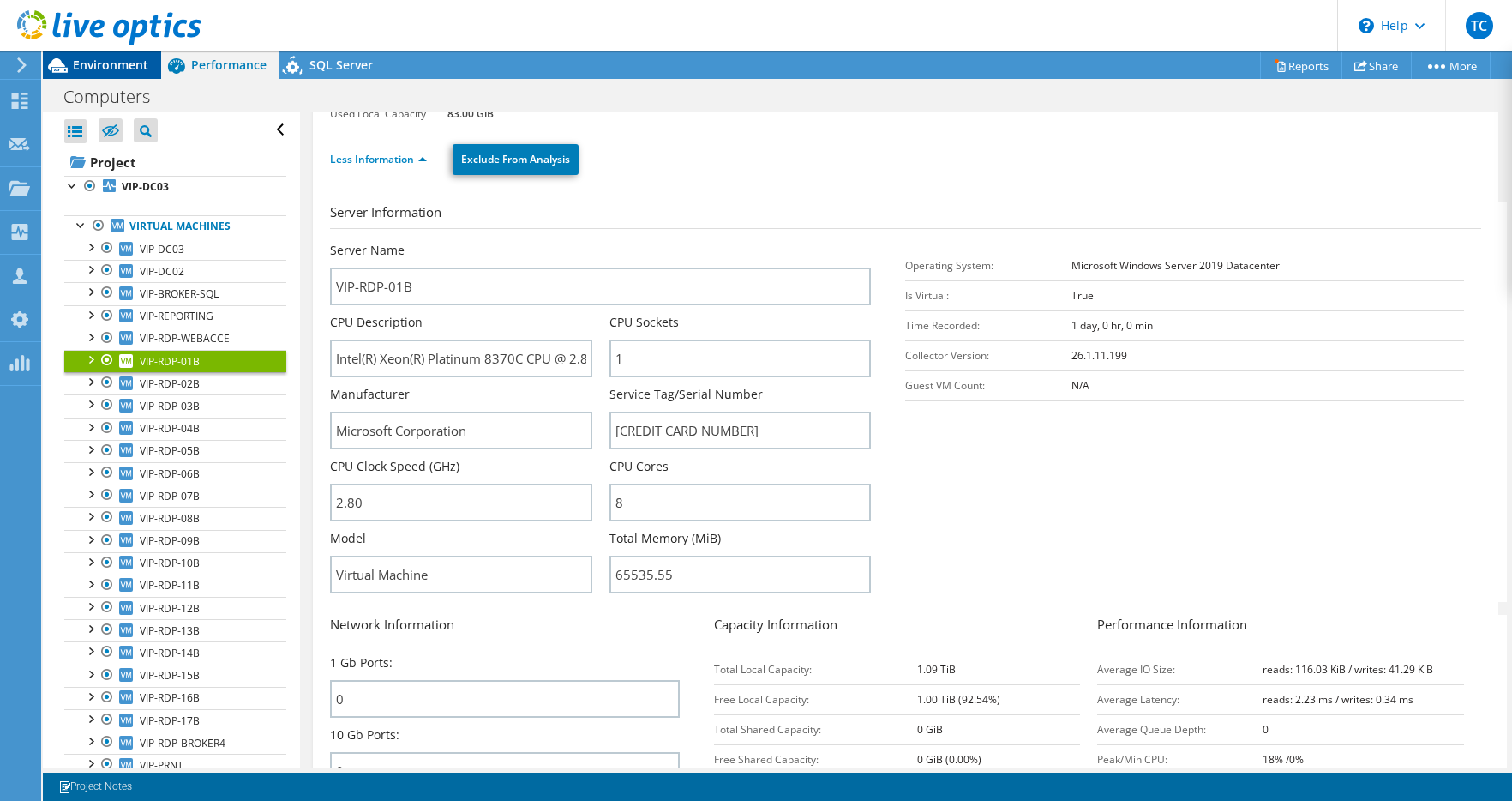 click on "Environment" at bounding box center (111, 64) 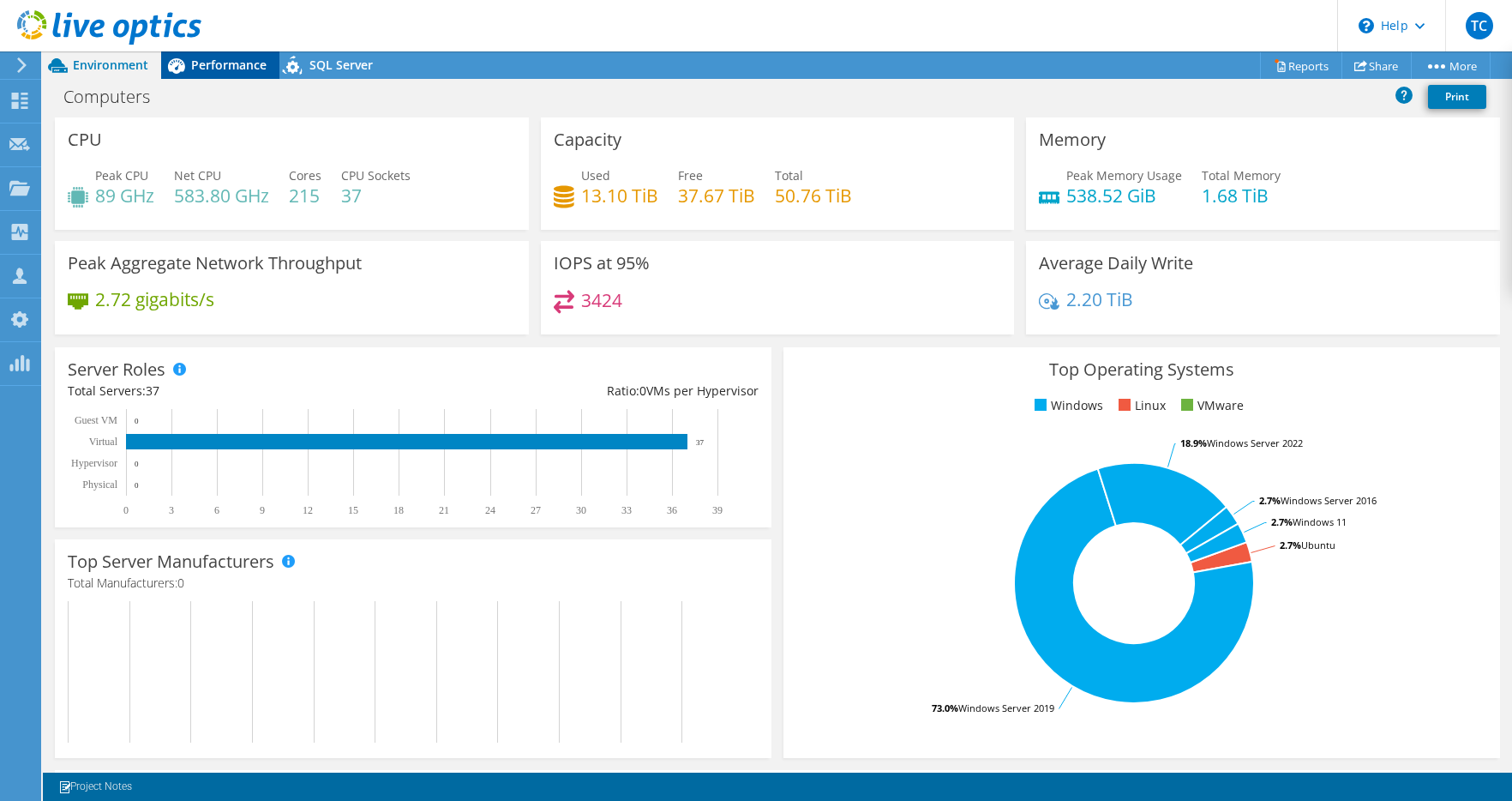 click on "Performance" at bounding box center (229, 64) 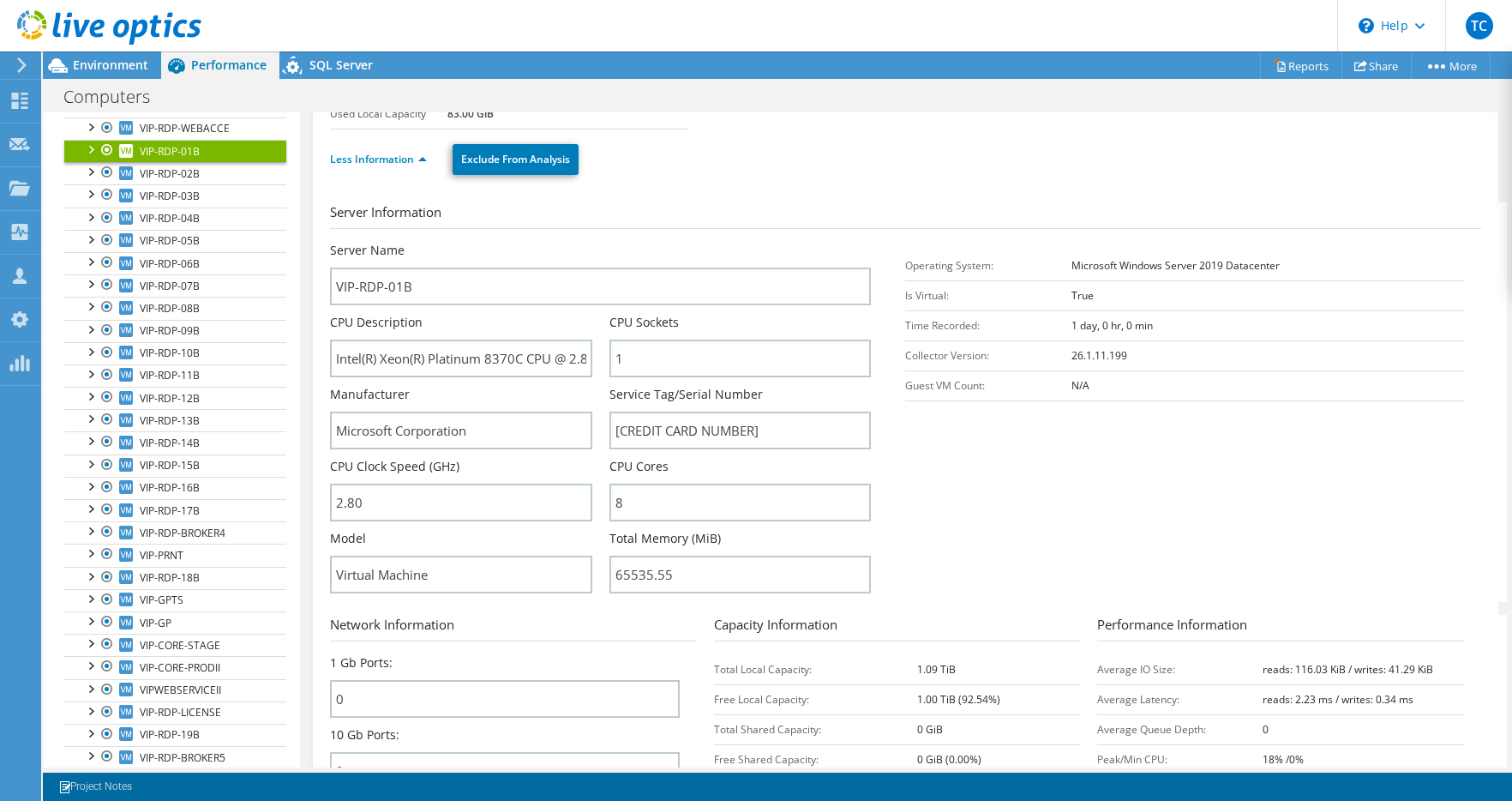 scroll, scrollTop: 213, scrollLeft: 0, axis: vertical 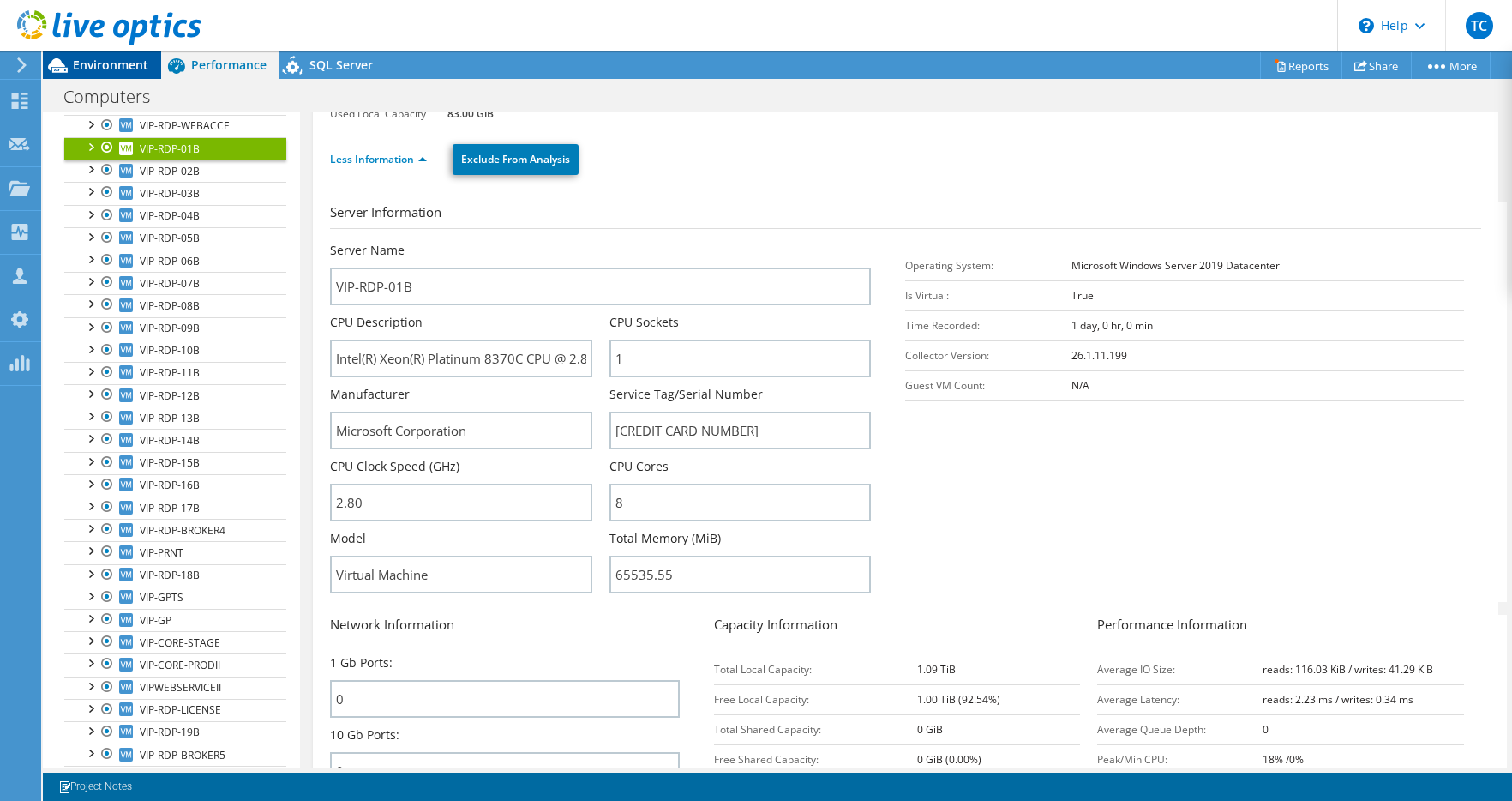 click on "Environment" at bounding box center (111, 64) 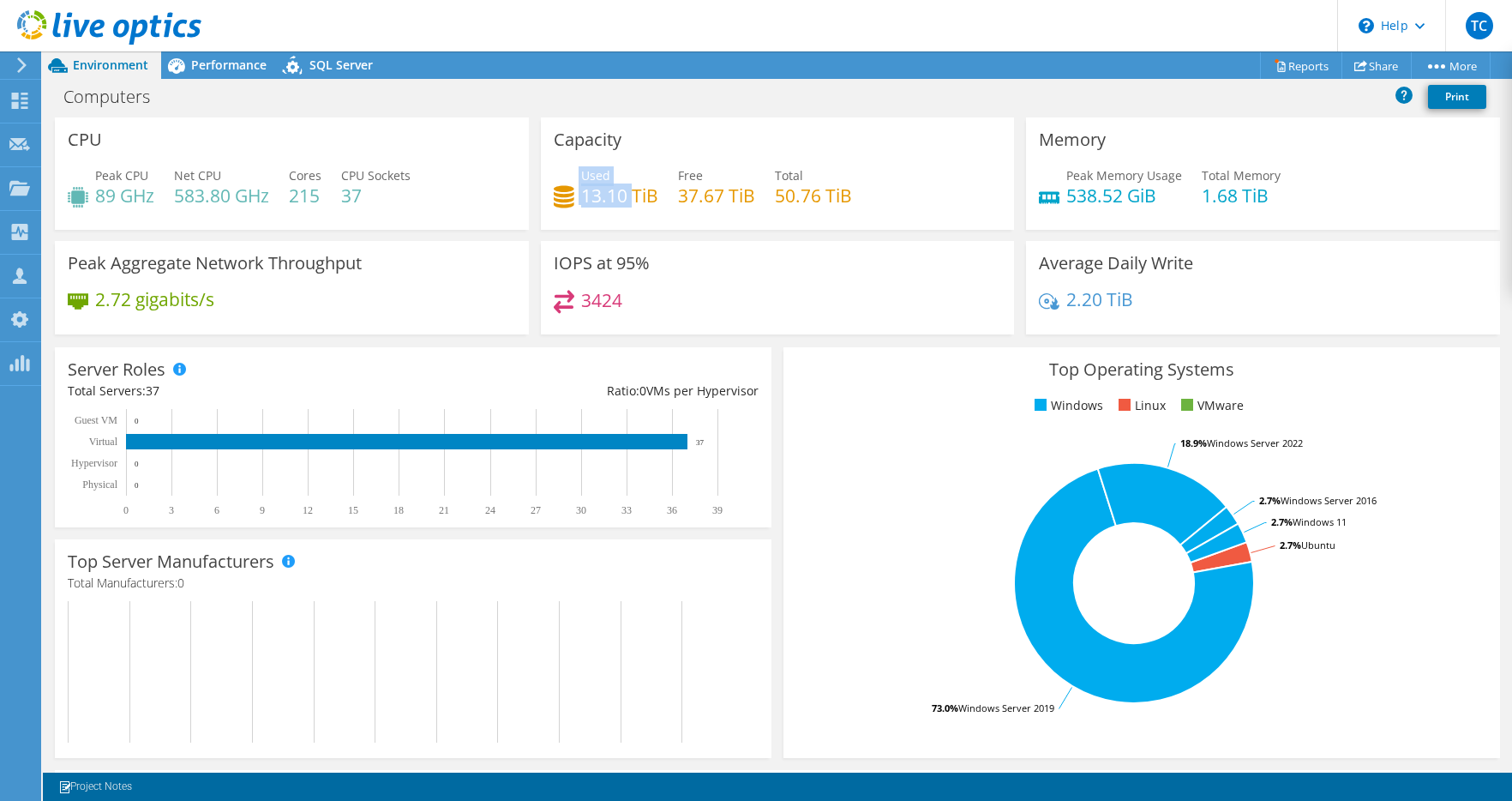 drag, startPoint x: 625, startPoint y: 197, endPoint x: 559, endPoint y: 195, distance: 66.0303 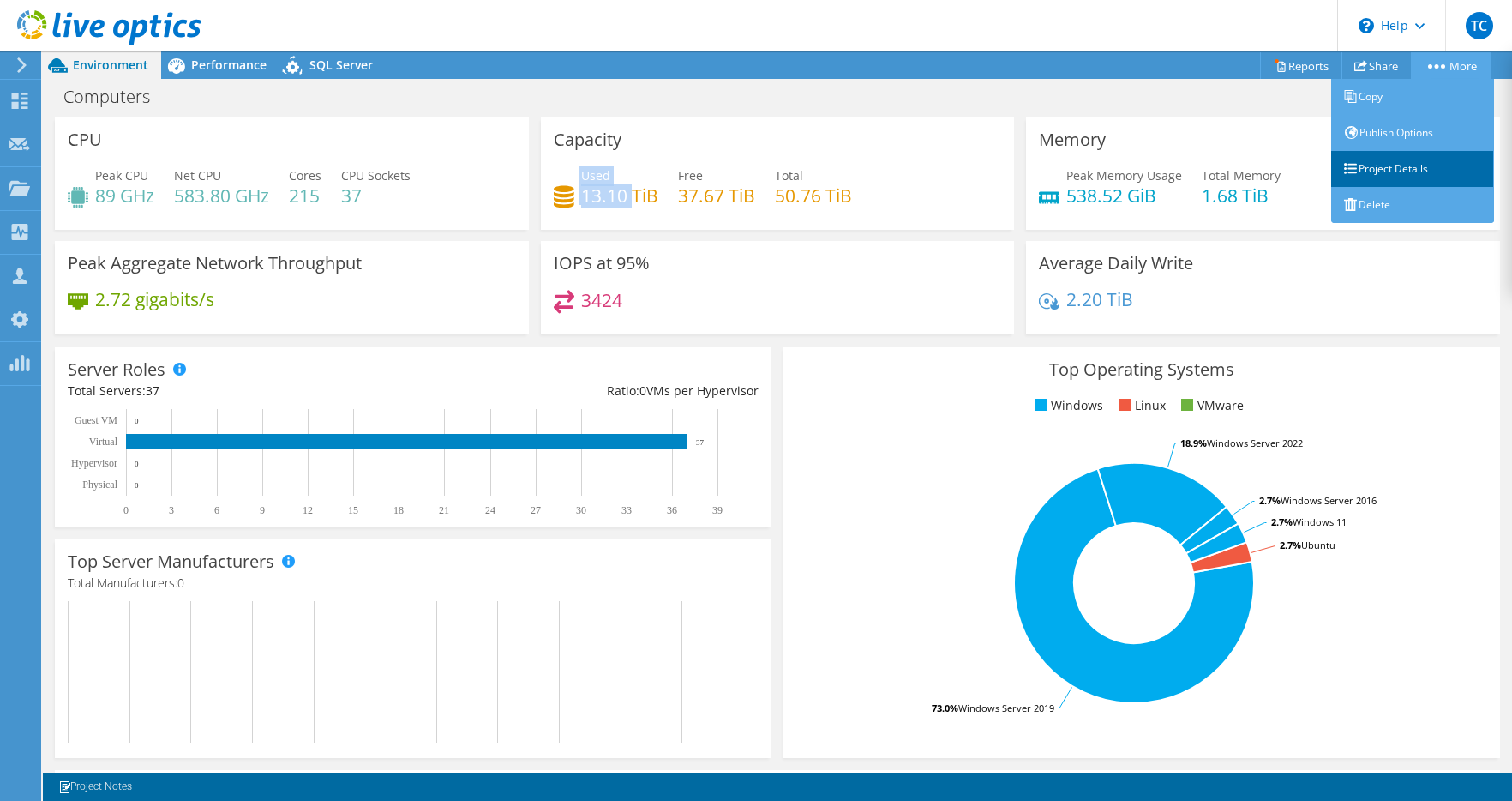 click on "Project Details" at bounding box center [1413, 169] 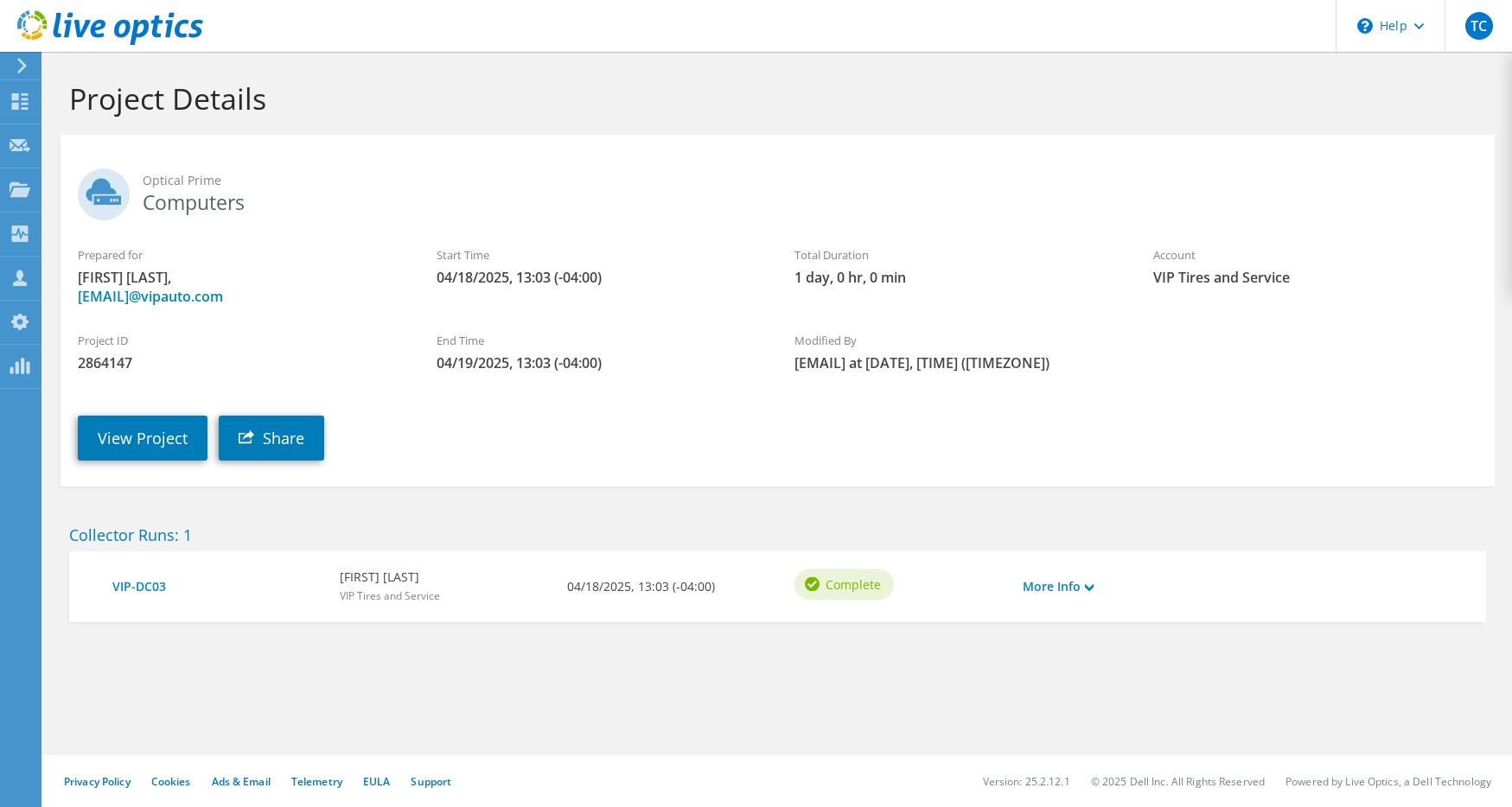 scroll, scrollTop: 0, scrollLeft: 0, axis: both 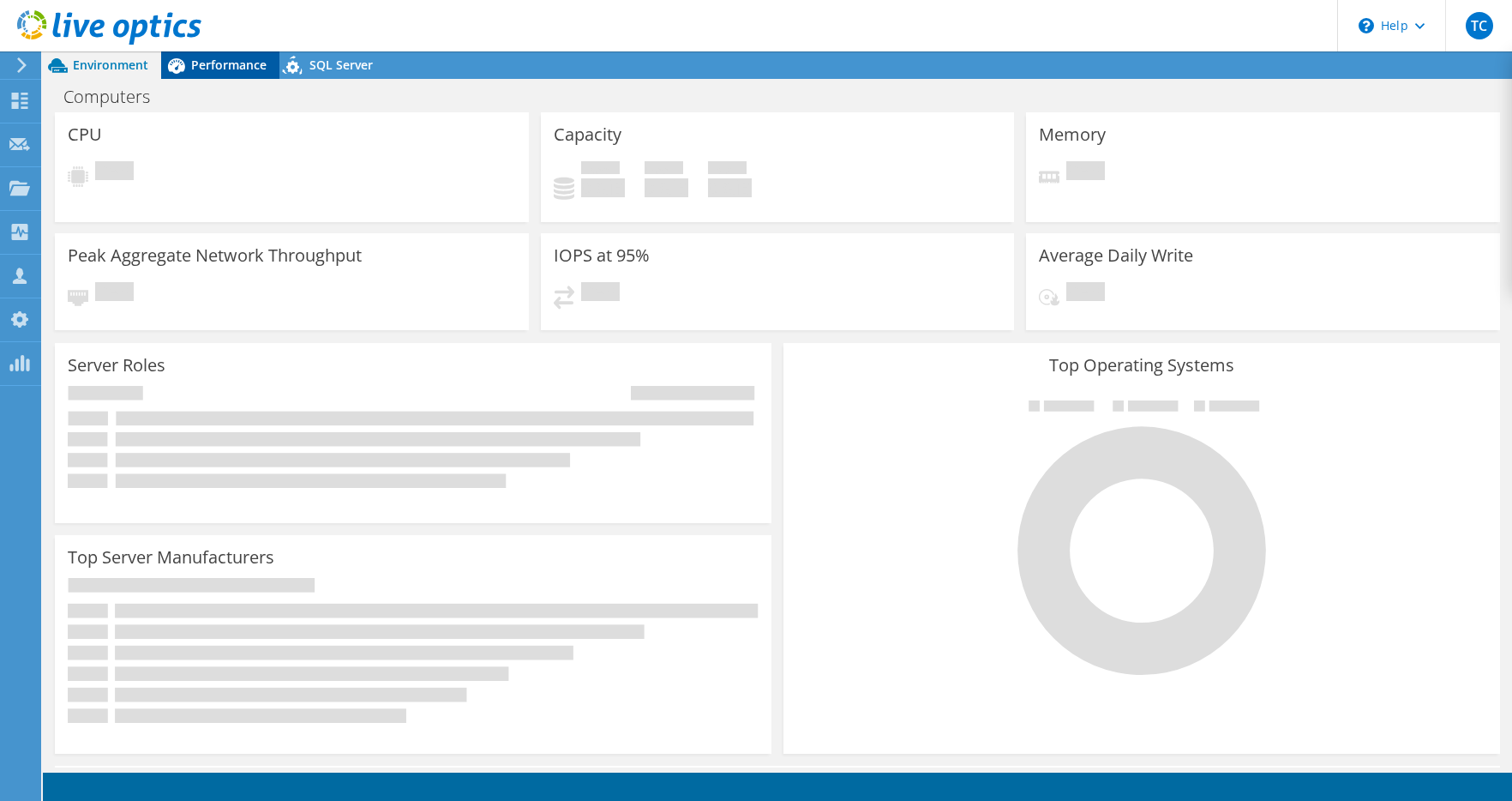 click on "Performance" at bounding box center [229, 64] 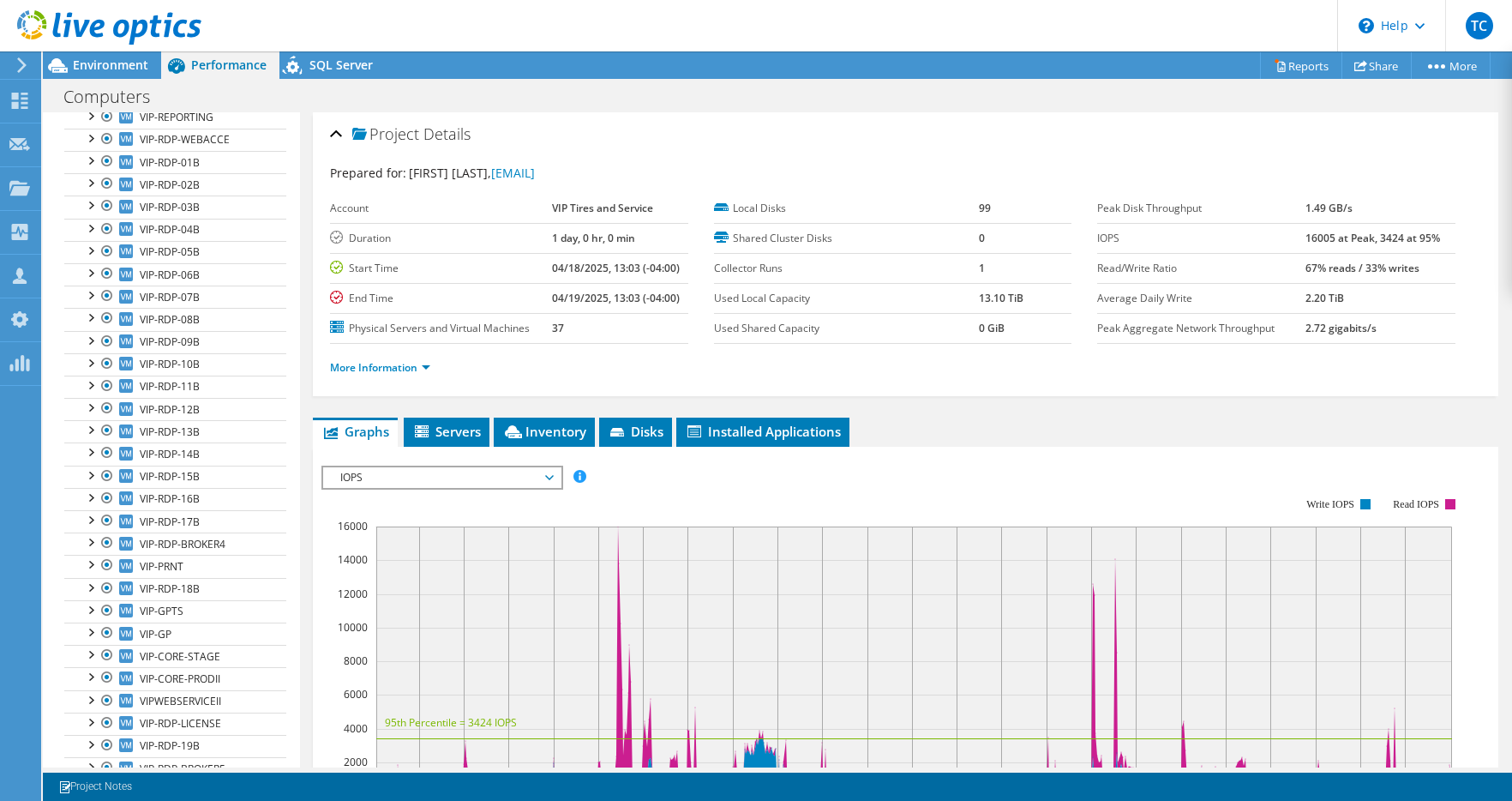 scroll, scrollTop: 194, scrollLeft: 0, axis: vertical 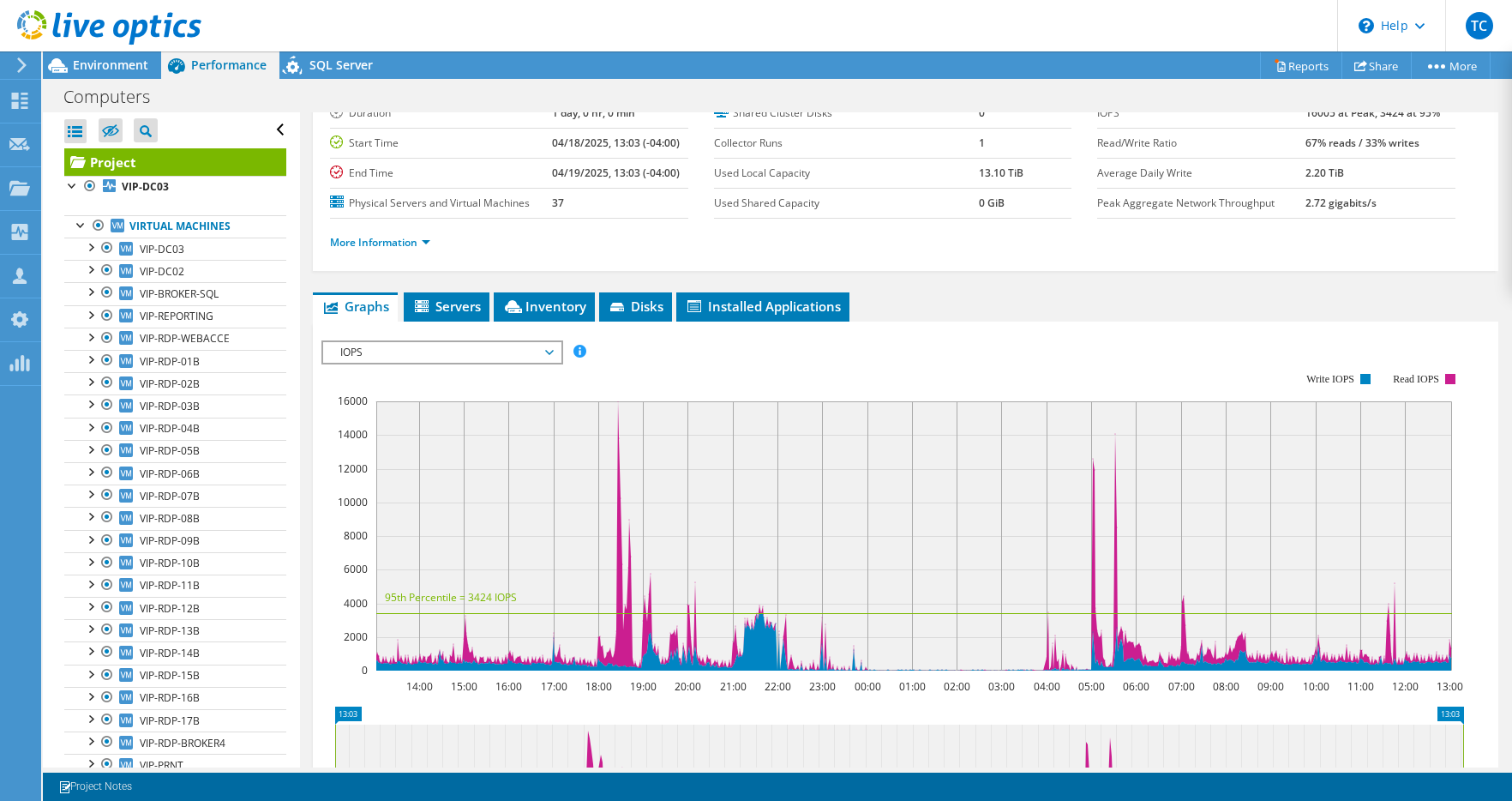 click 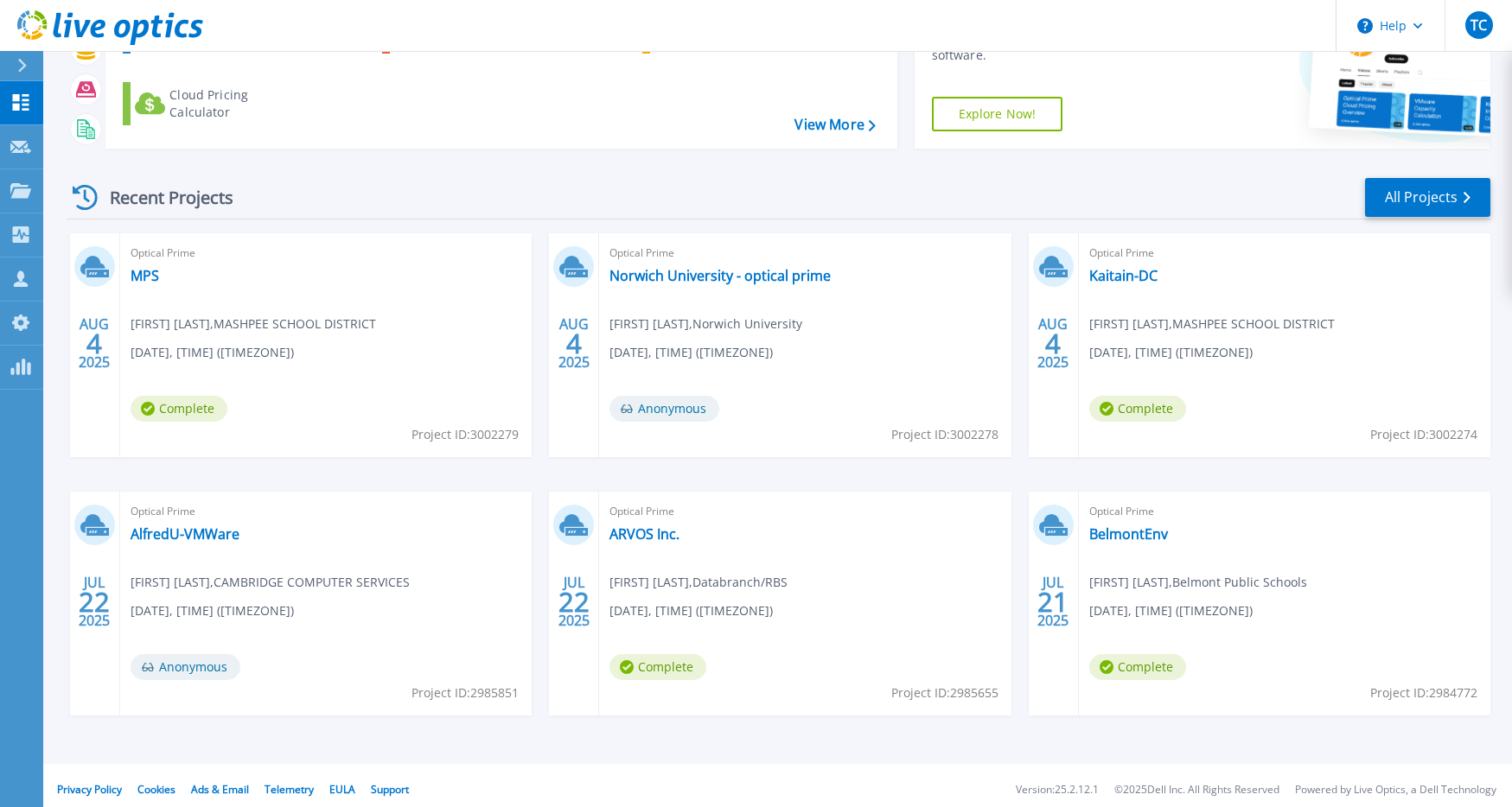 scroll, scrollTop: 150, scrollLeft: 0, axis: vertical 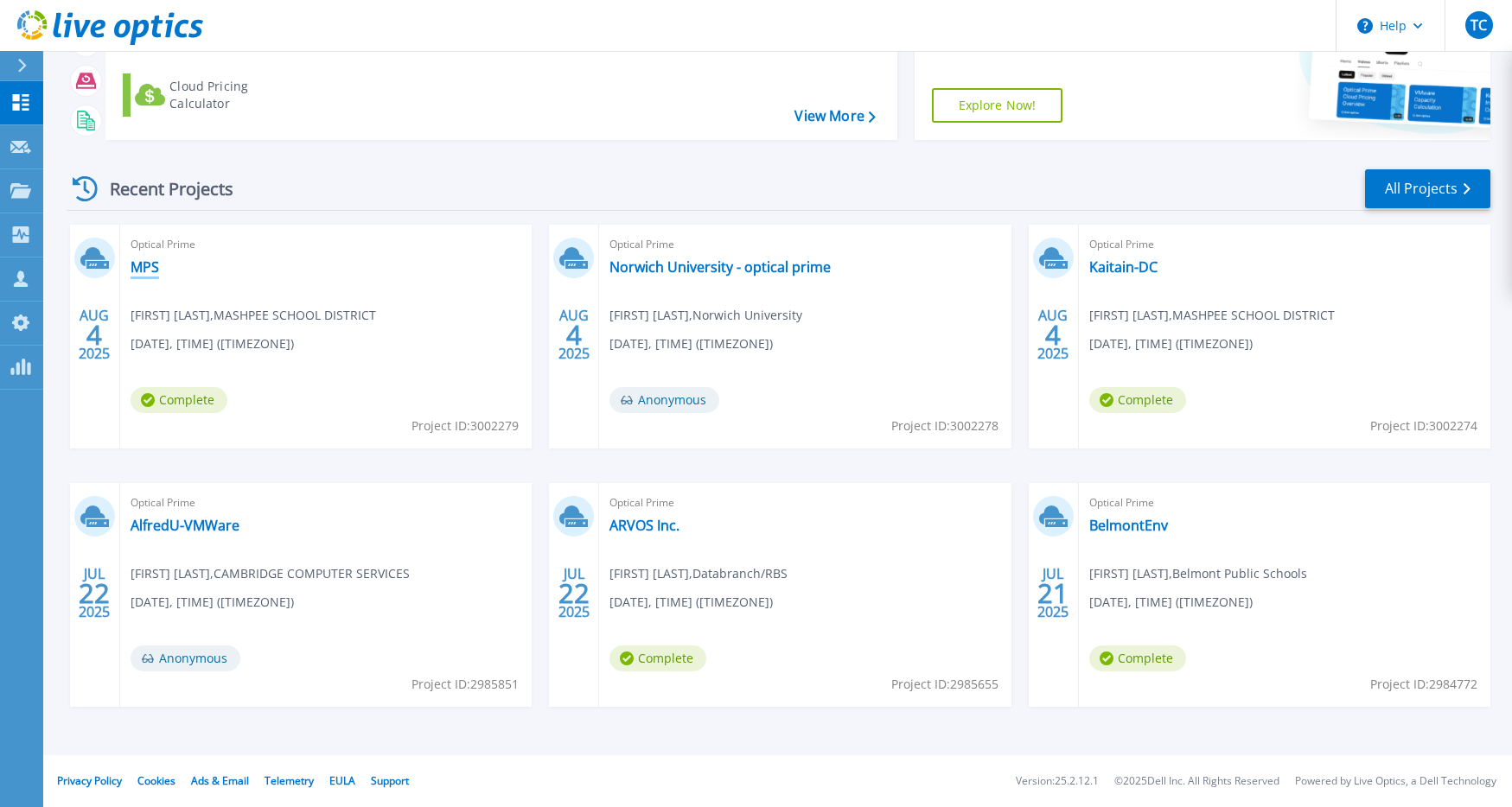 click on "MPS" at bounding box center [144, 267] 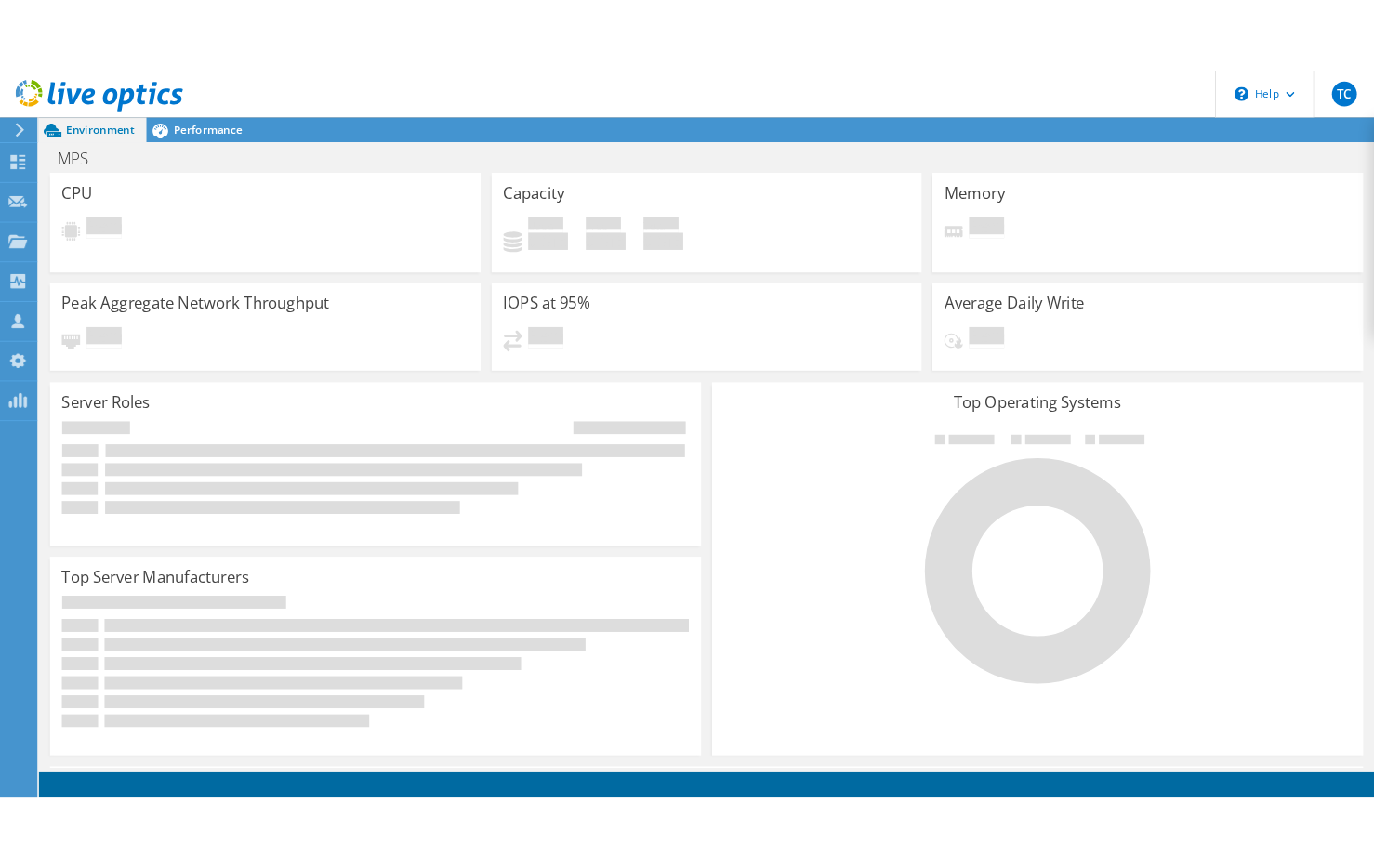 scroll, scrollTop: 0, scrollLeft: 0, axis: both 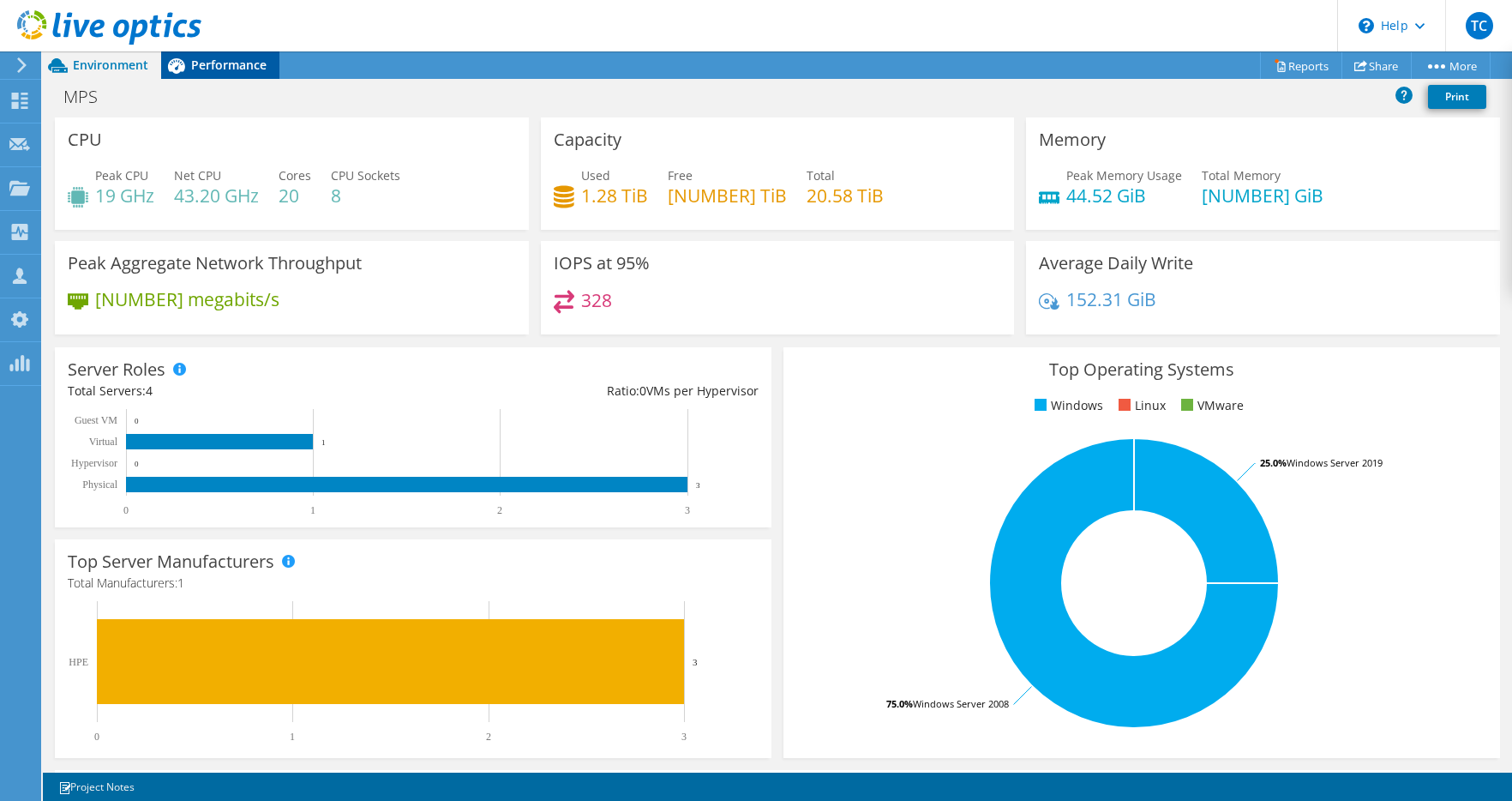 click on "Performance" at bounding box center [220, 65] 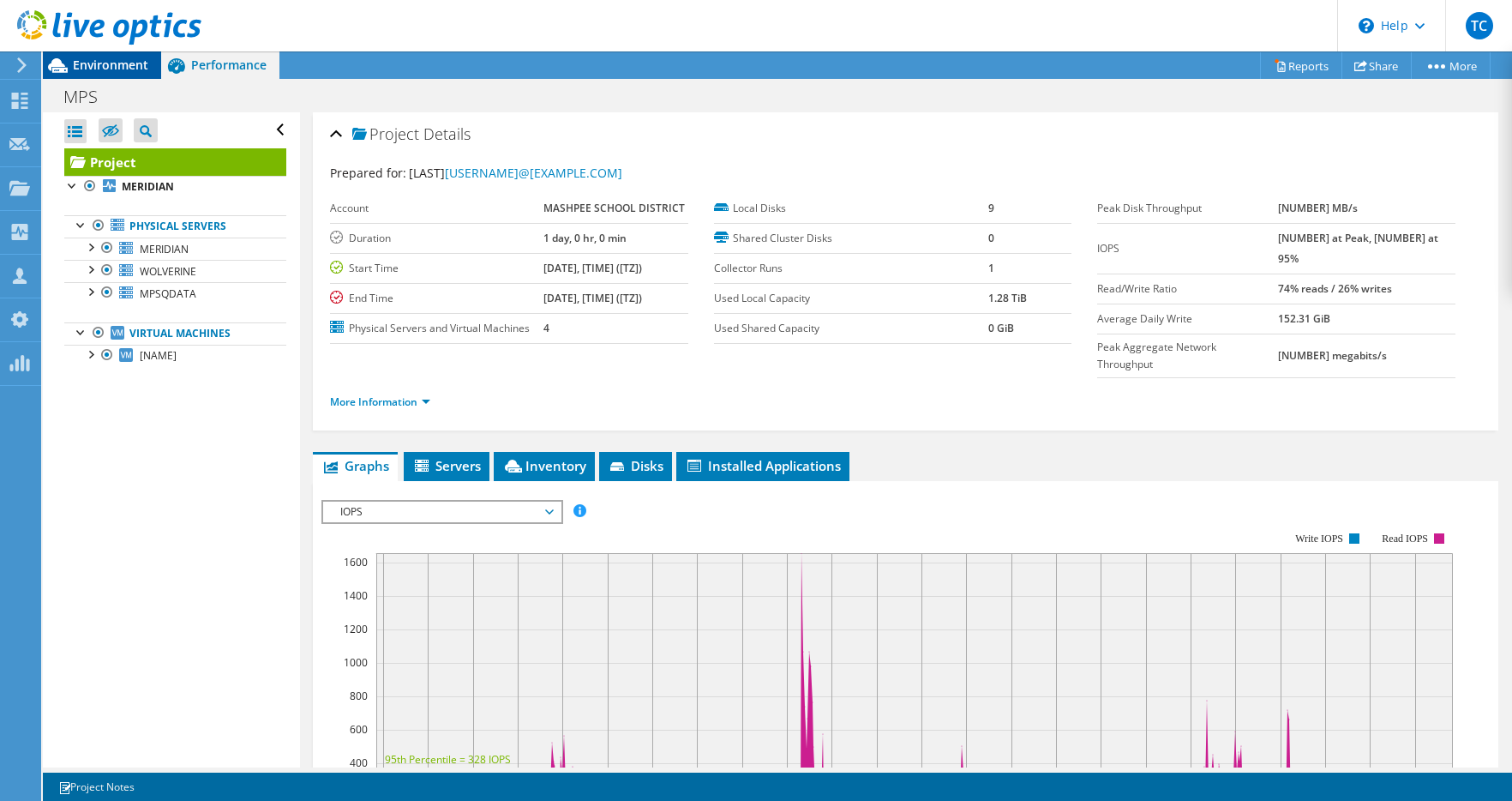 click on "Environment" at bounding box center [111, 64] 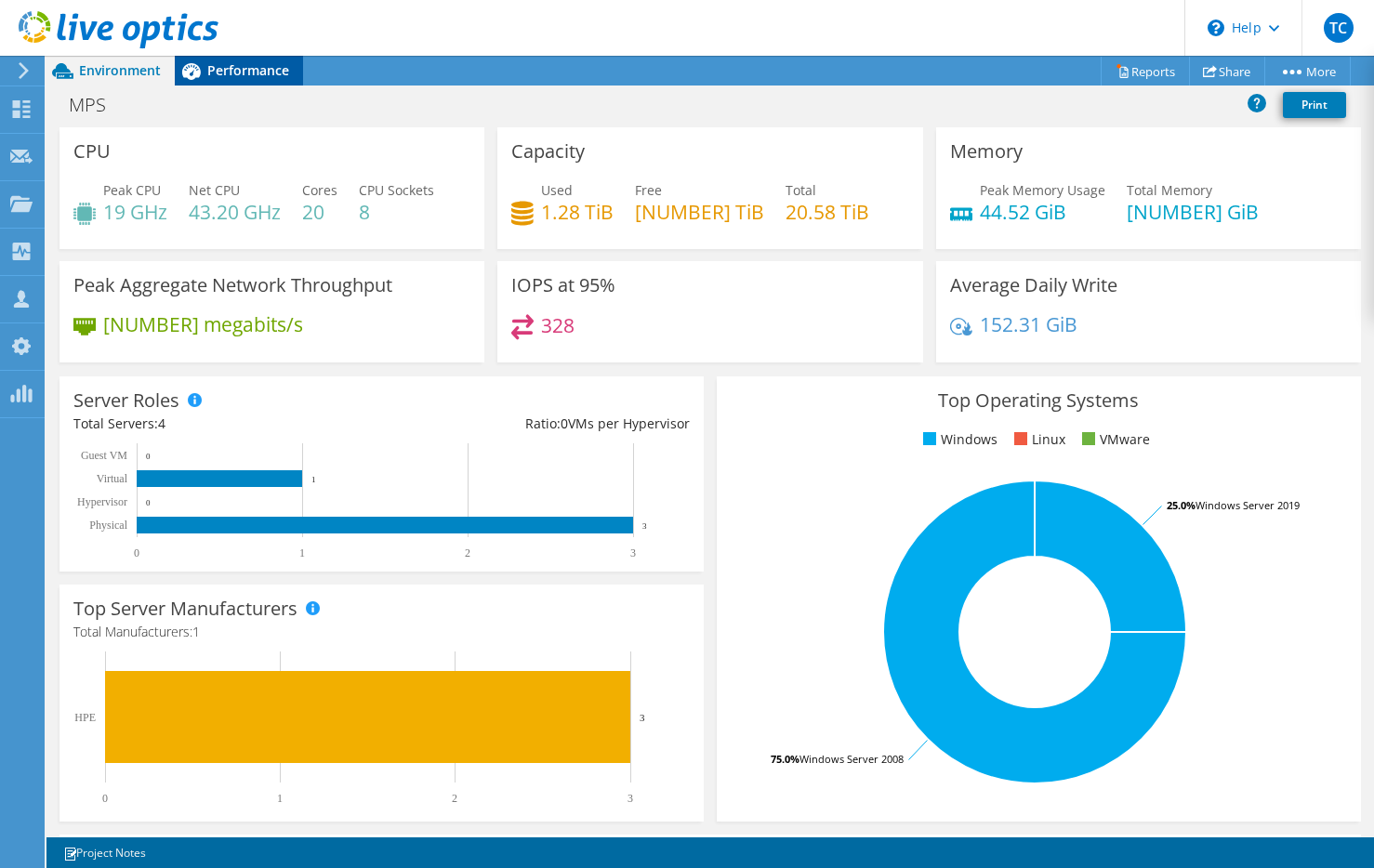 click on "Performance" at bounding box center [248, 70] 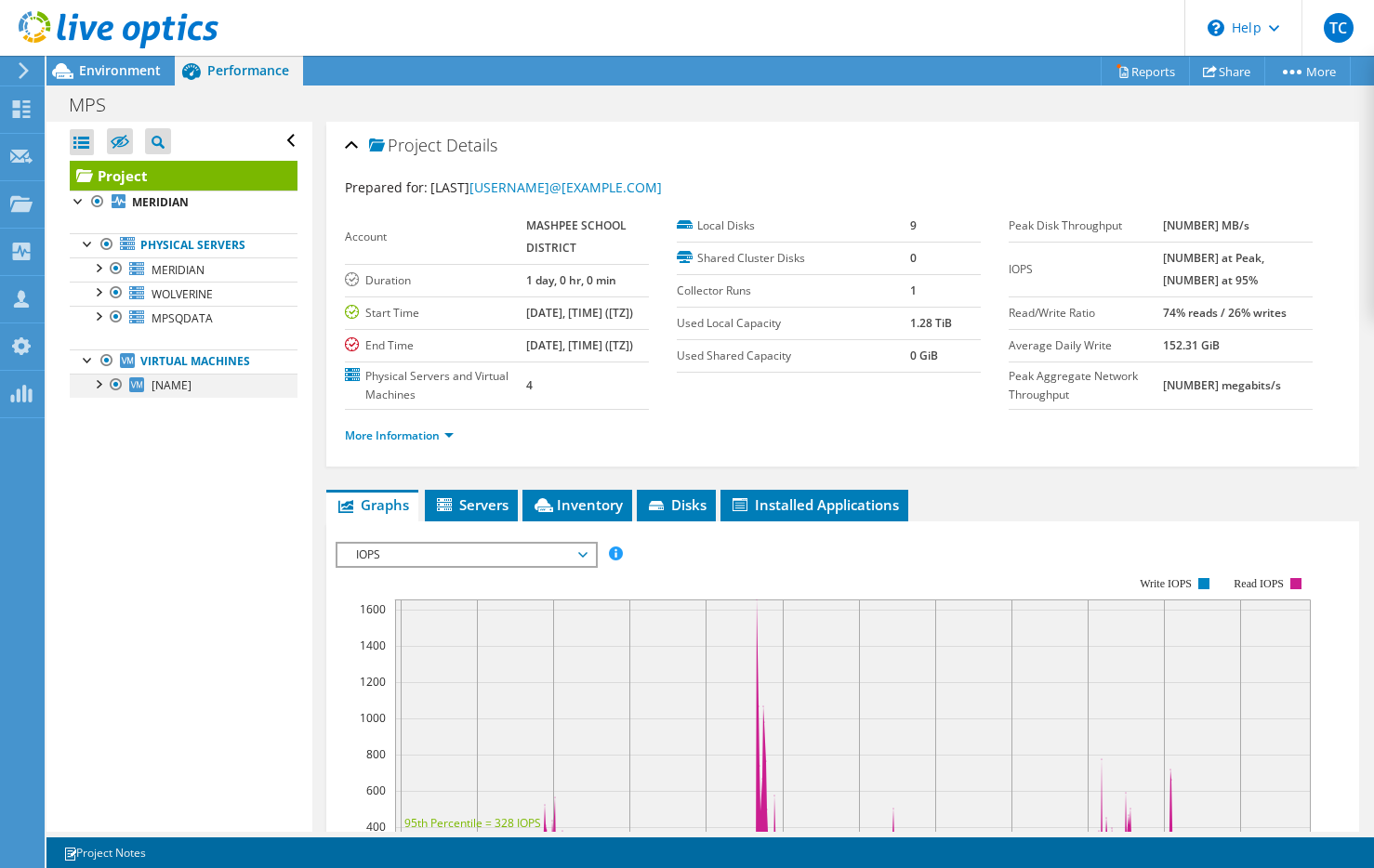 click at bounding box center (98, 383) 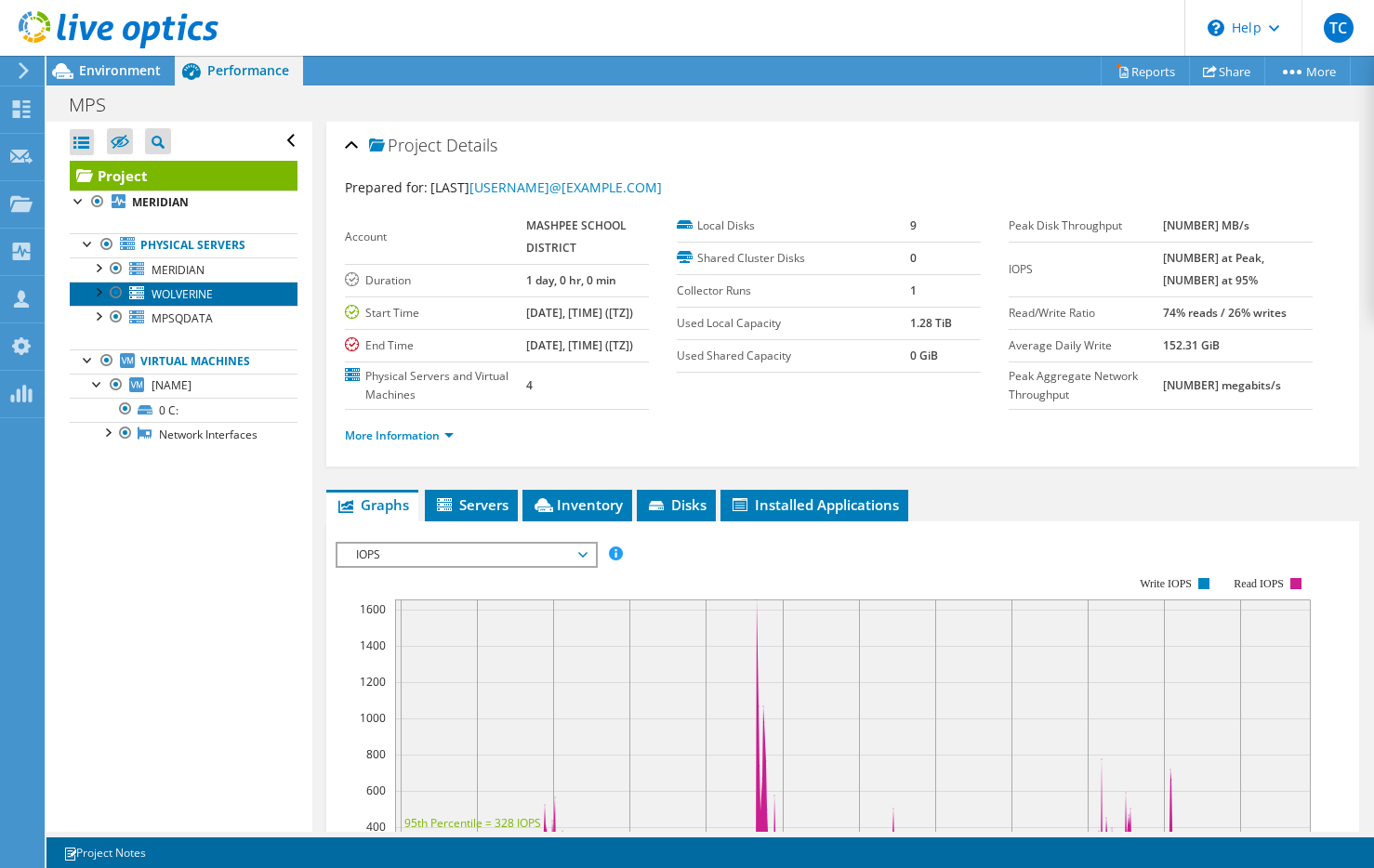 click on "WOLVERINE" at bounding box center (182, 294) 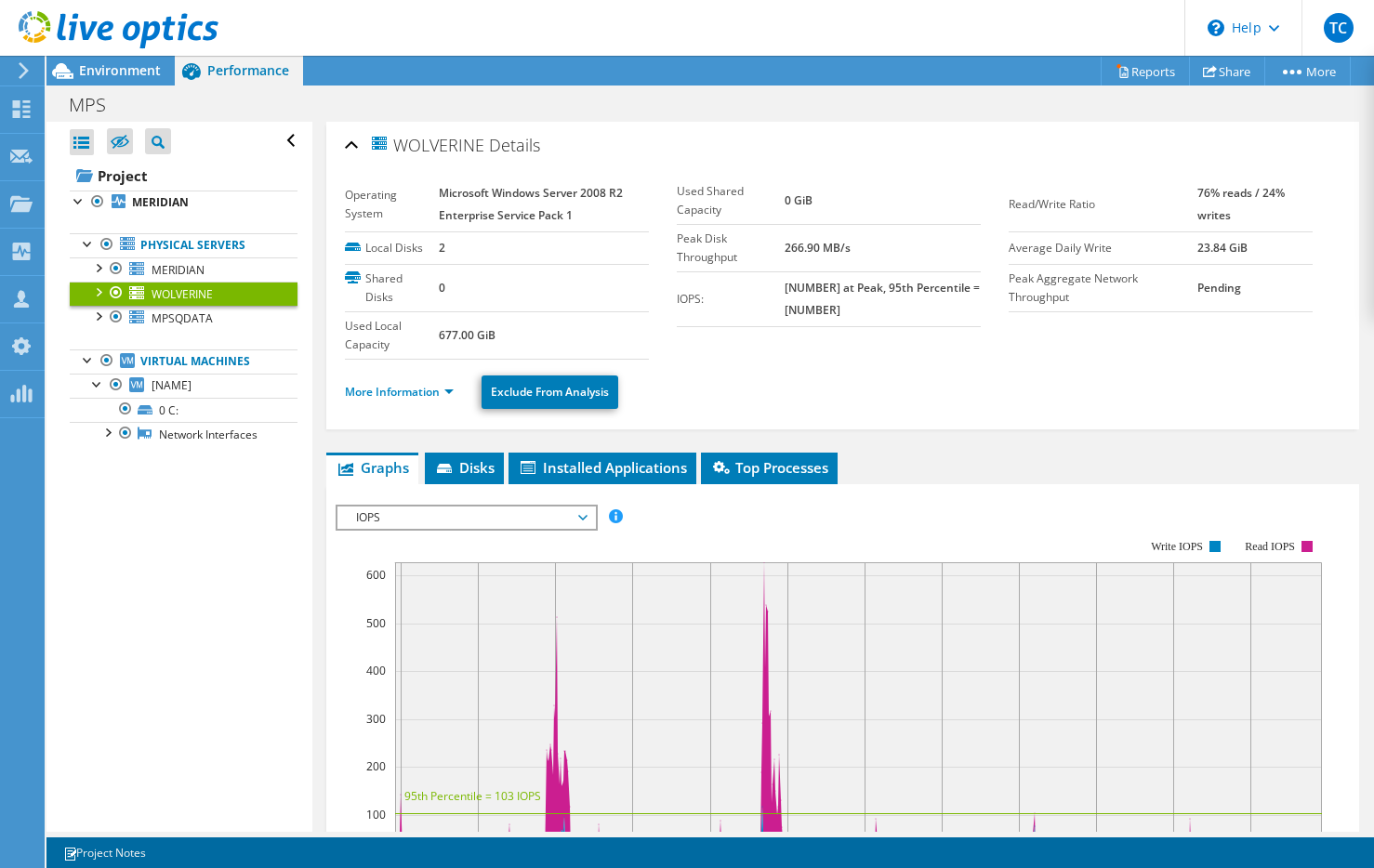 click on "More Information
Exclude From Analysis" at bounding box center [842, 389] 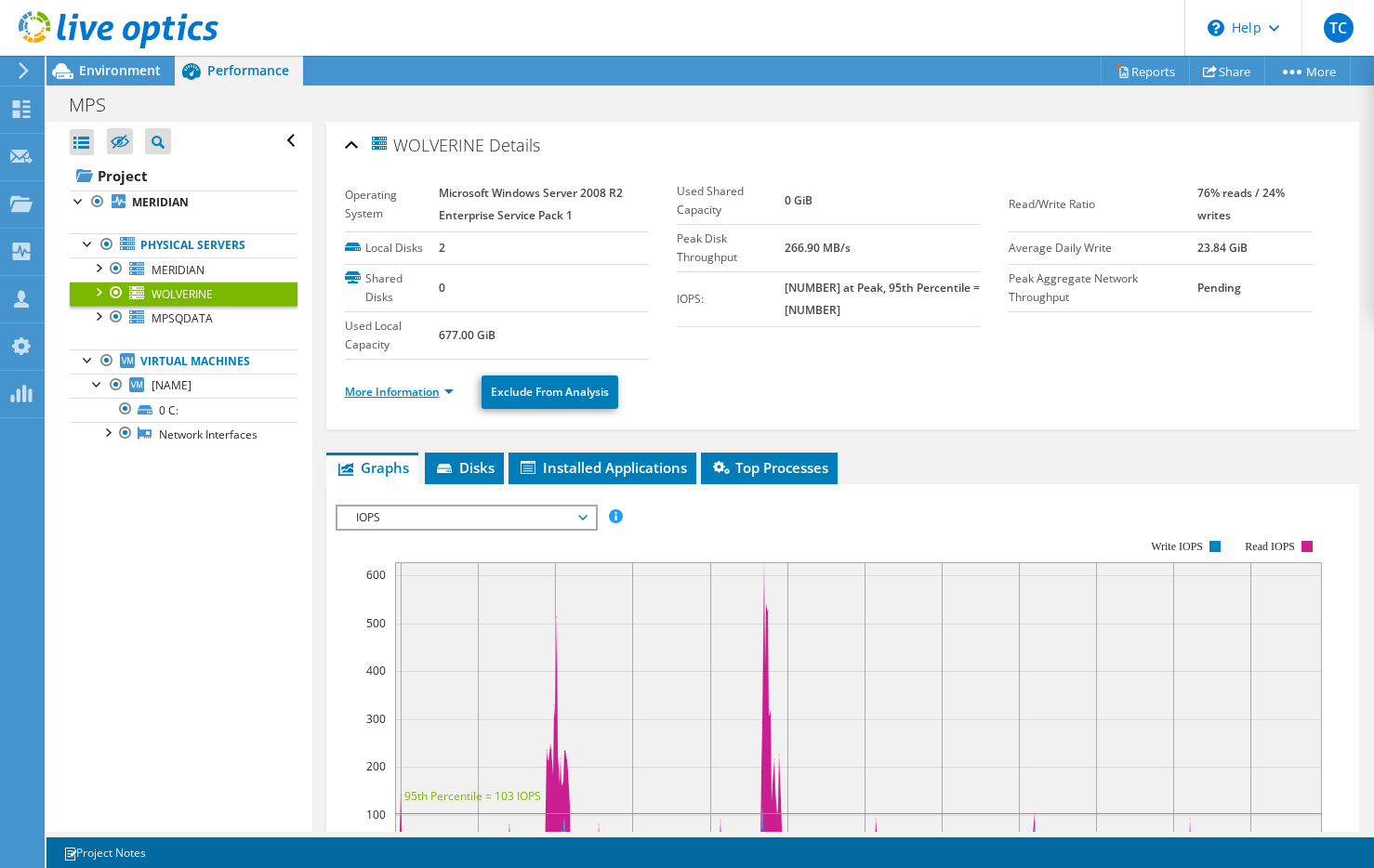 click on "More Information" at bounding box center [399, 391] 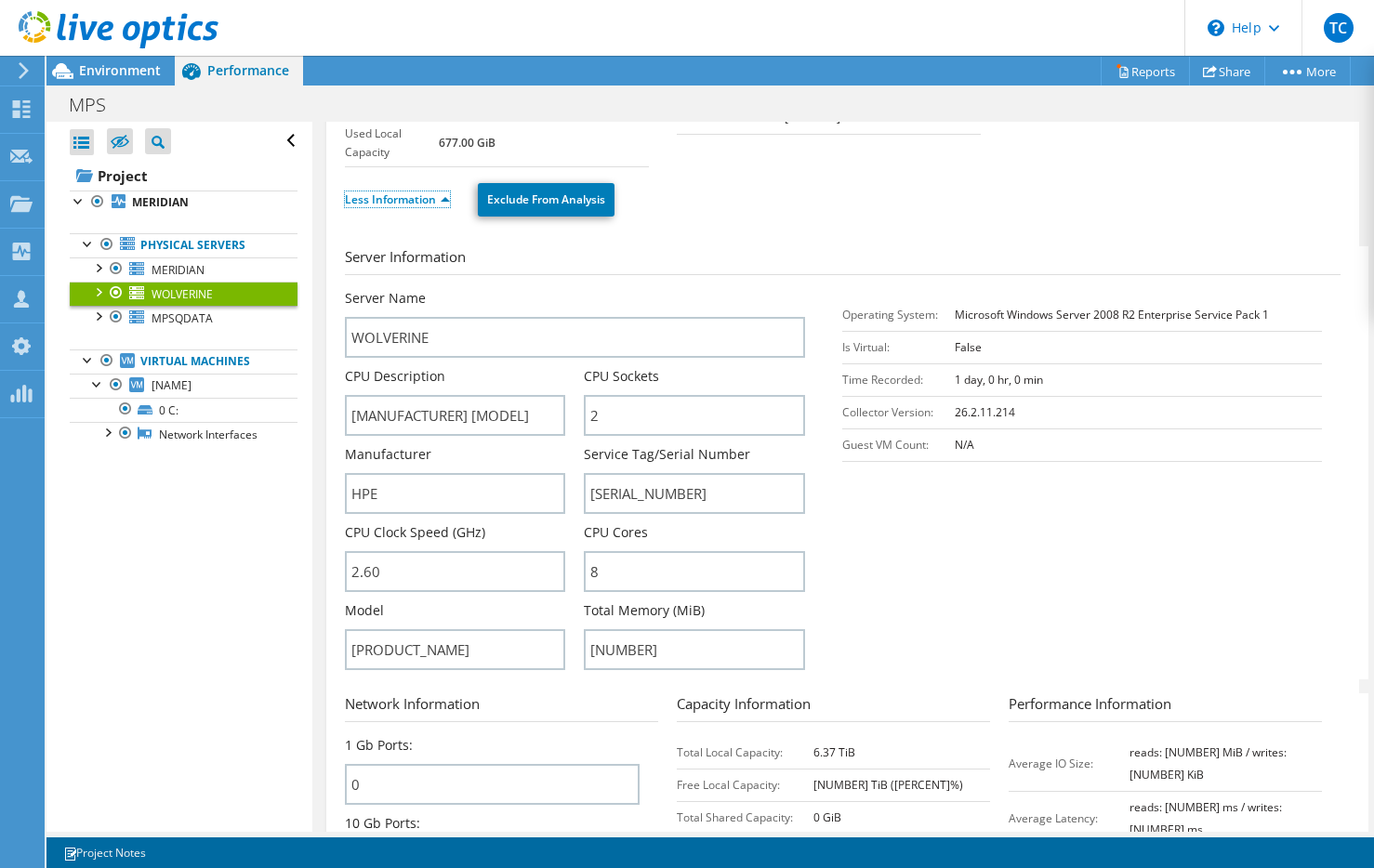 scroll, scrollTop: 200, scrollLeft: 0, axis: vertical 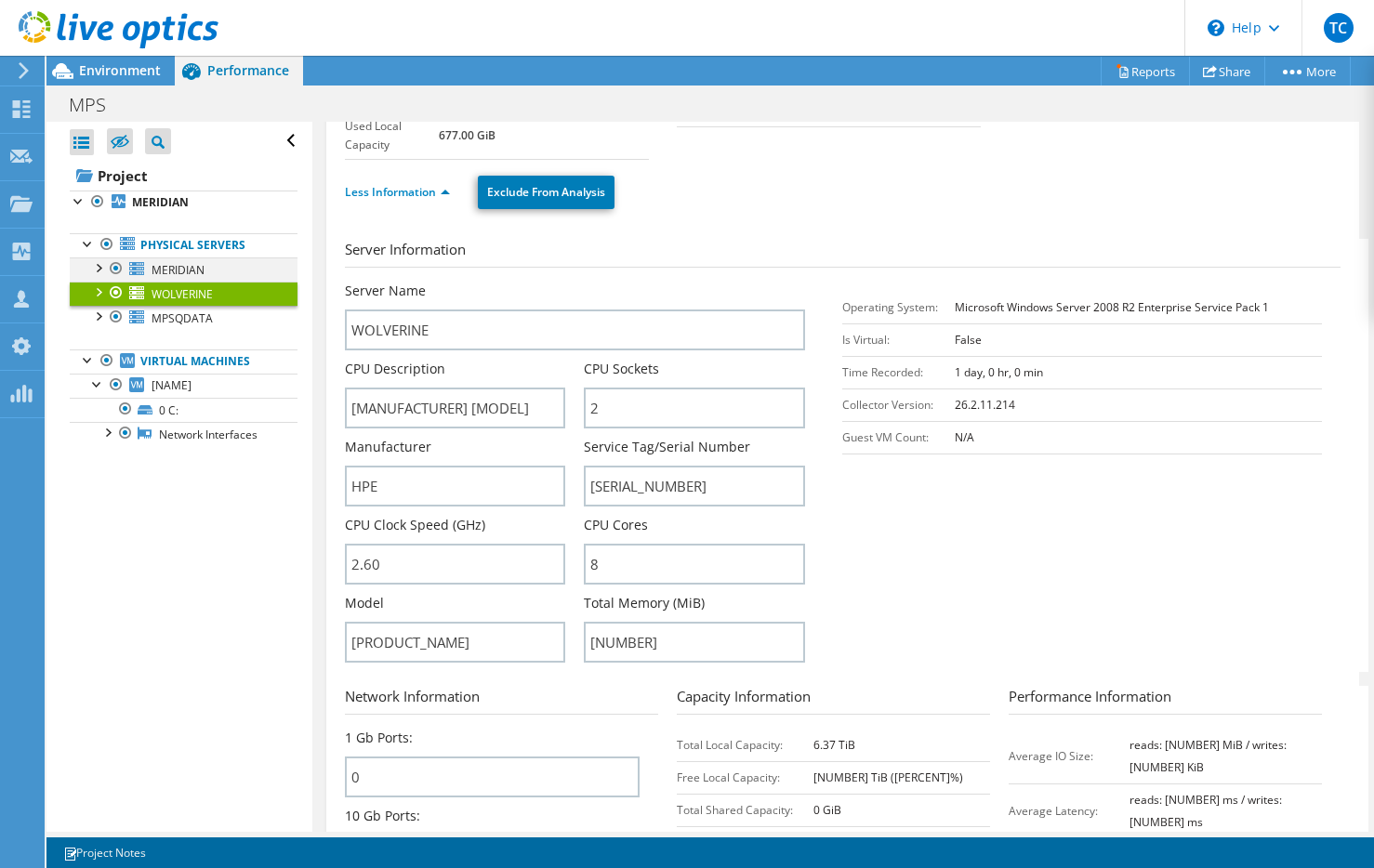 click at bounding box center [98, 267] 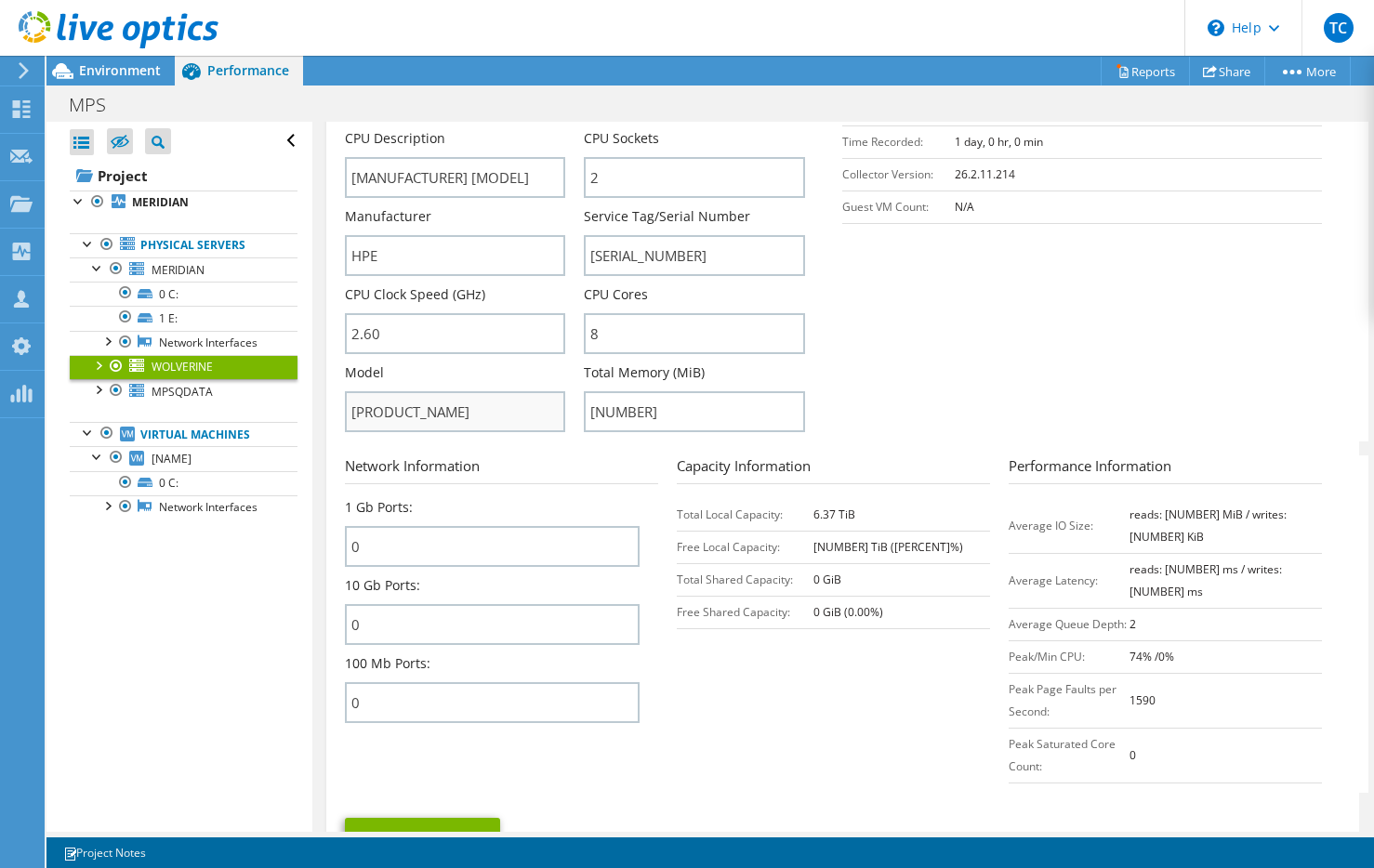 scroll, scrollTop: 435, scrollLeft: 0, axis: vertical 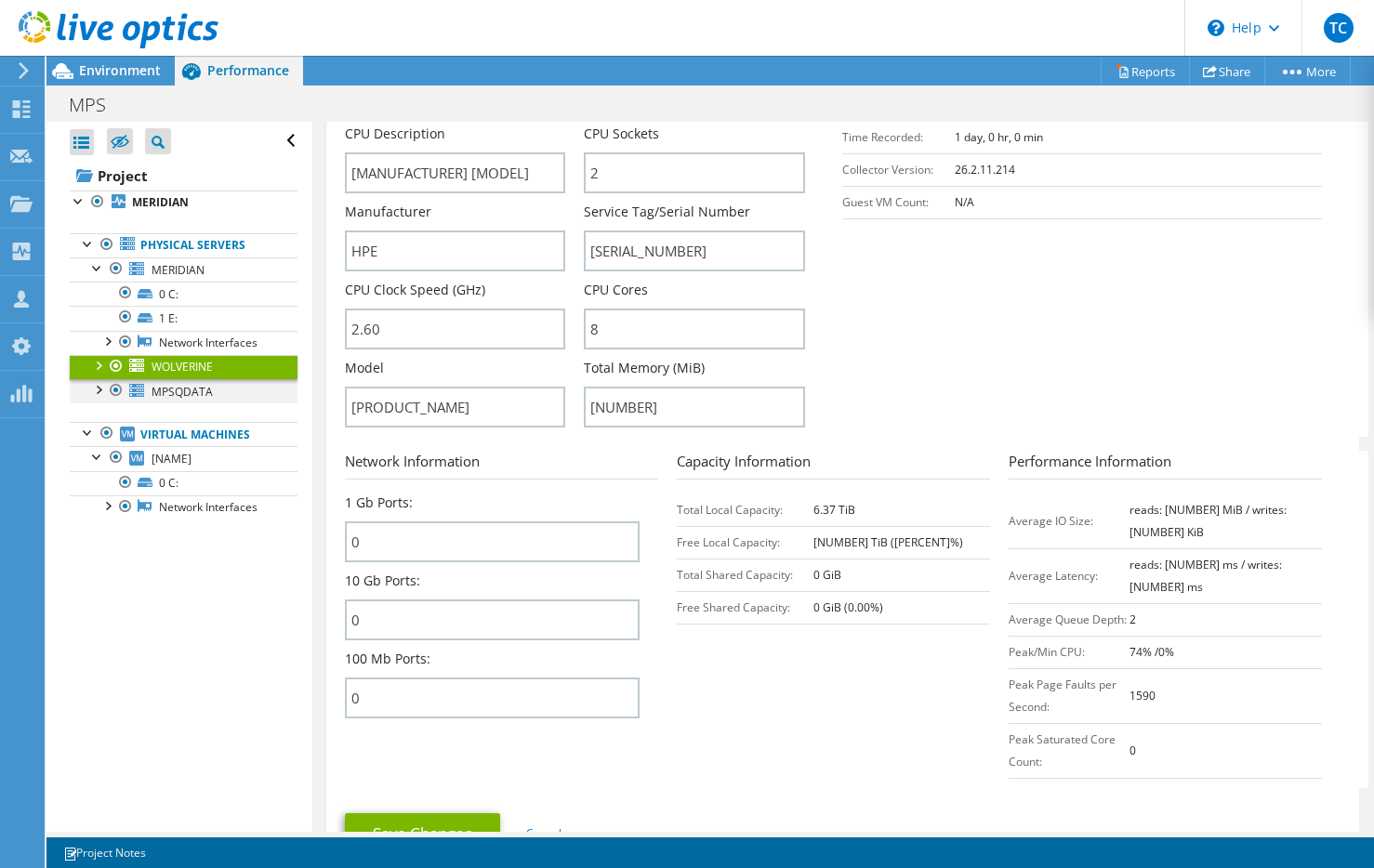 click at bounding box center (98, 388) 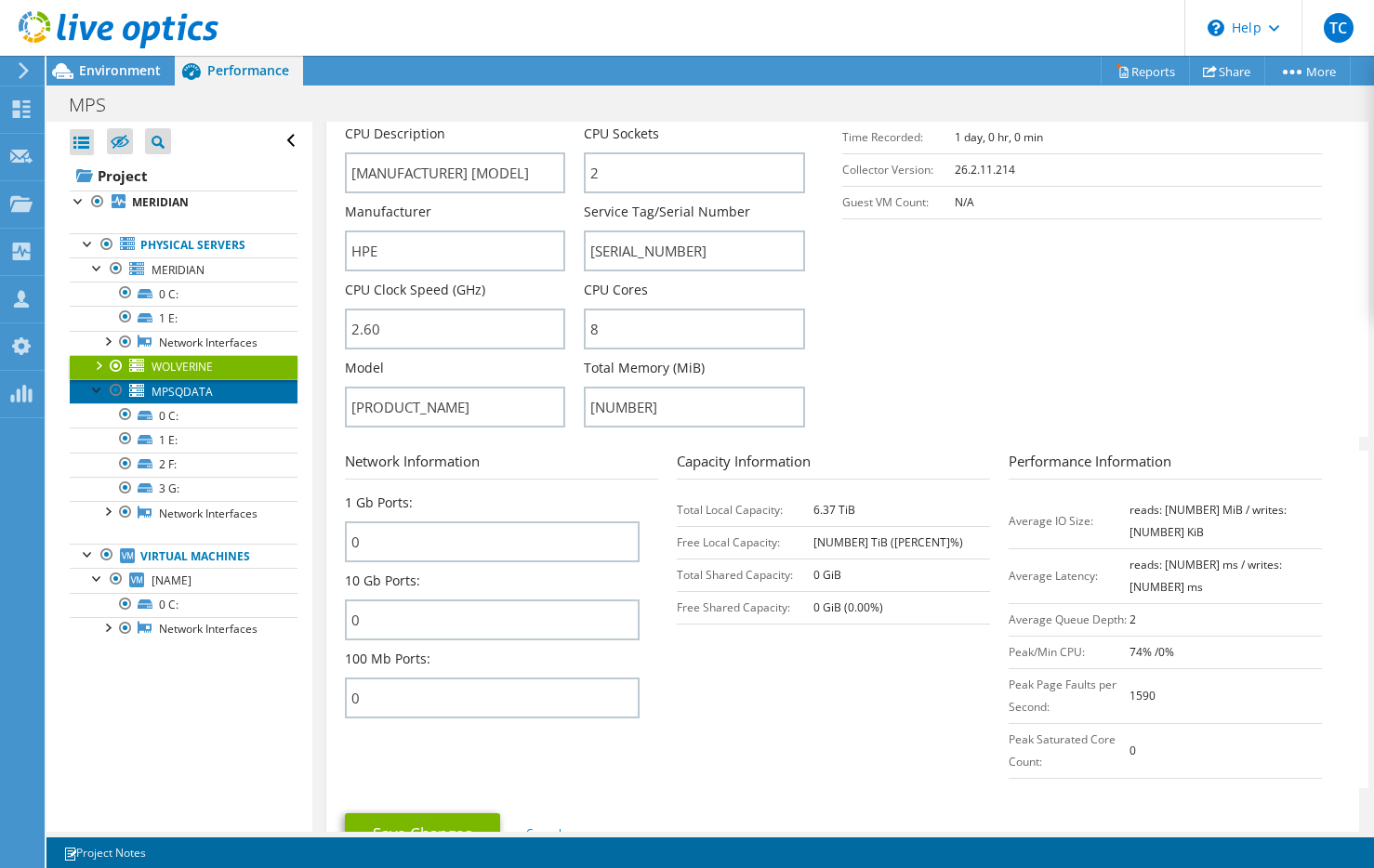 click on "MPSQDATA" at bounding box center [182, 391] 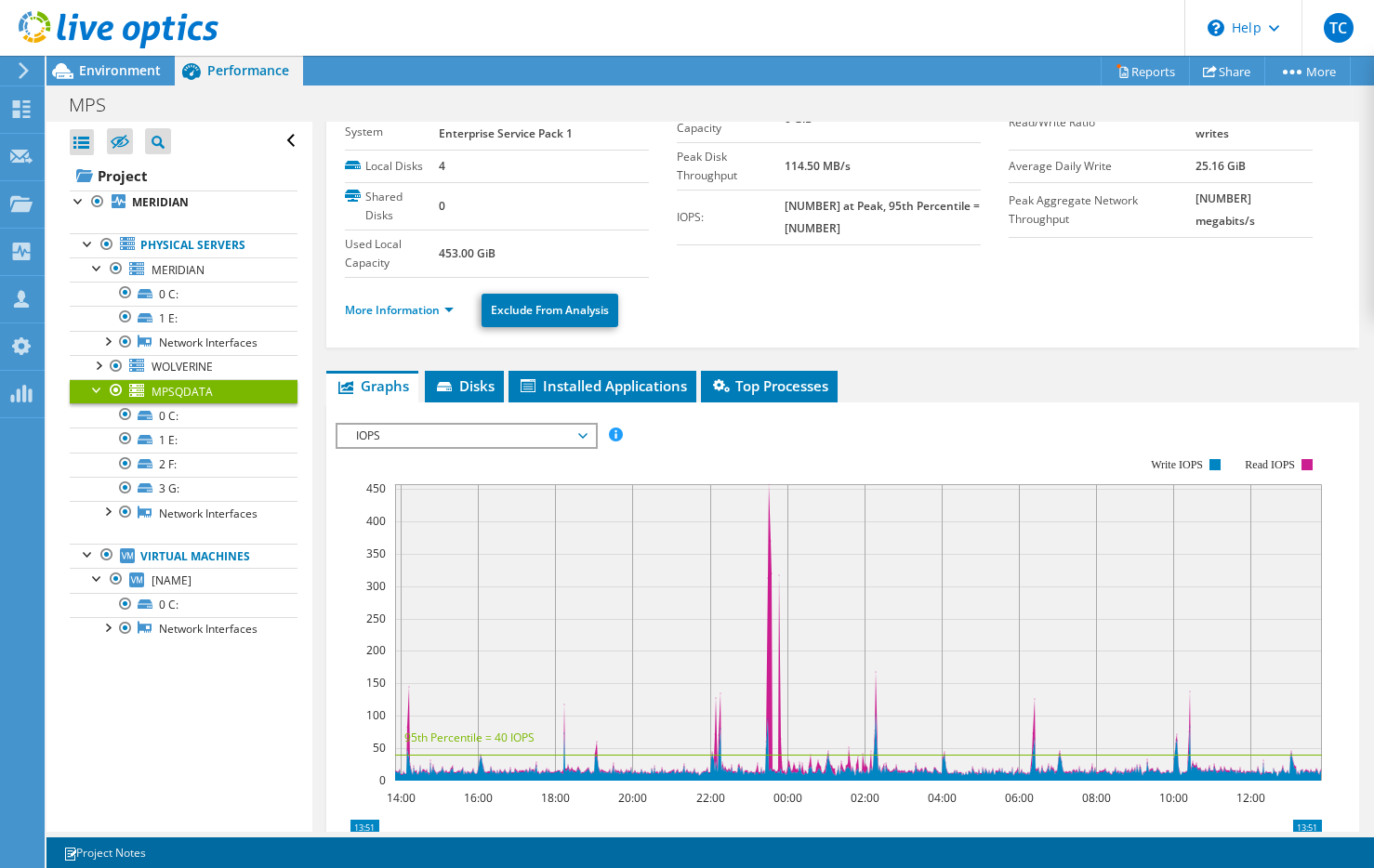 scroll, scrollTop: 65, scrollLeft: 0, axis: vertical 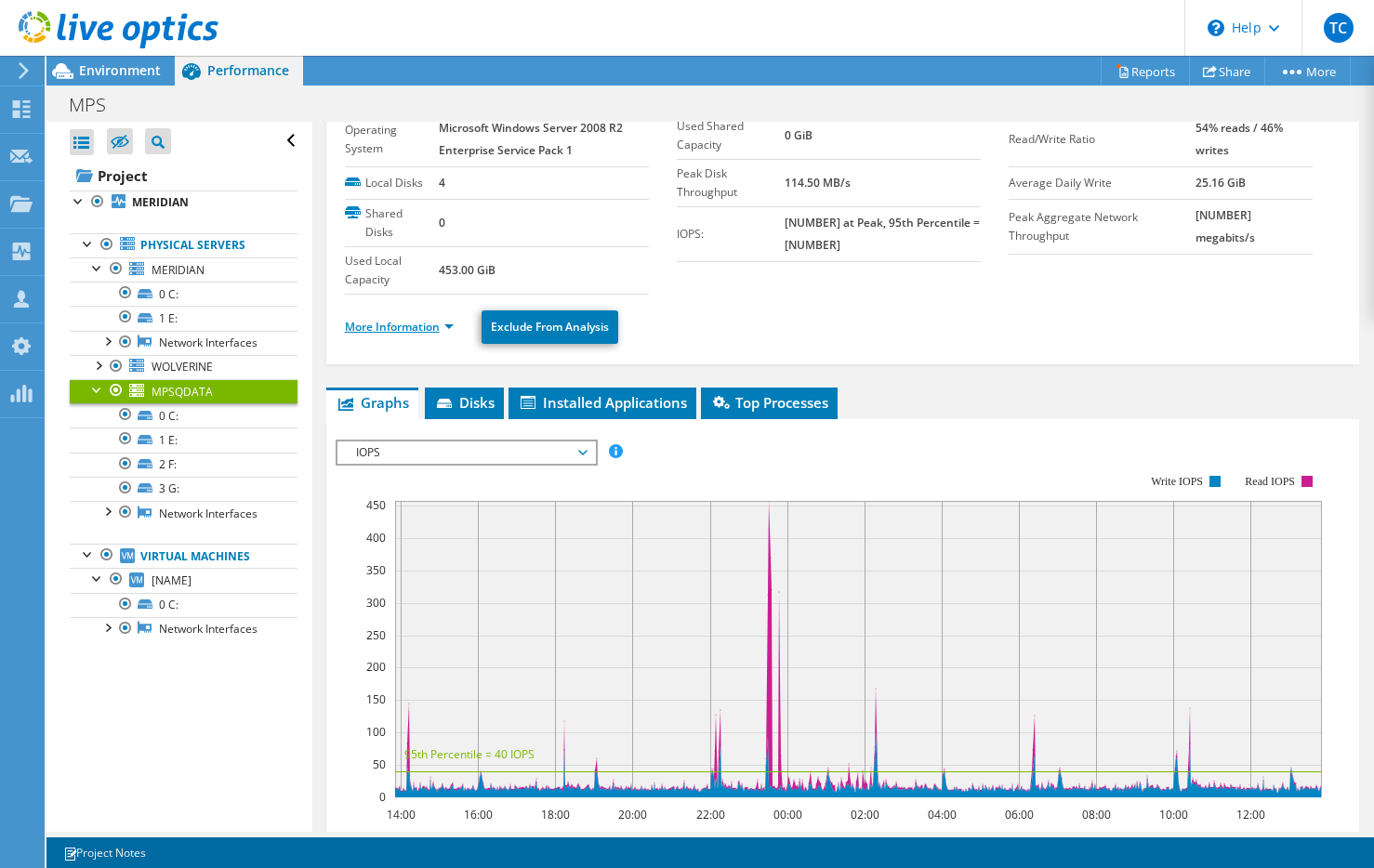 click on "More Information" at bounding box center (399, 326) 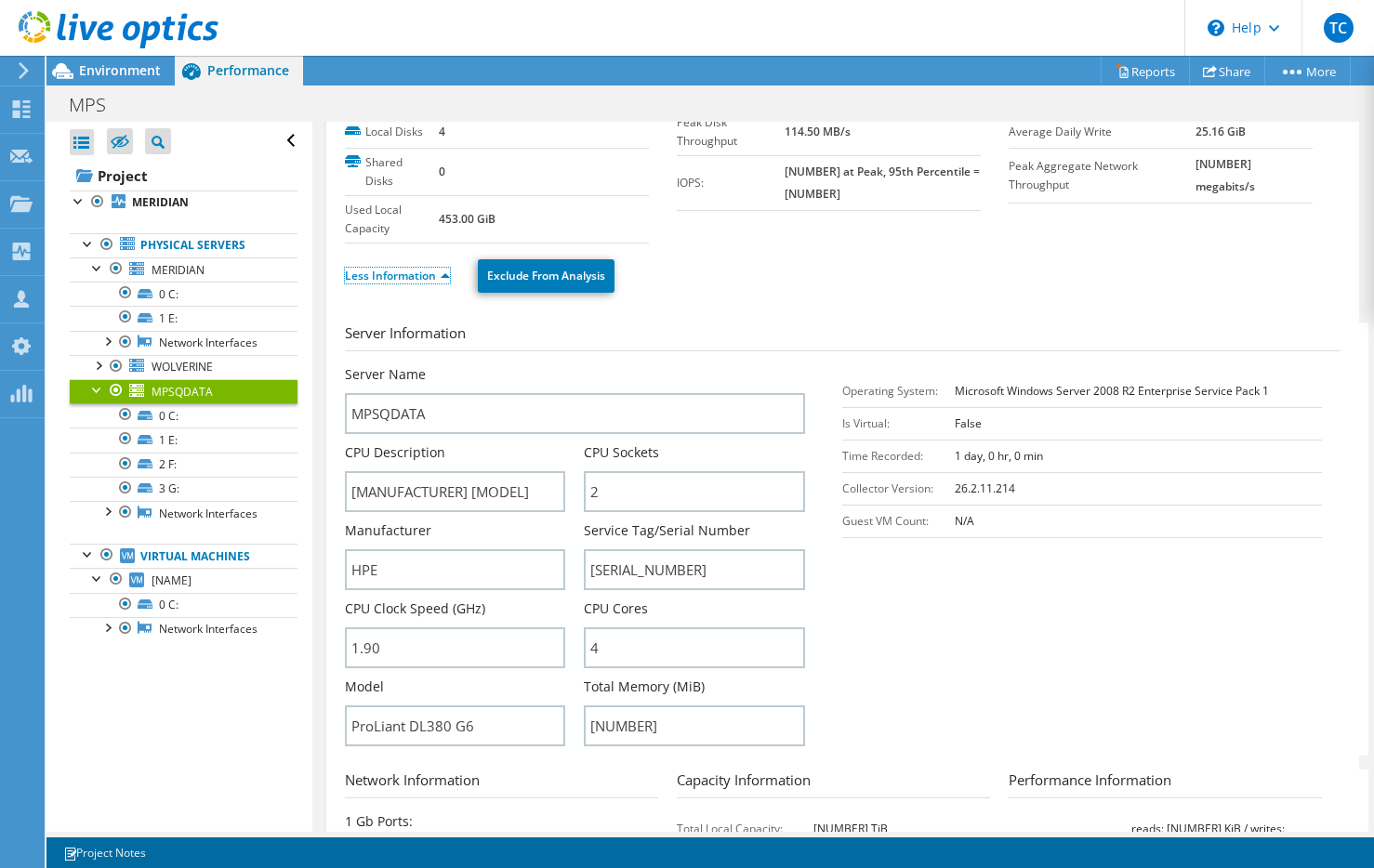 scroll, scrollTop: 125, scrollLeft: 0, axis: vertical 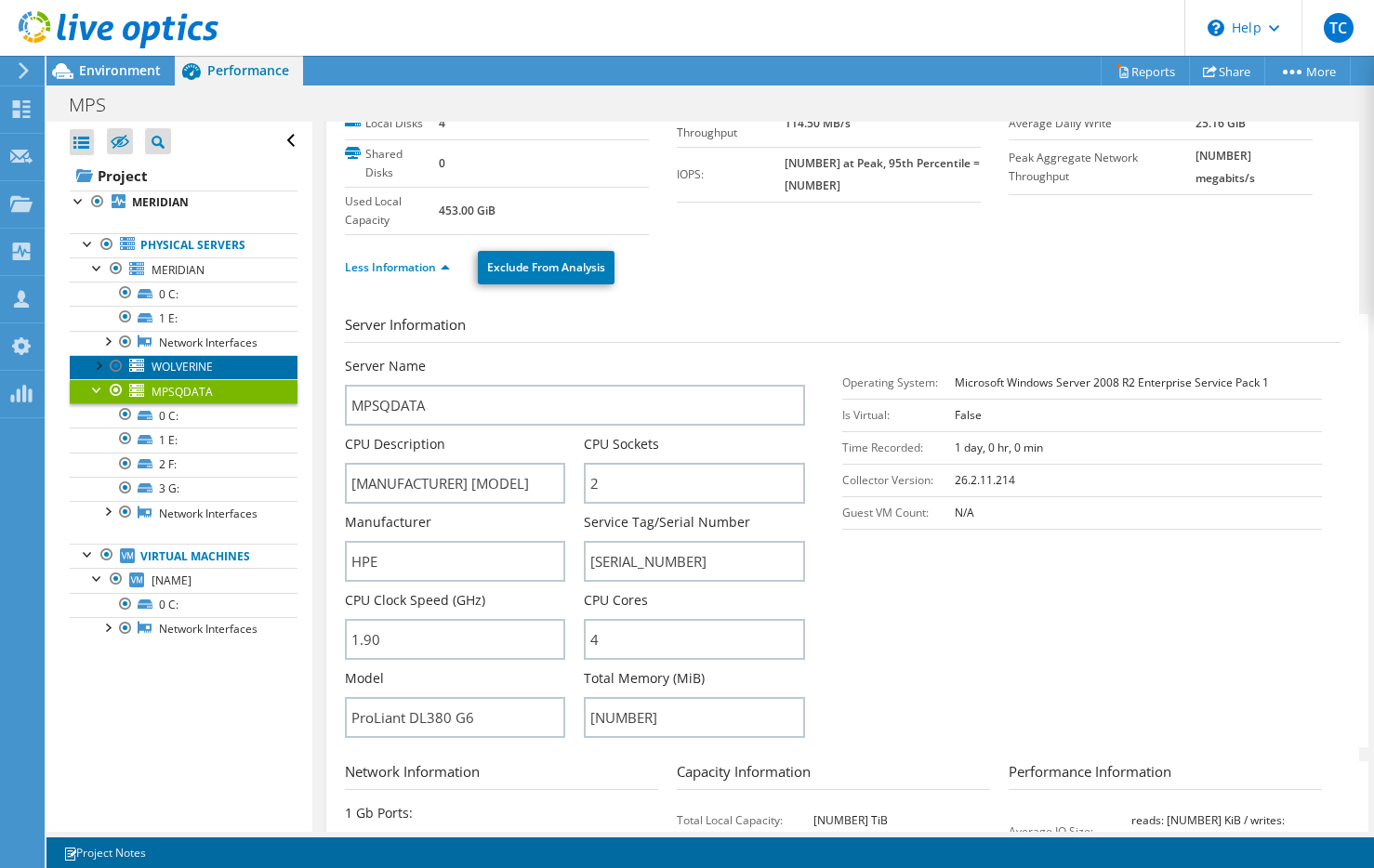 click on "WOLVERINE" at bounding box center (182, 366) 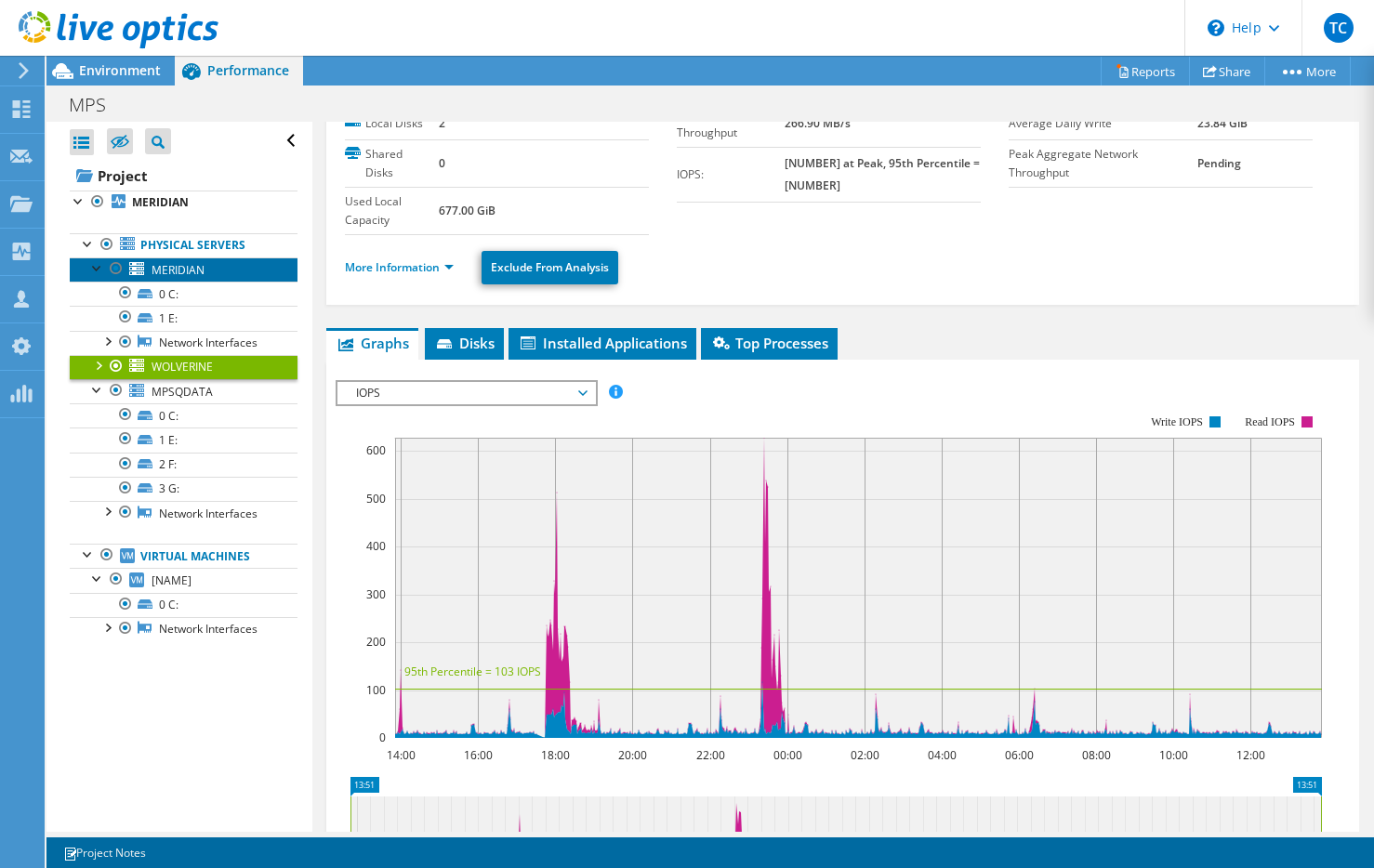 click on "MERIDIAN" at bounding box center [178, 270] 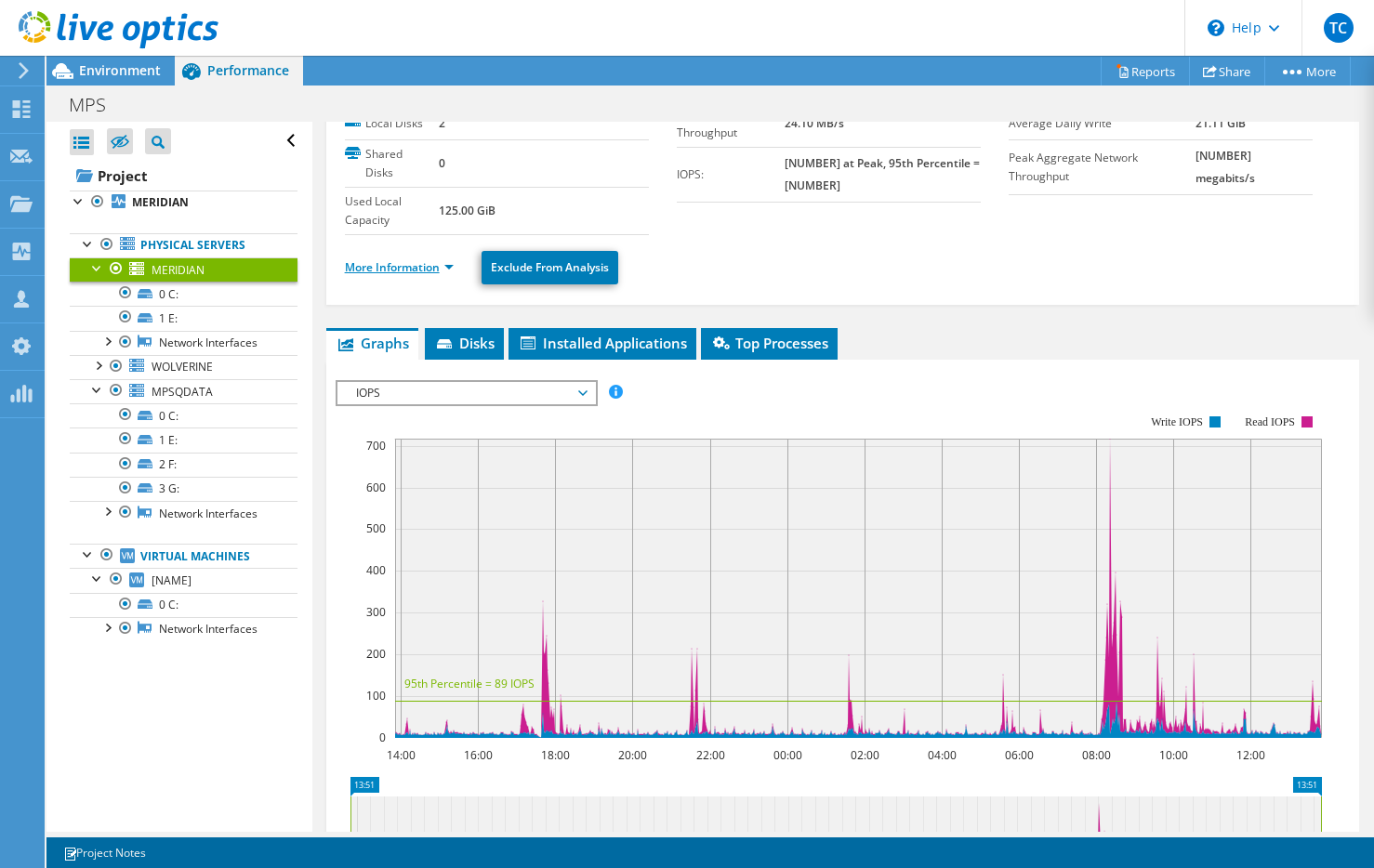 click on "More Information" at bounding box center (399, 267) 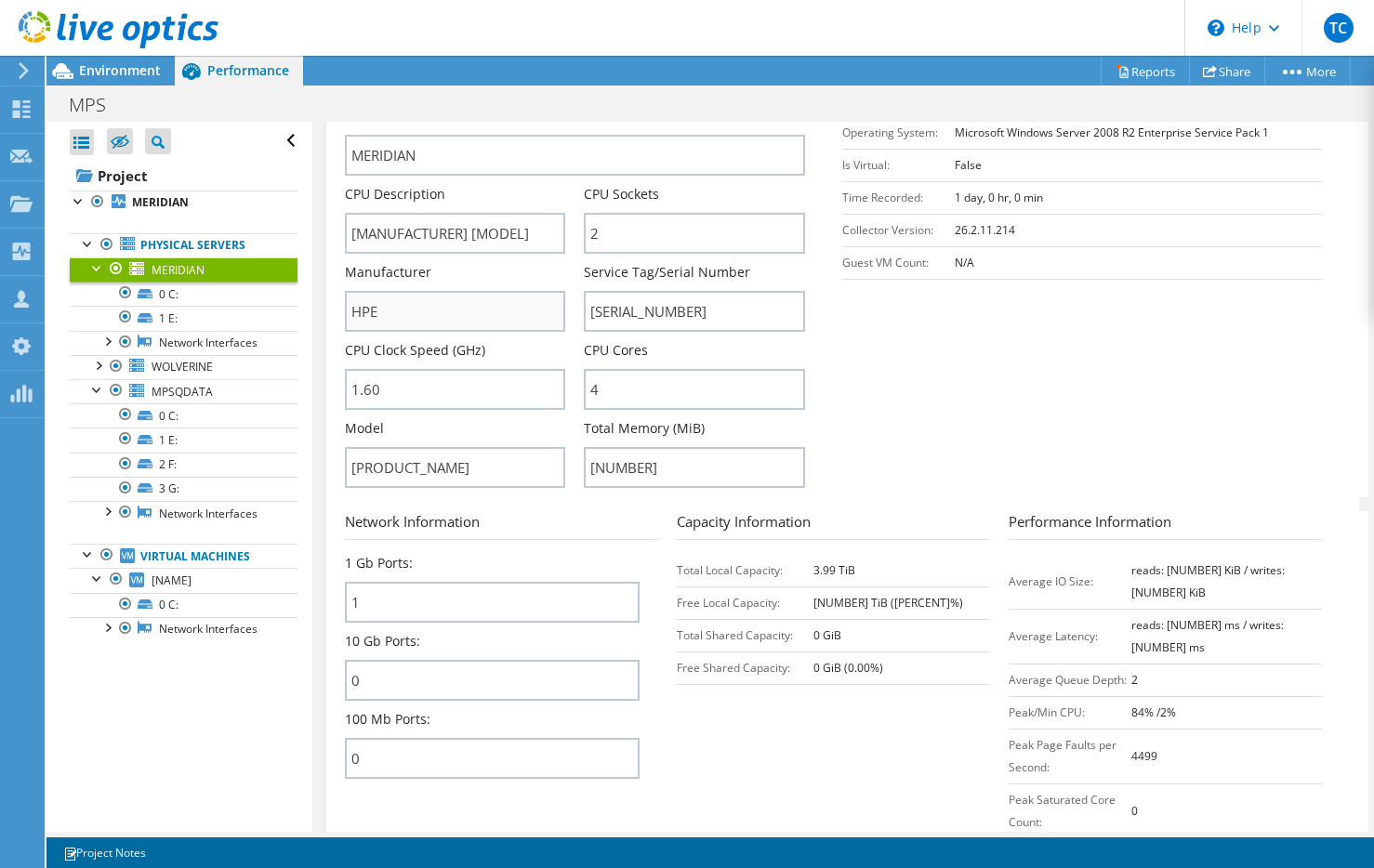 scroll, scrollTop: 378, scrollLeft: 0, axis: vertical 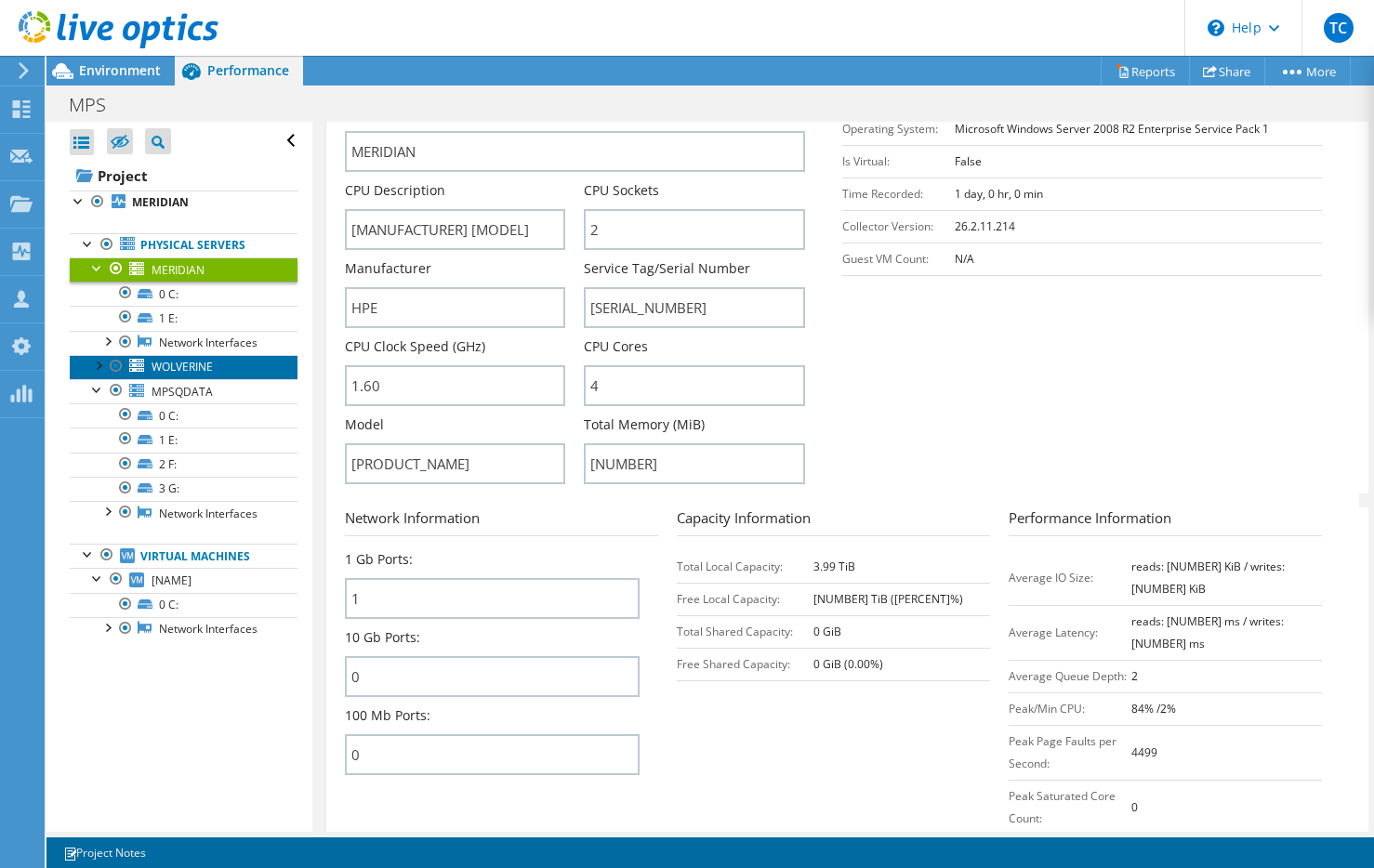click on "WOLVERINE" at bounding box center [182, 366] 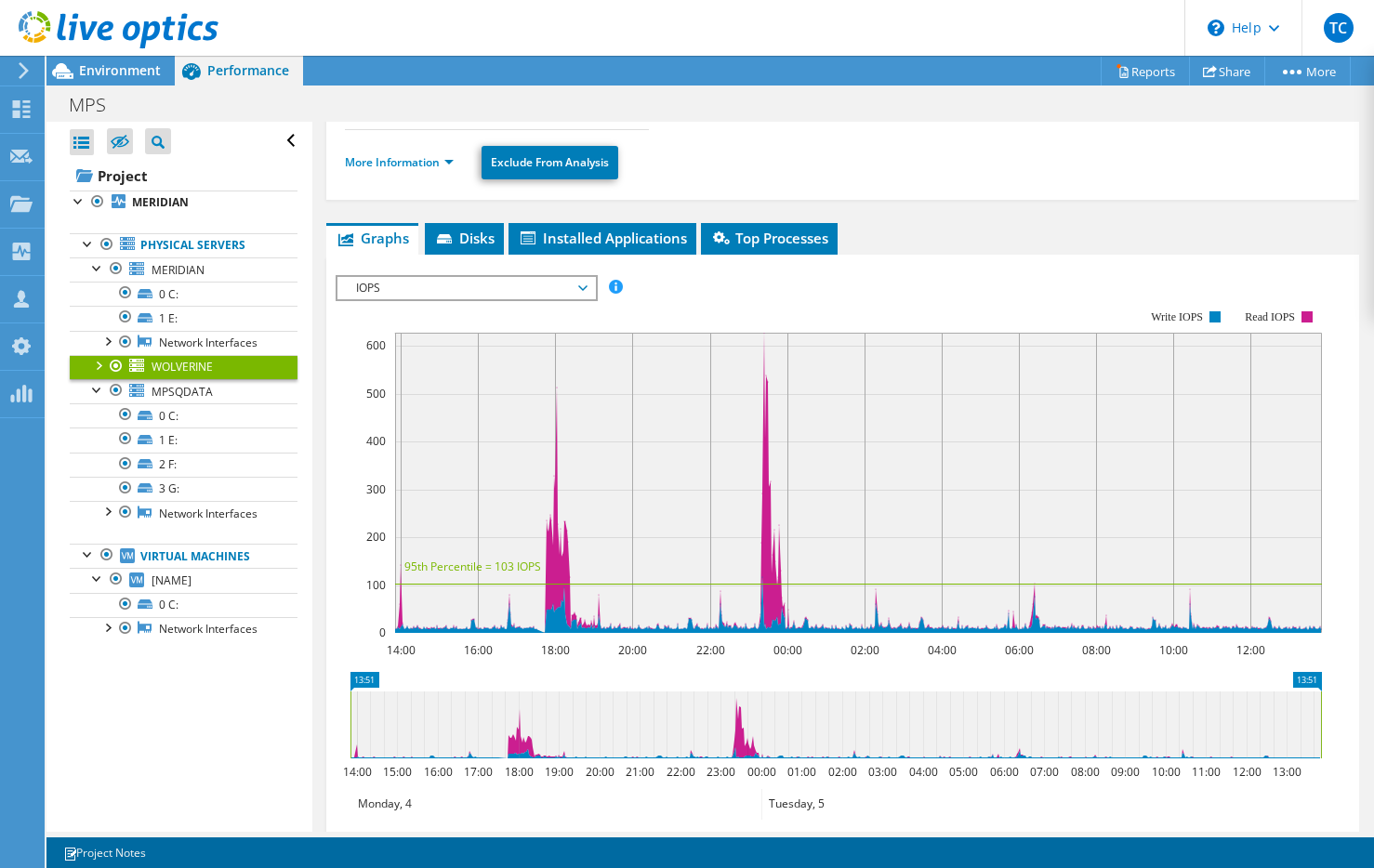 scroll, scrollTop: 229, scrollLeft: 0, axis: vertical 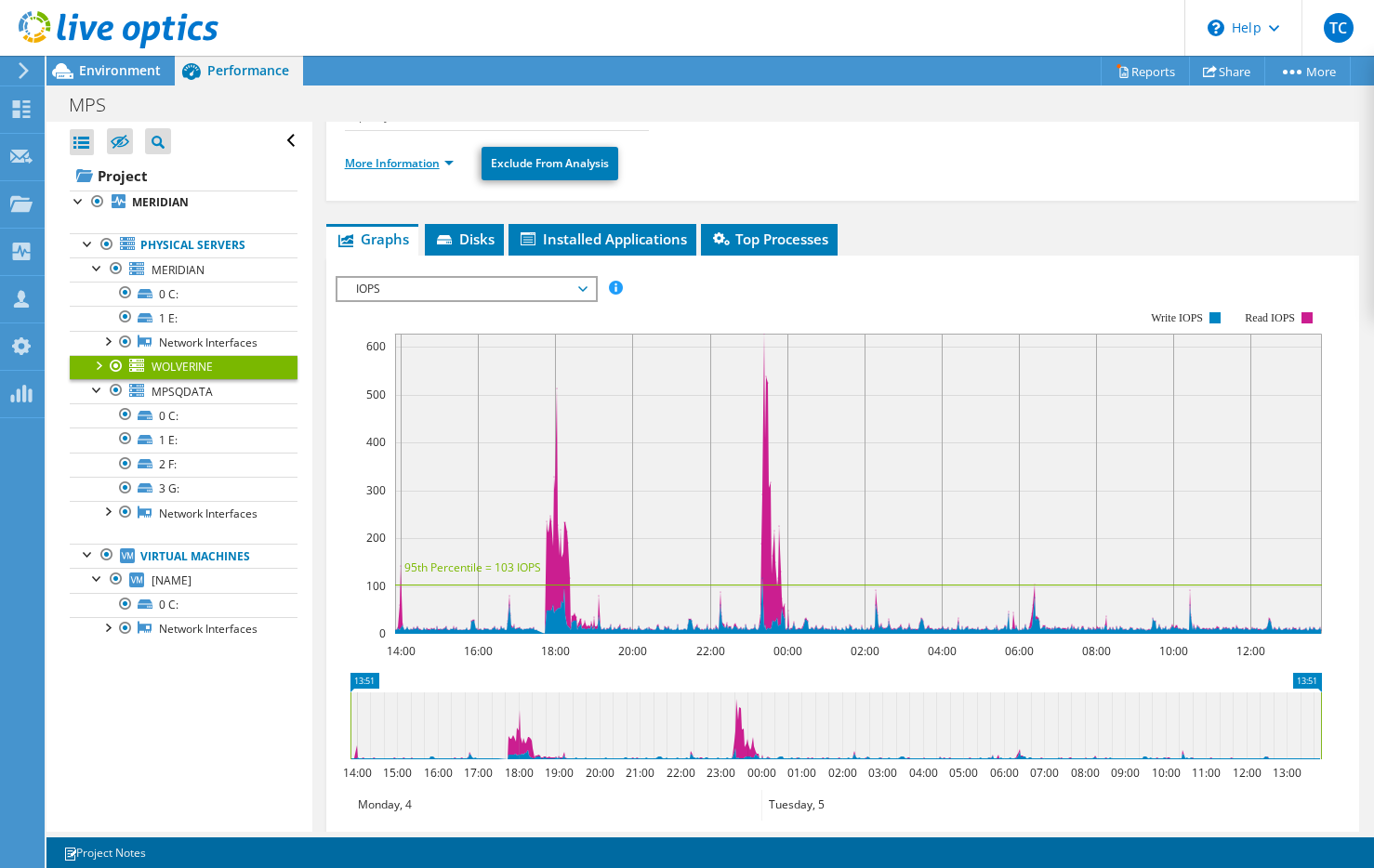 click on "More Information" at bounding box center (399, 163) 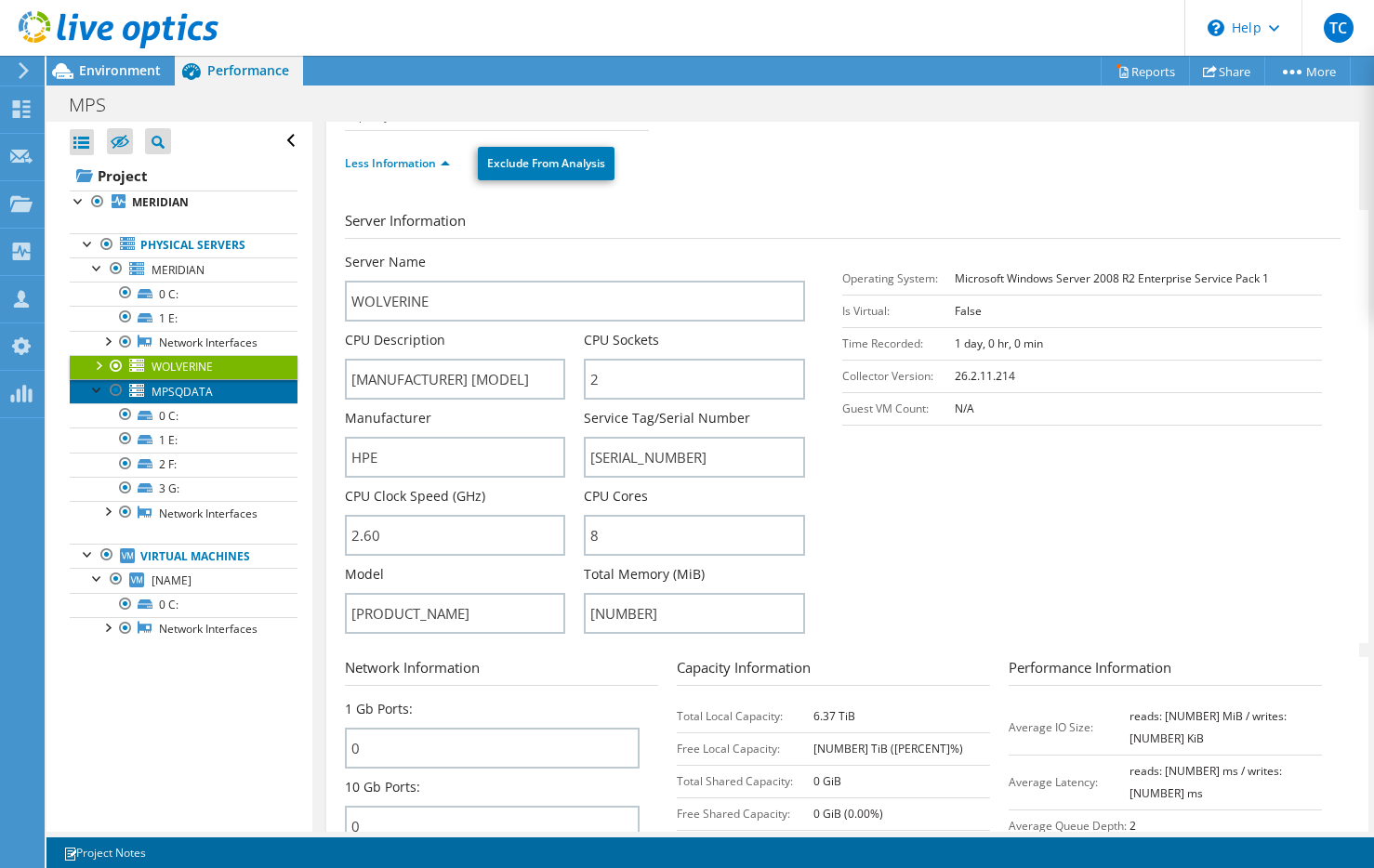 click on "MPSQDATA" at bounding box center [182, 391] 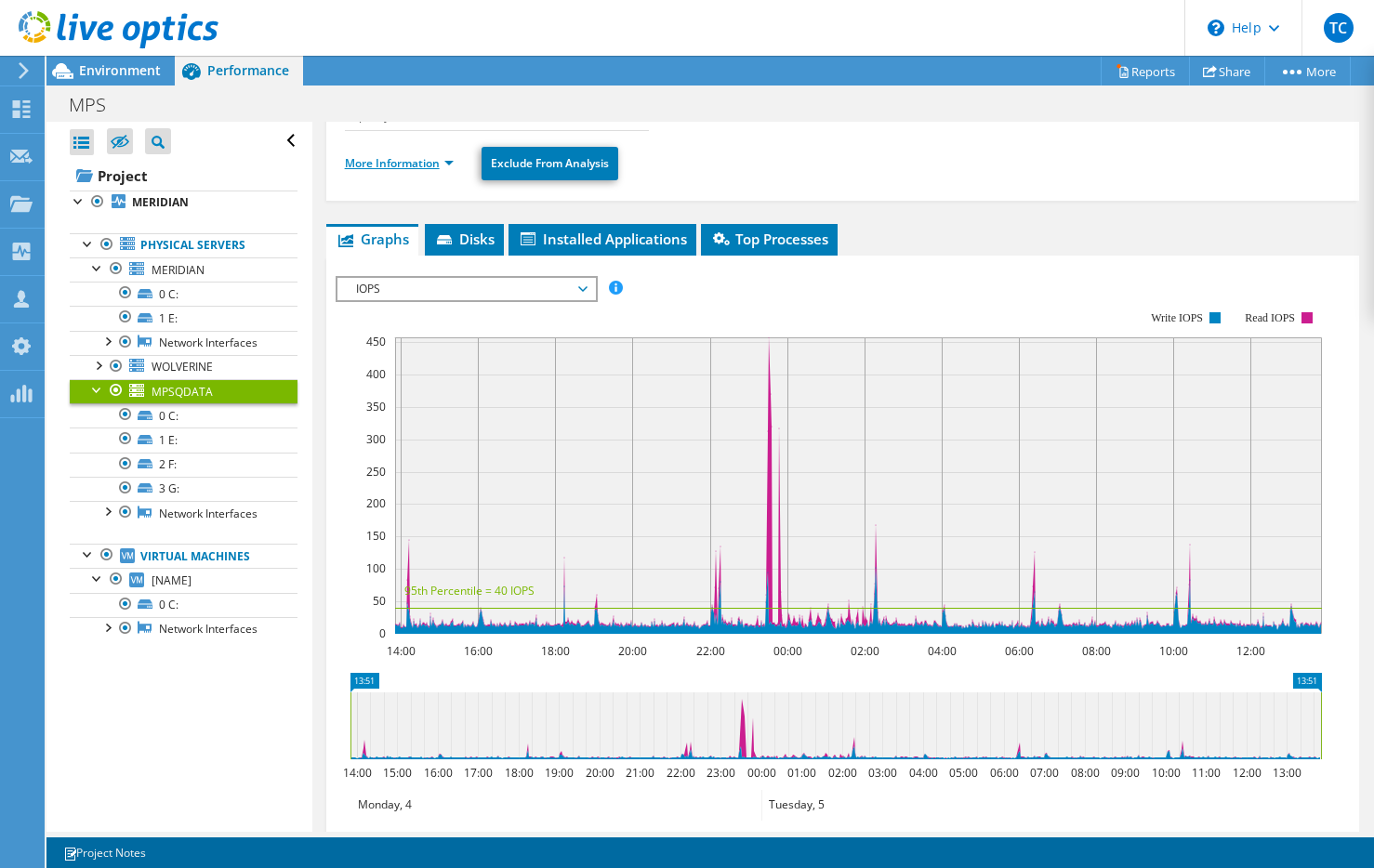 click on "More Information" at bounding box center (399, 163) 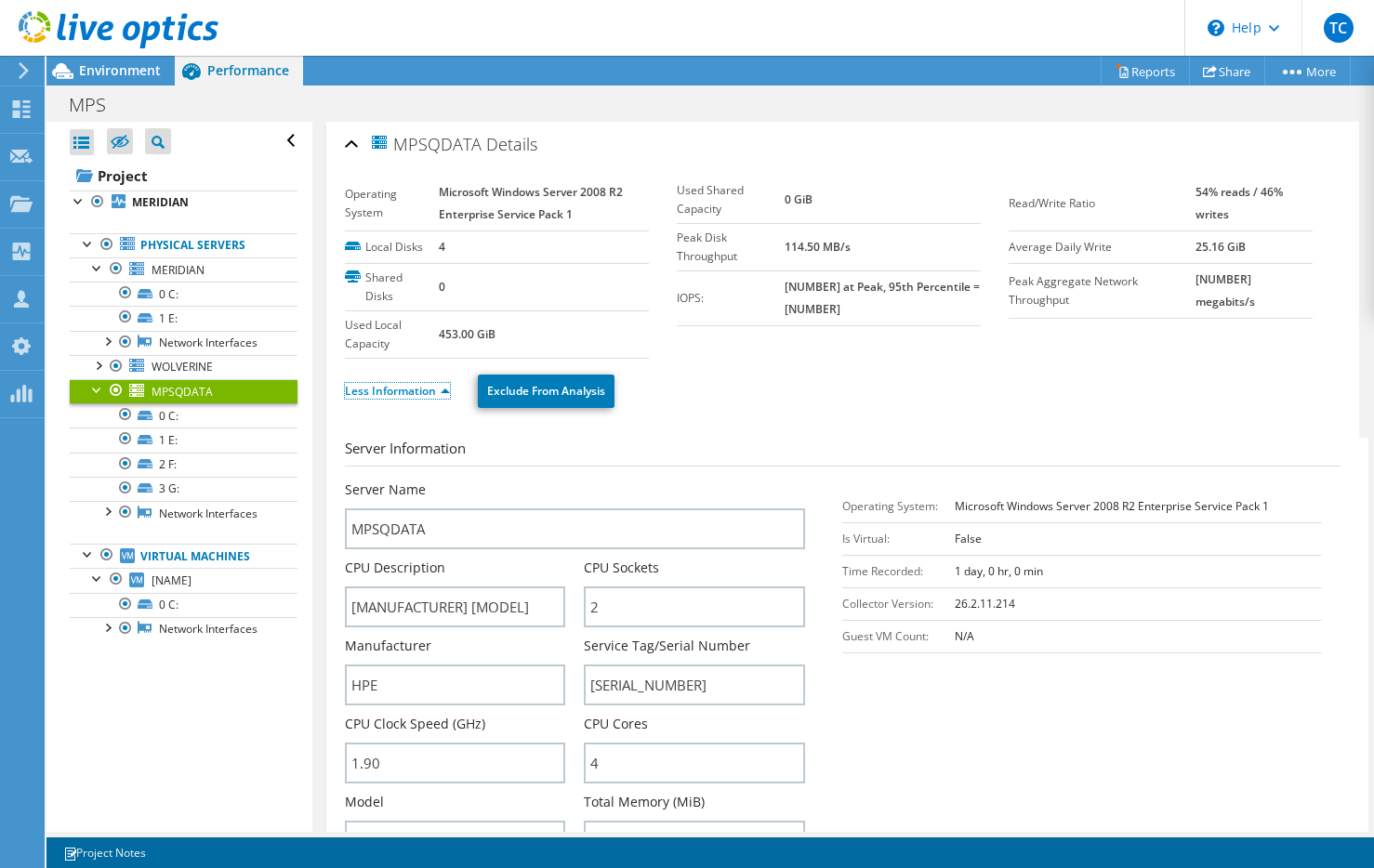 scroll, scrollTop: 0, scrollLeft: 0, axis: both 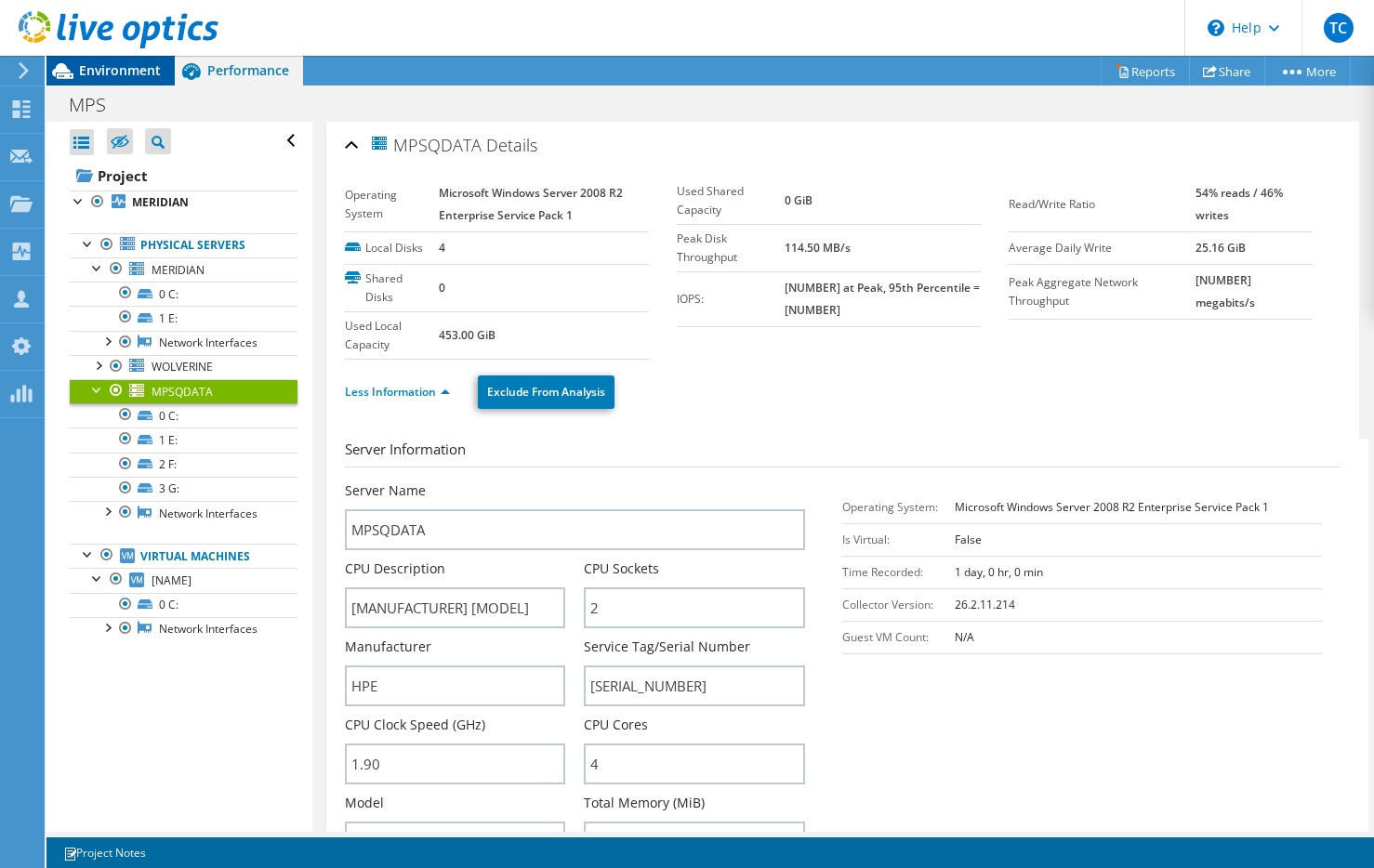 click on "Environment" at bounding box center (120, 70) 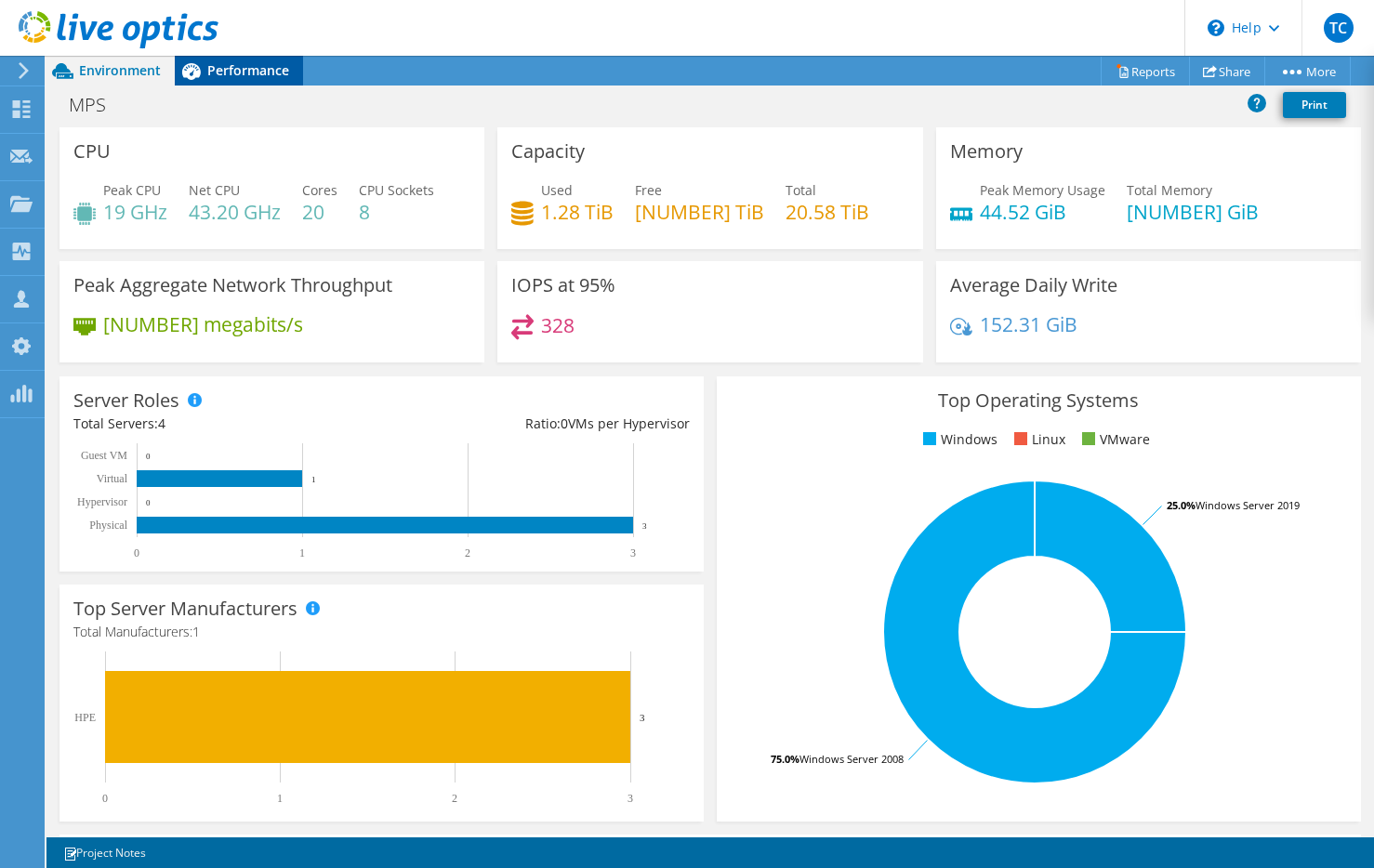 click on "Performance" at bounding box center (248, 70) 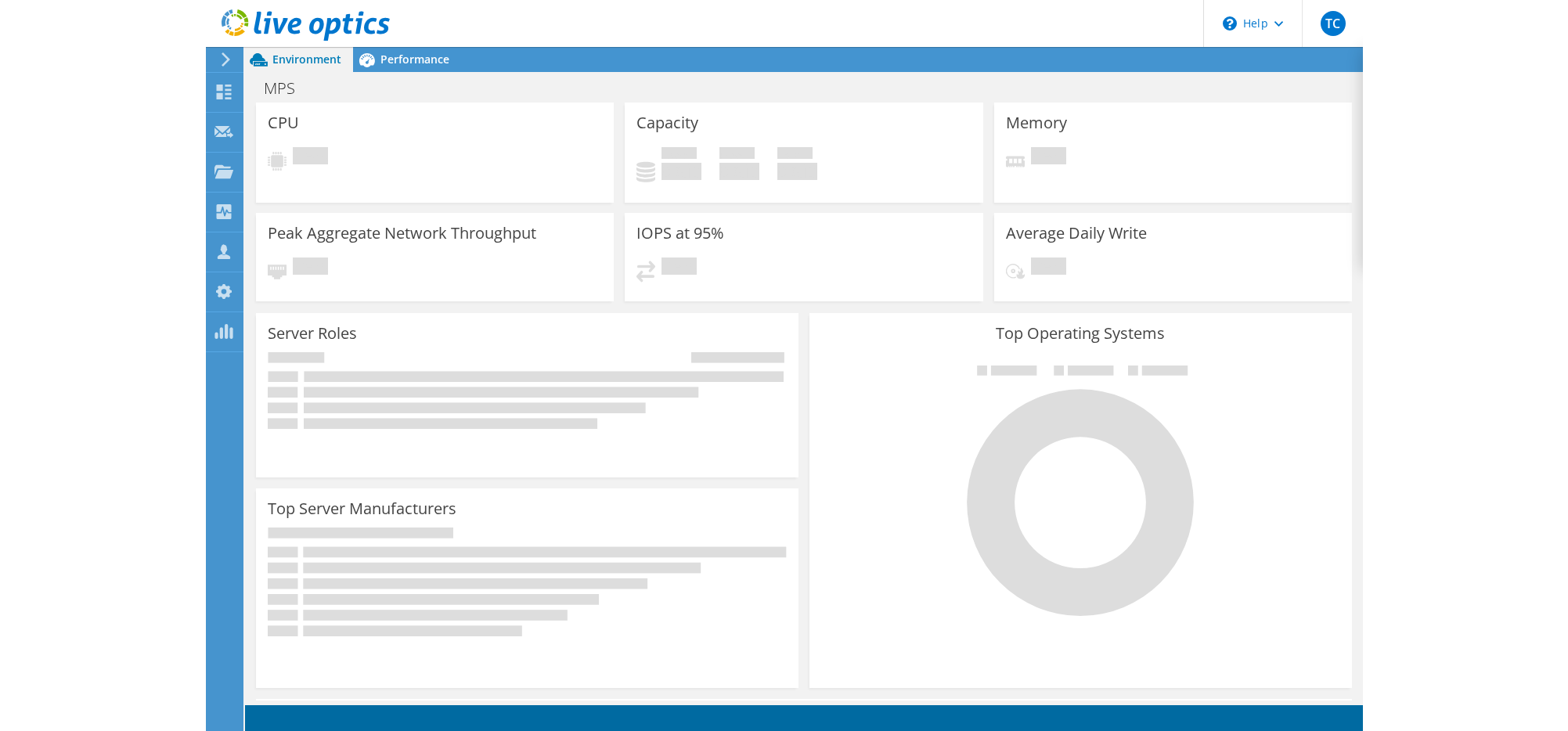 scroll, scrollTop: 0, scrollLeft: 0, axis: both 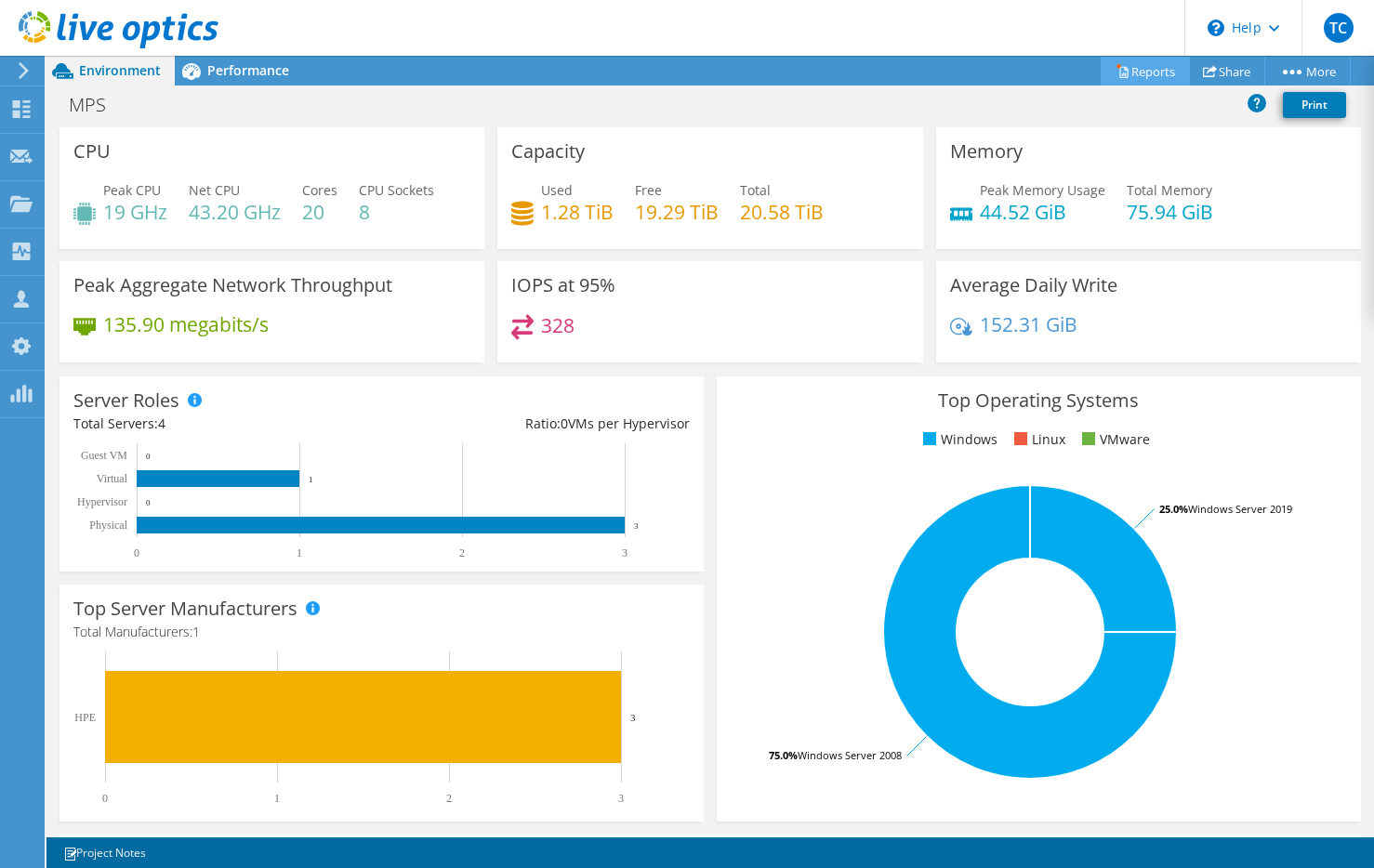 click on "Reports" at bounding box center (1145, 71) 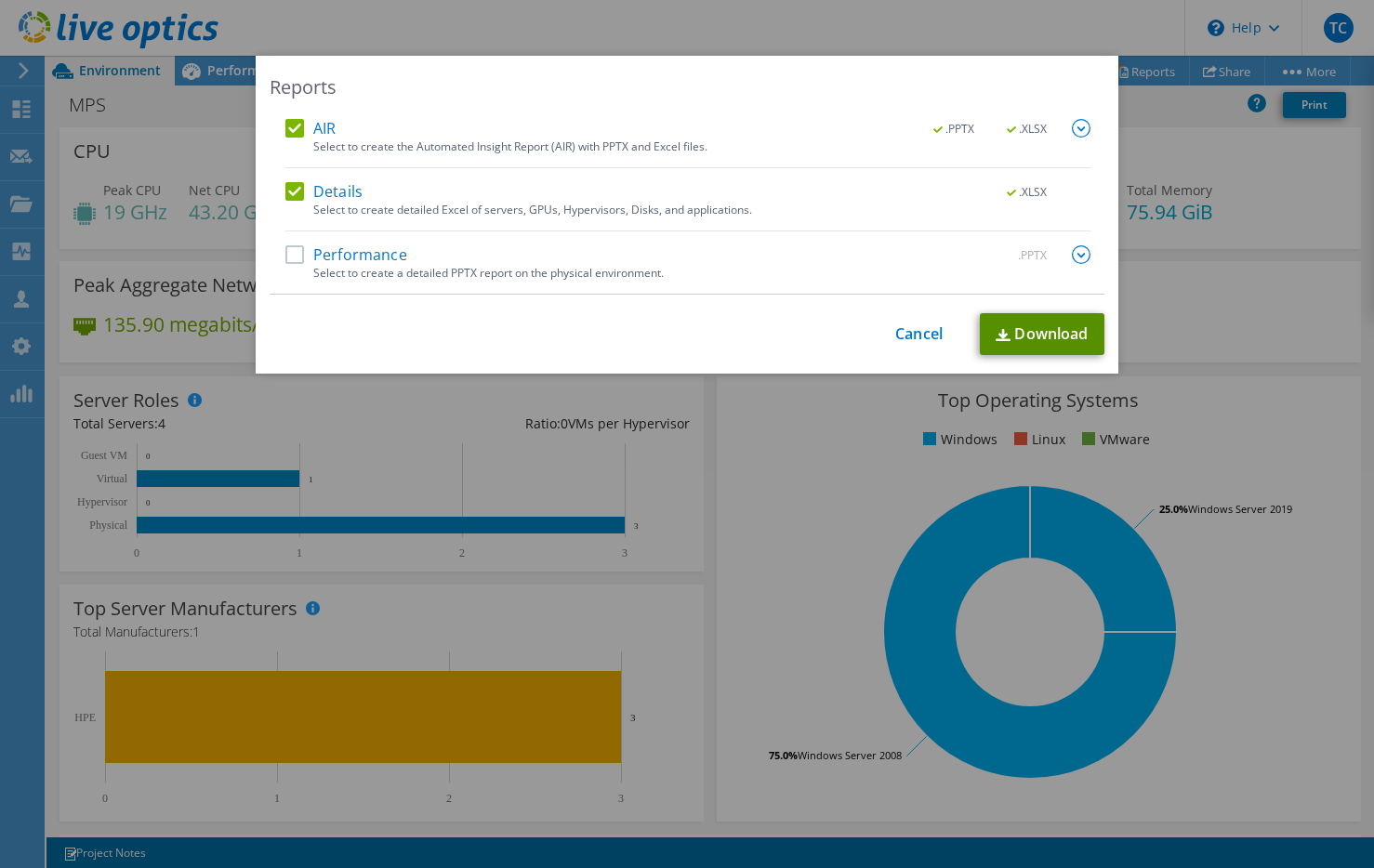 click on "Download" at bounding box center [1042, 334] 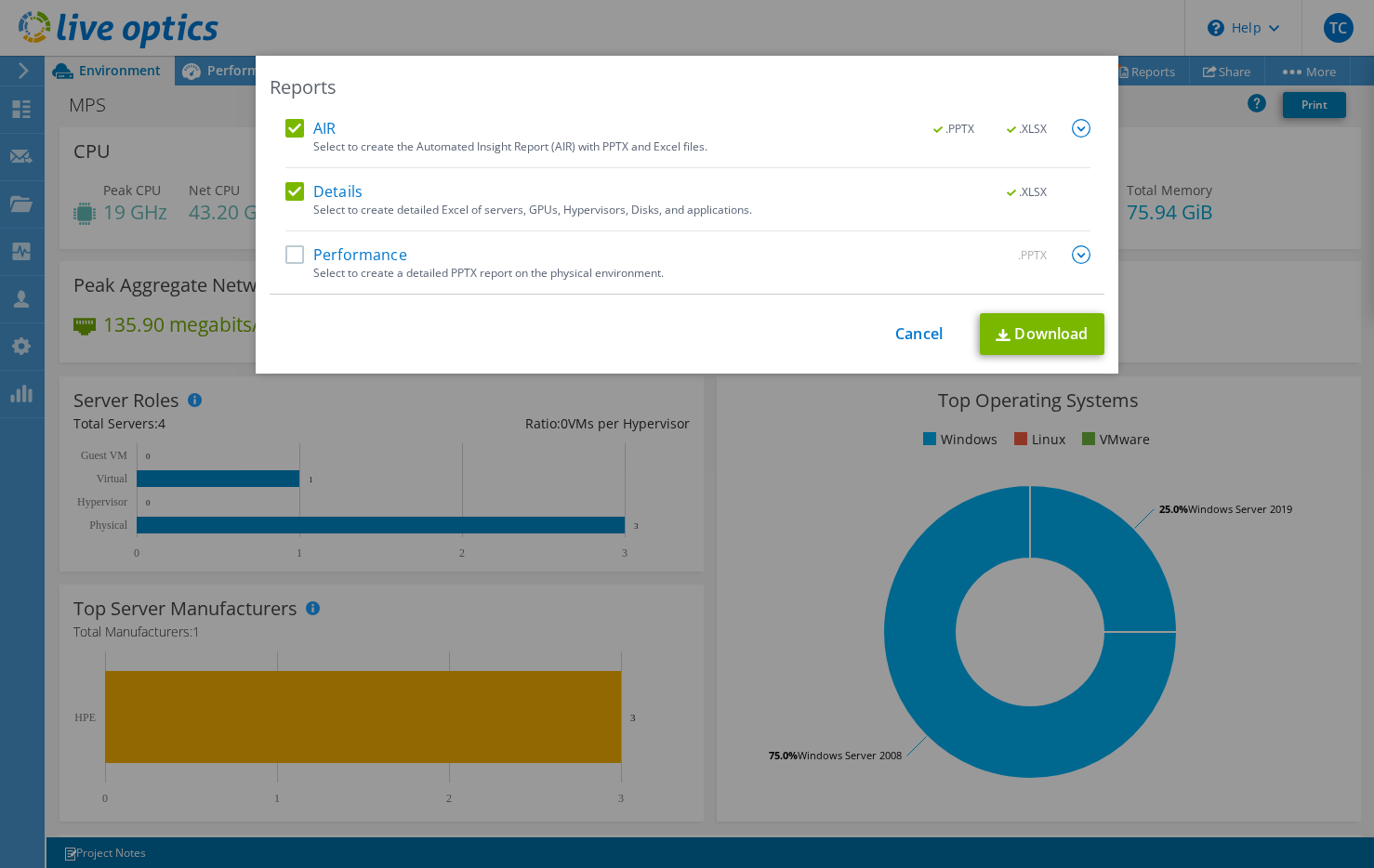 click on "Reports
AIR
.PPTX
.XLSX
Select to create the Automated Insight Report (AIR) with PPTX and Excel files.
.PPTX
.XLSX
Details" at bounding box center (687, 434) 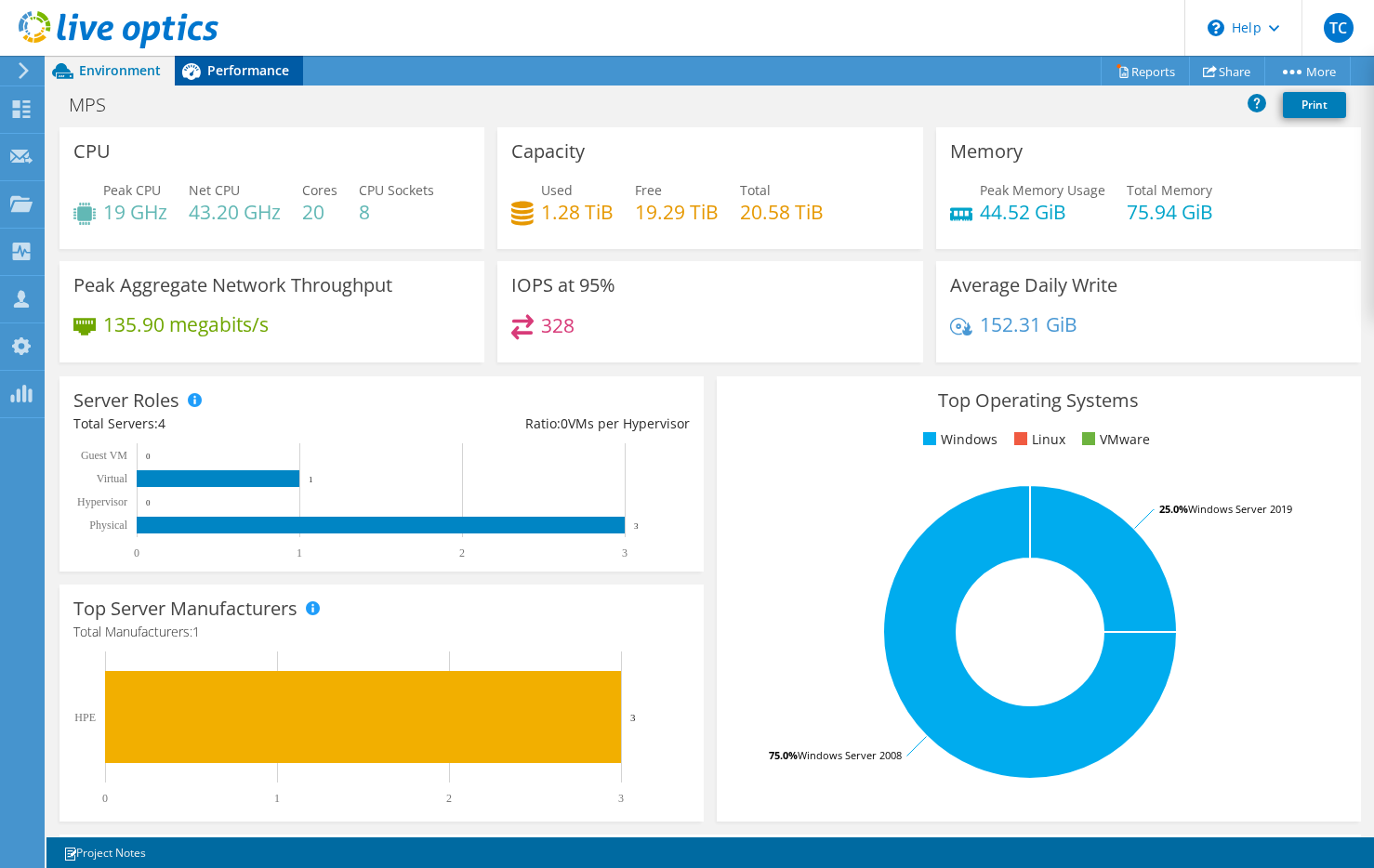 click 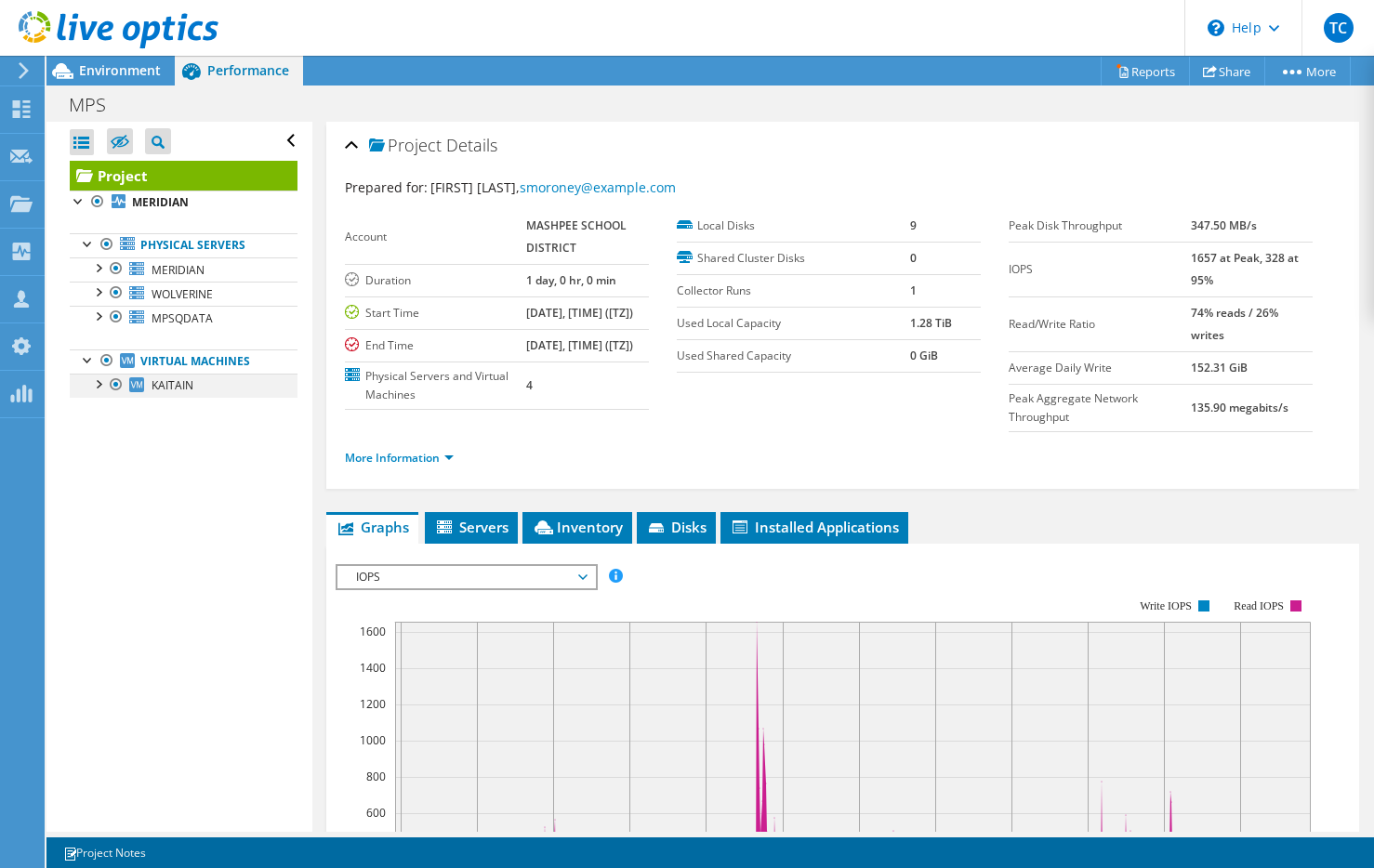click at bounding box center (98, 383) 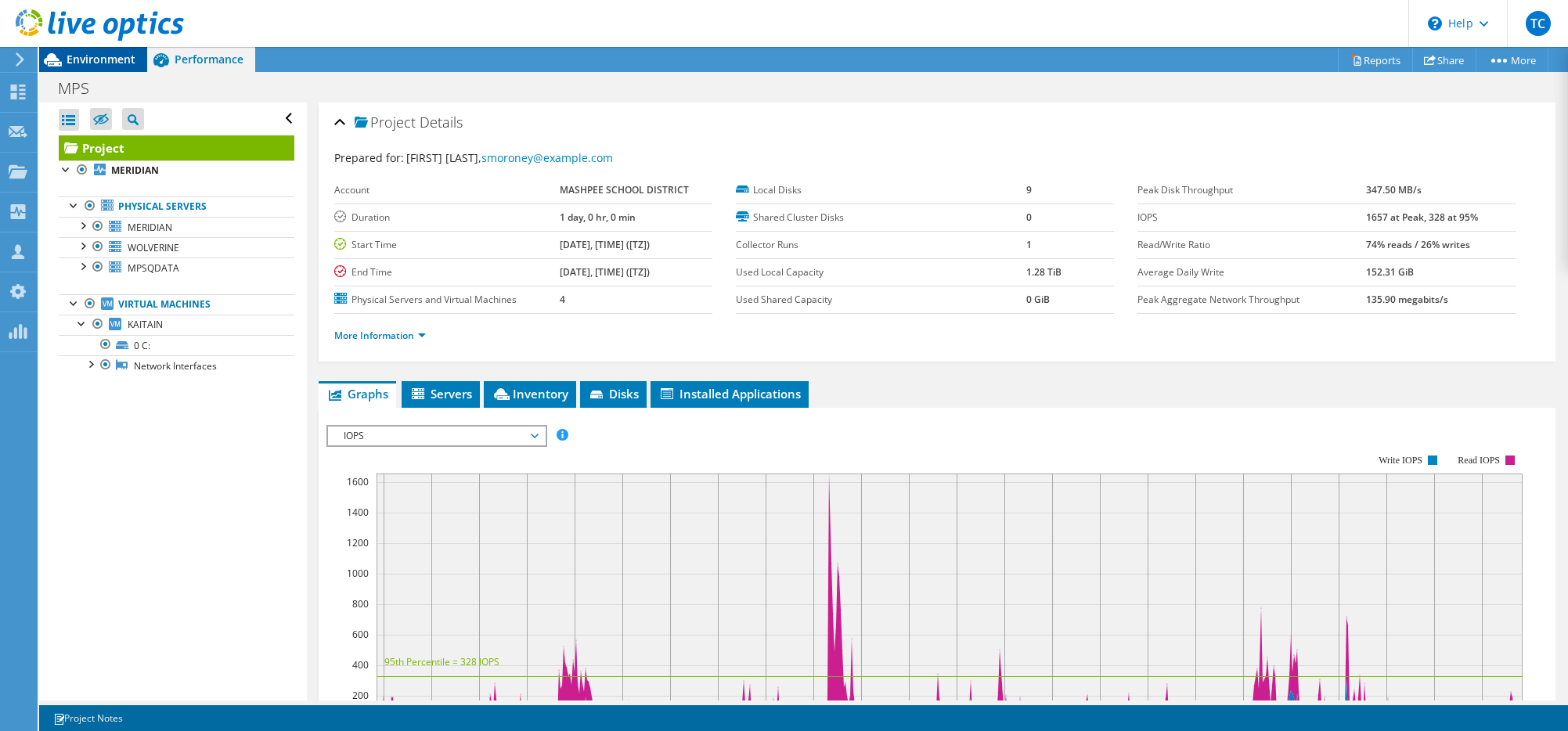 click on "Environment" at bounding box center [101, 59] 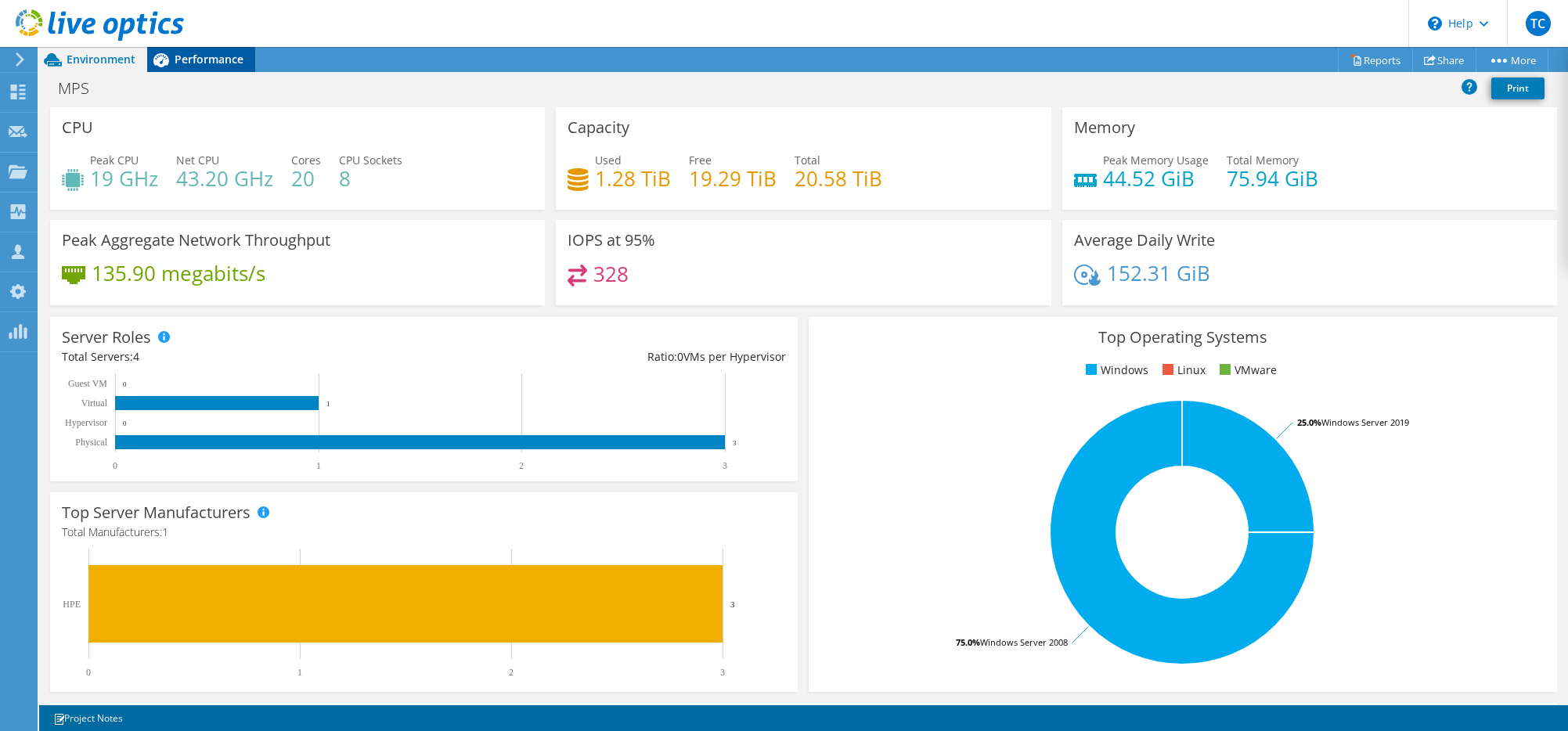 click on "Performance" at bounding box center (201, 59) 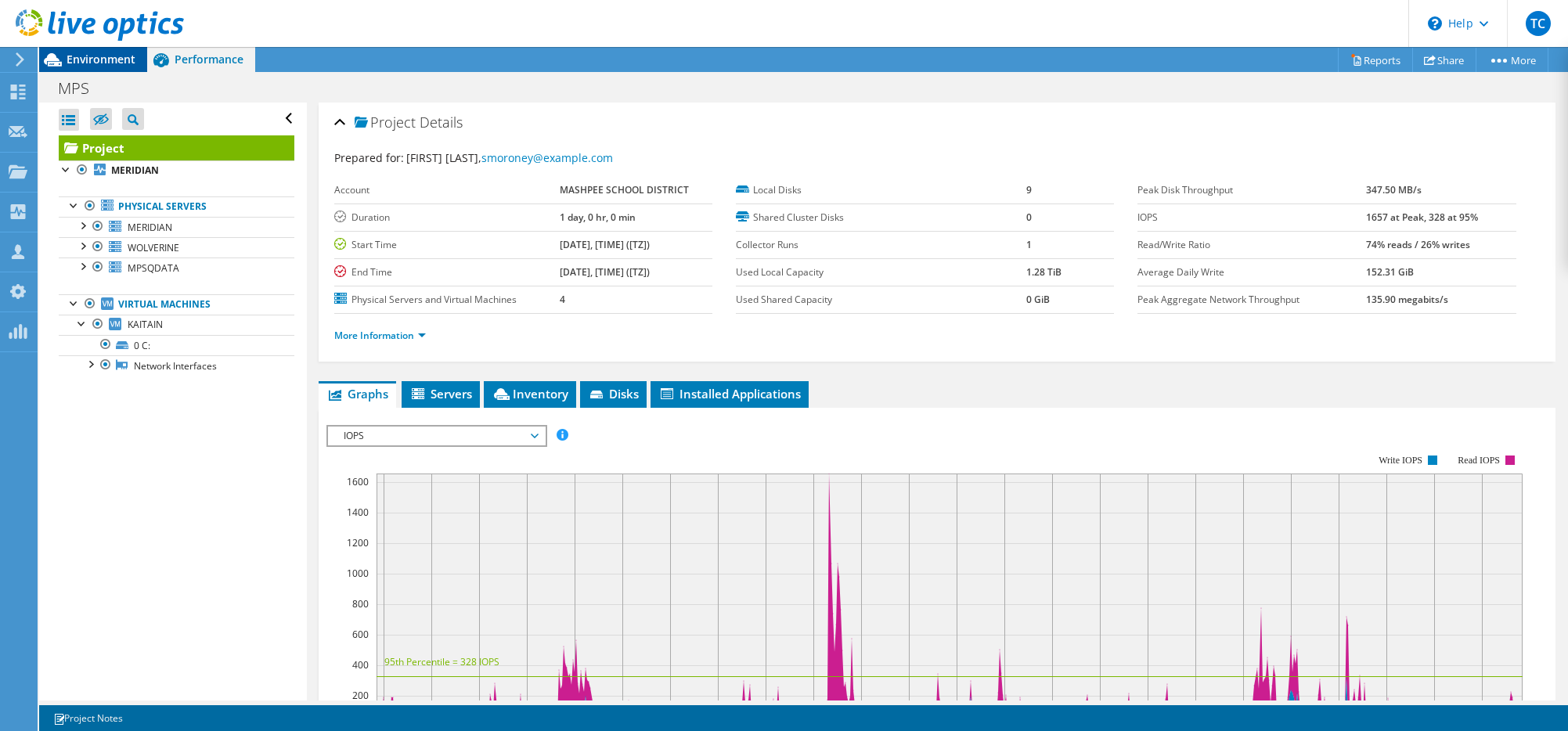 click on "Environment" at bounding box center [101, 59] 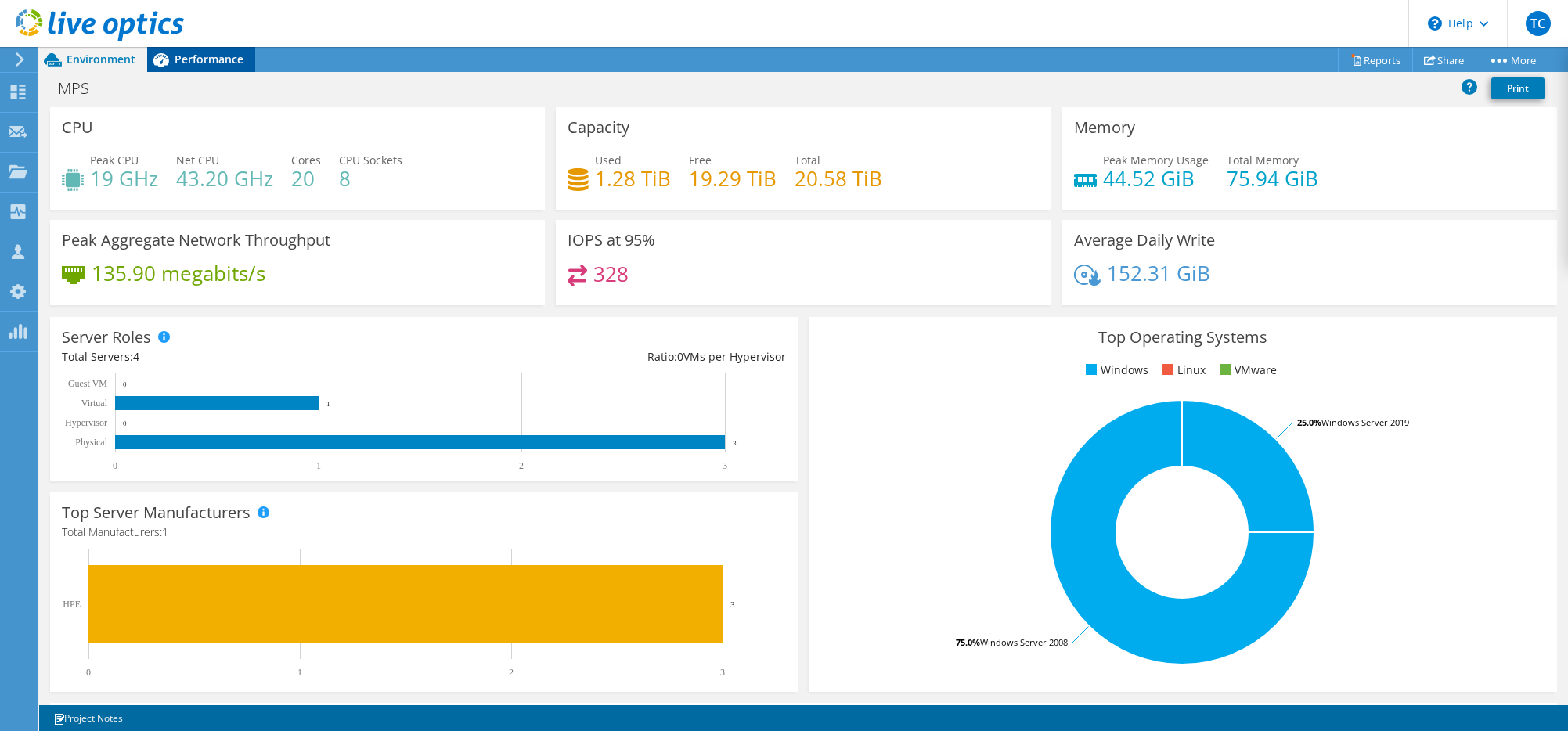 click on "Performance" at bounding box center (209, 59) 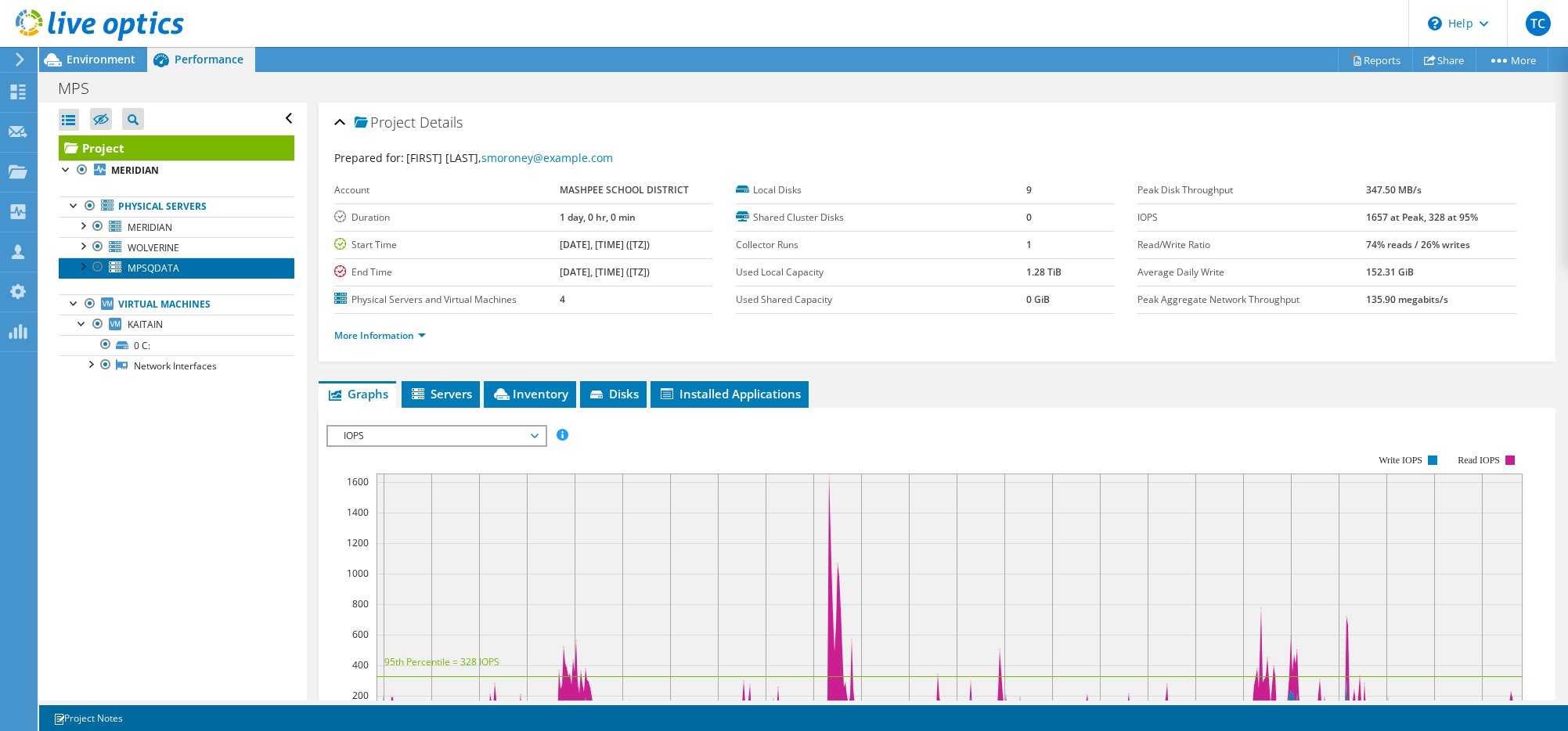 click on "MPSQDATA" at bounding box center [153, 268] 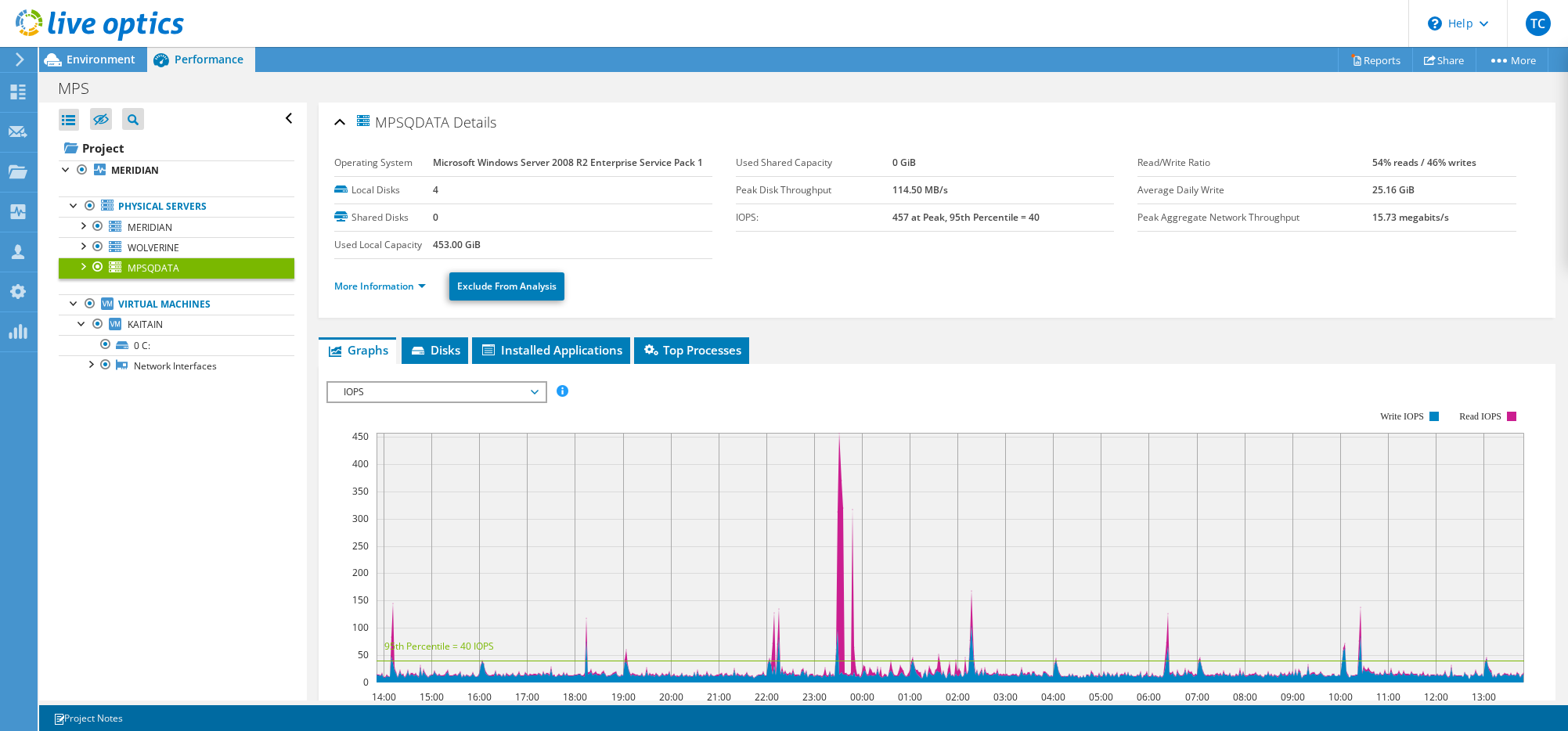 click on "IOPS" at bounding box center (436, 392) 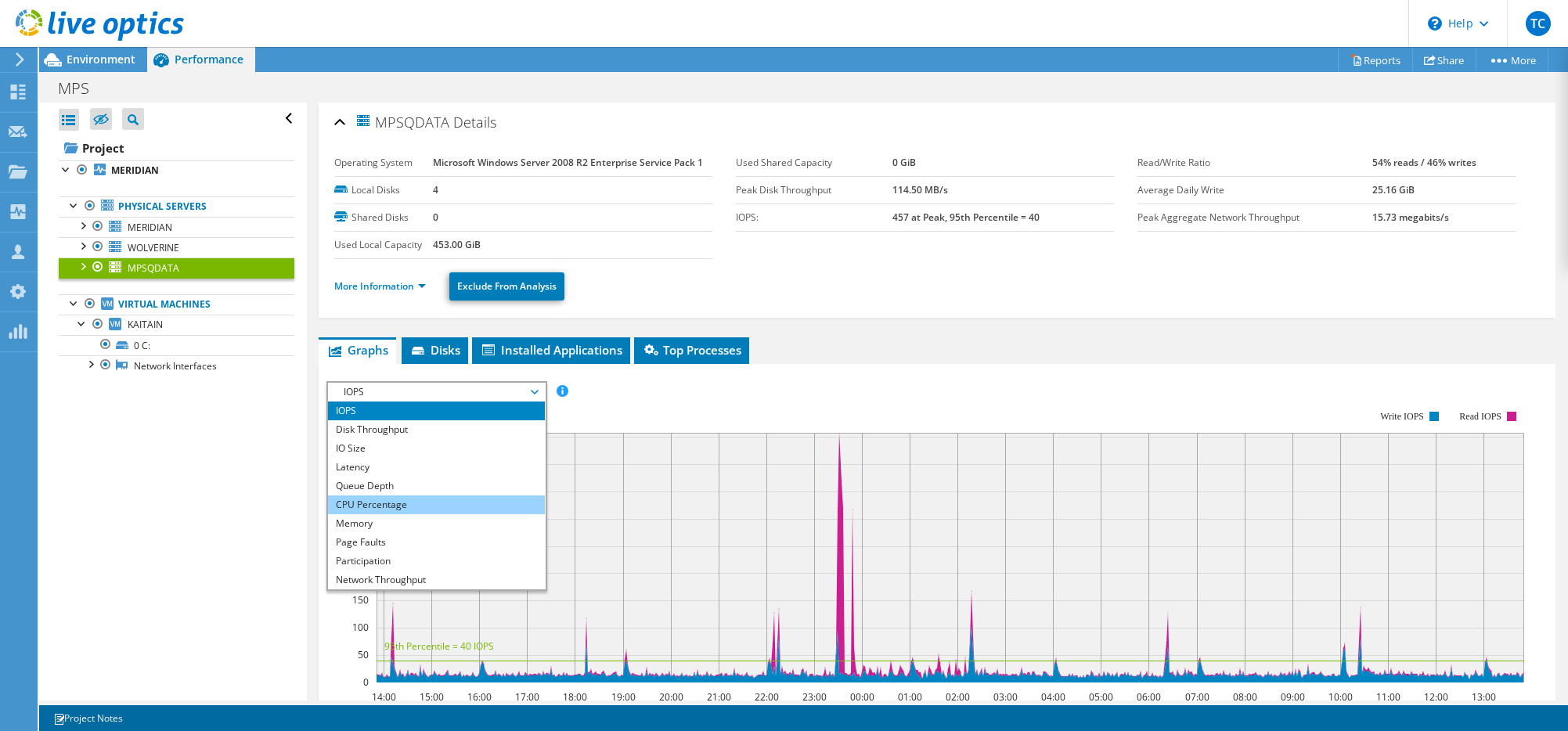 click on "CPU Percentage" at bounding box center [436, 505] 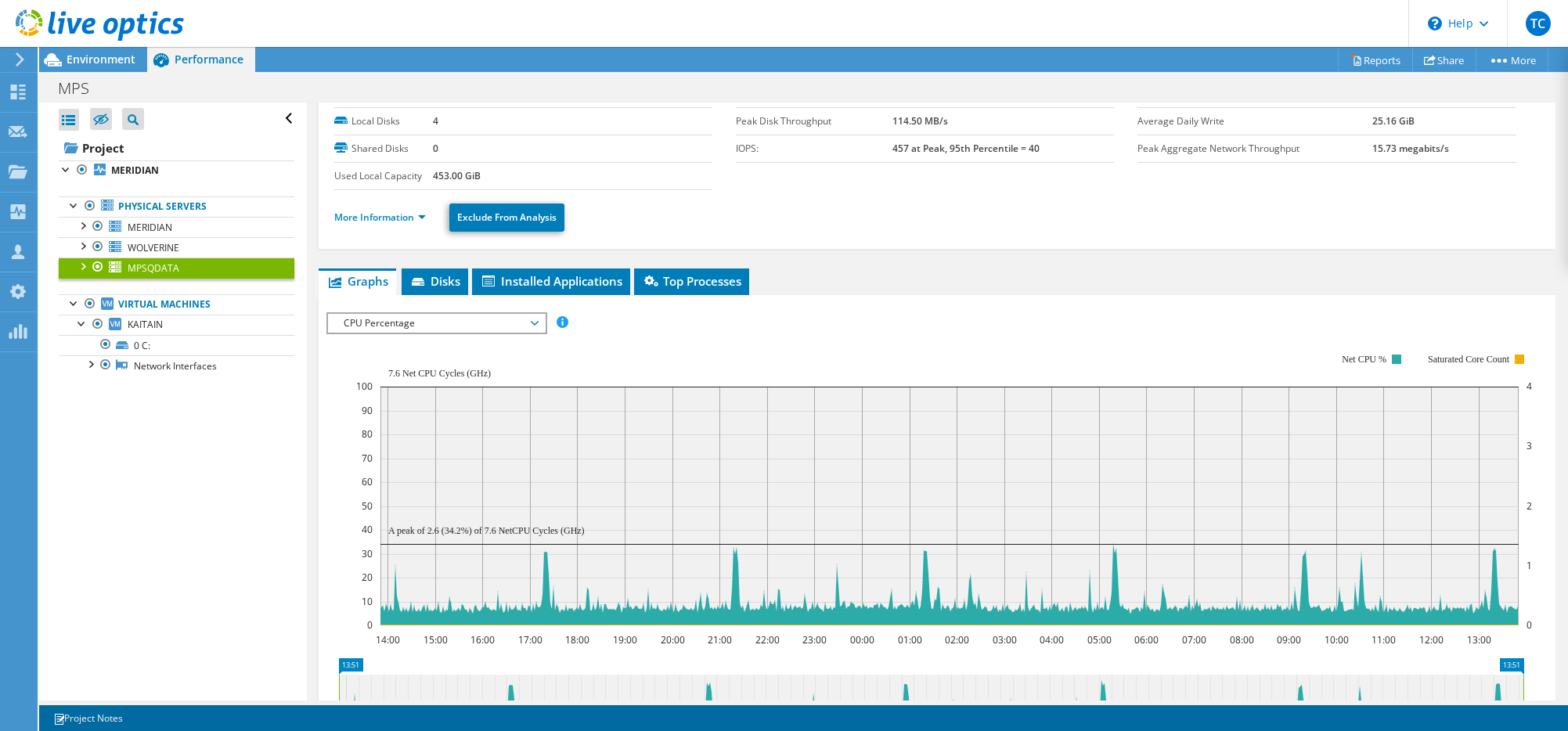 scroll, scrollTop: 77, scrollLeft: 0, axis: vertical 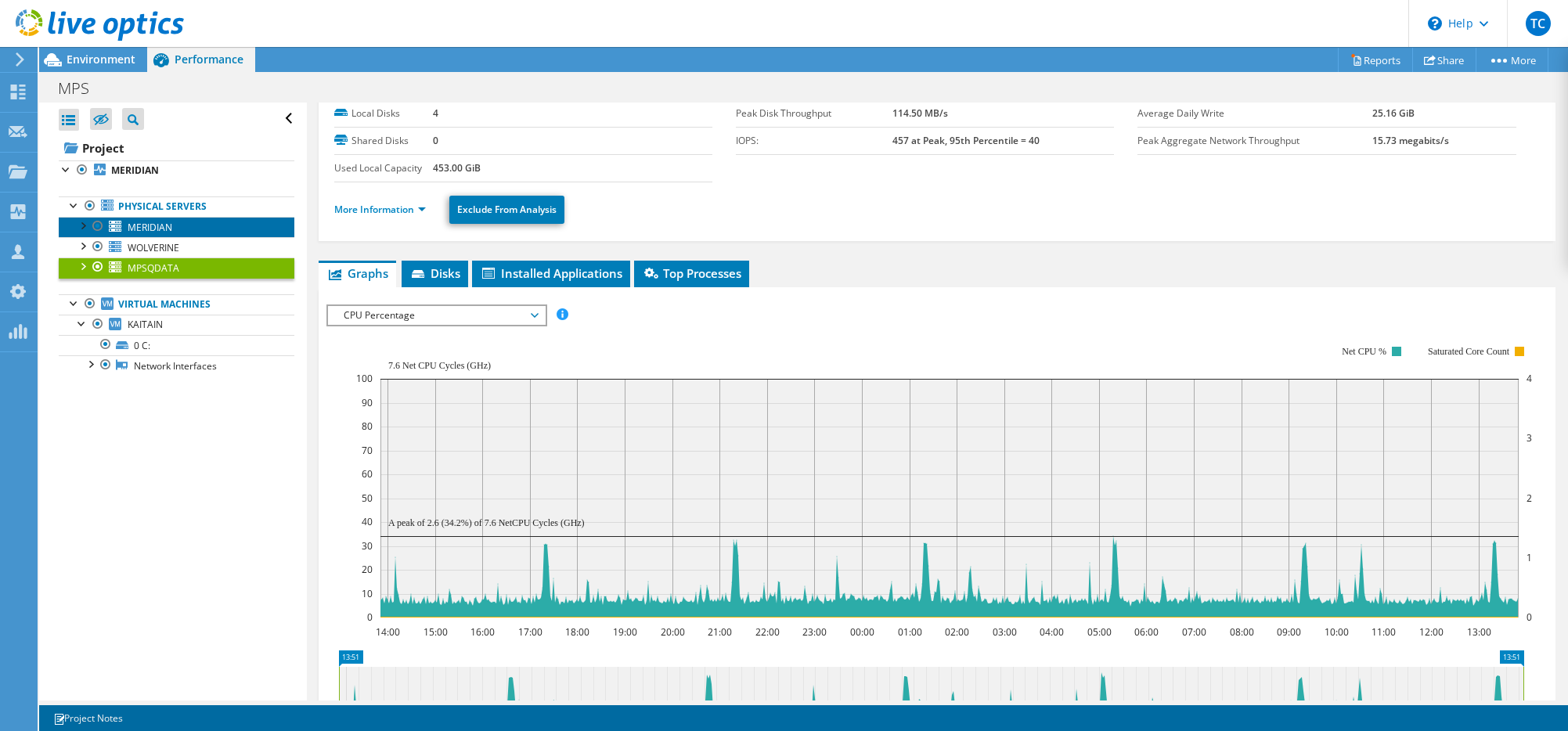 click on "MERIDIAN" at bounding box center (176, 227) 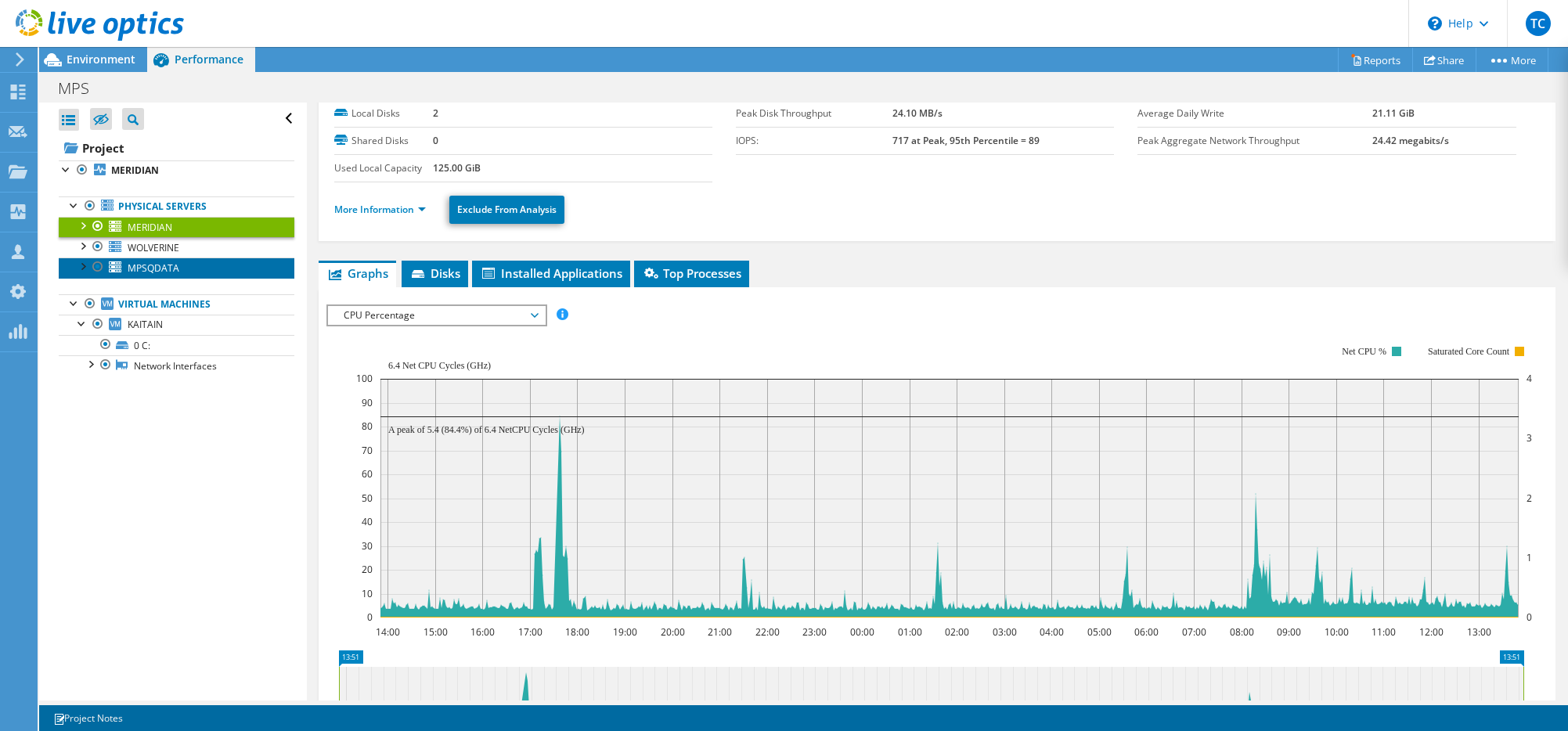 click on "MPSQDATA" at bounding box center (176, 268) 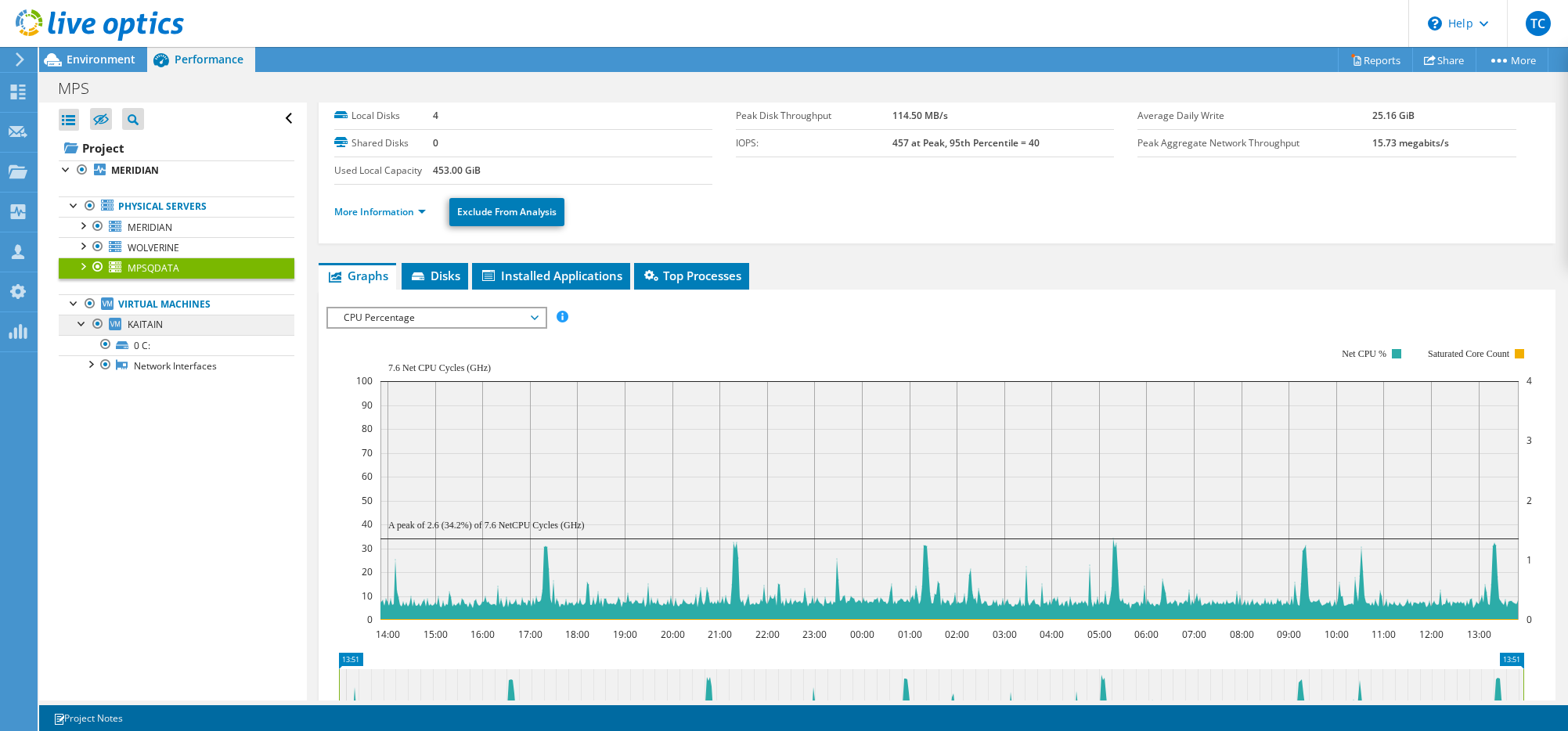 scroll, scrollTop: 74, scrollLeft: 0, axis: vertical 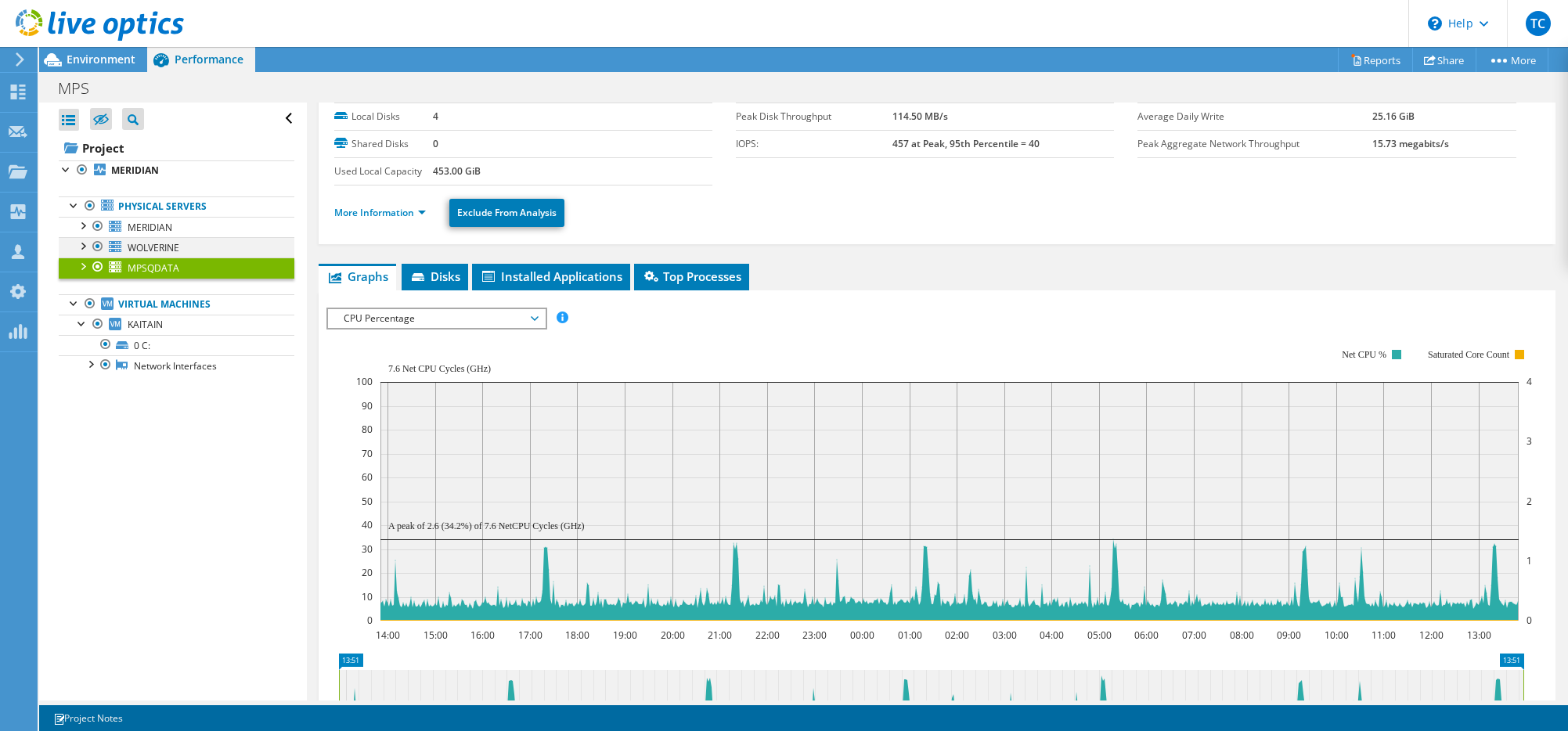 click at bounding box center (98, 247) 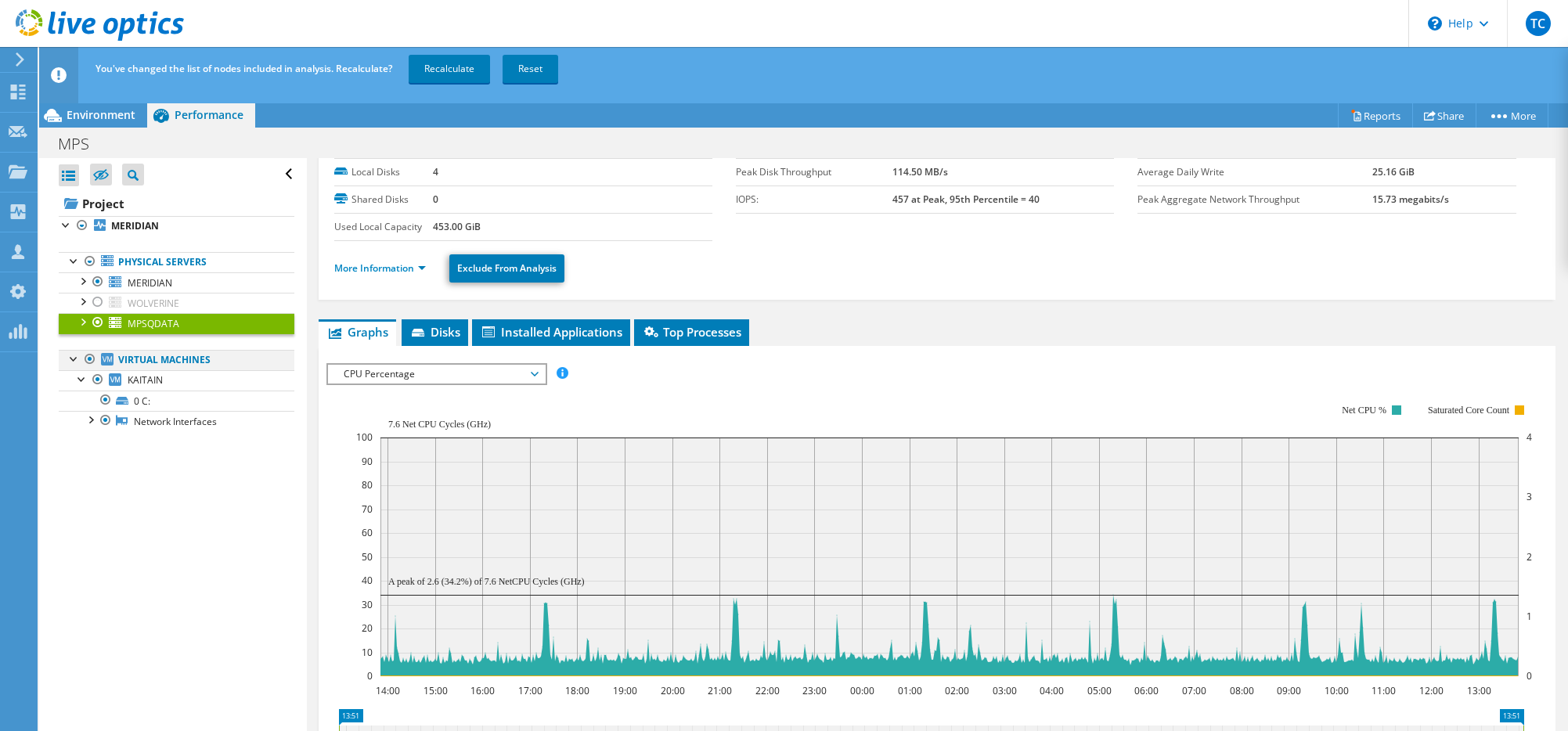 click at bounding box center (90, 359) 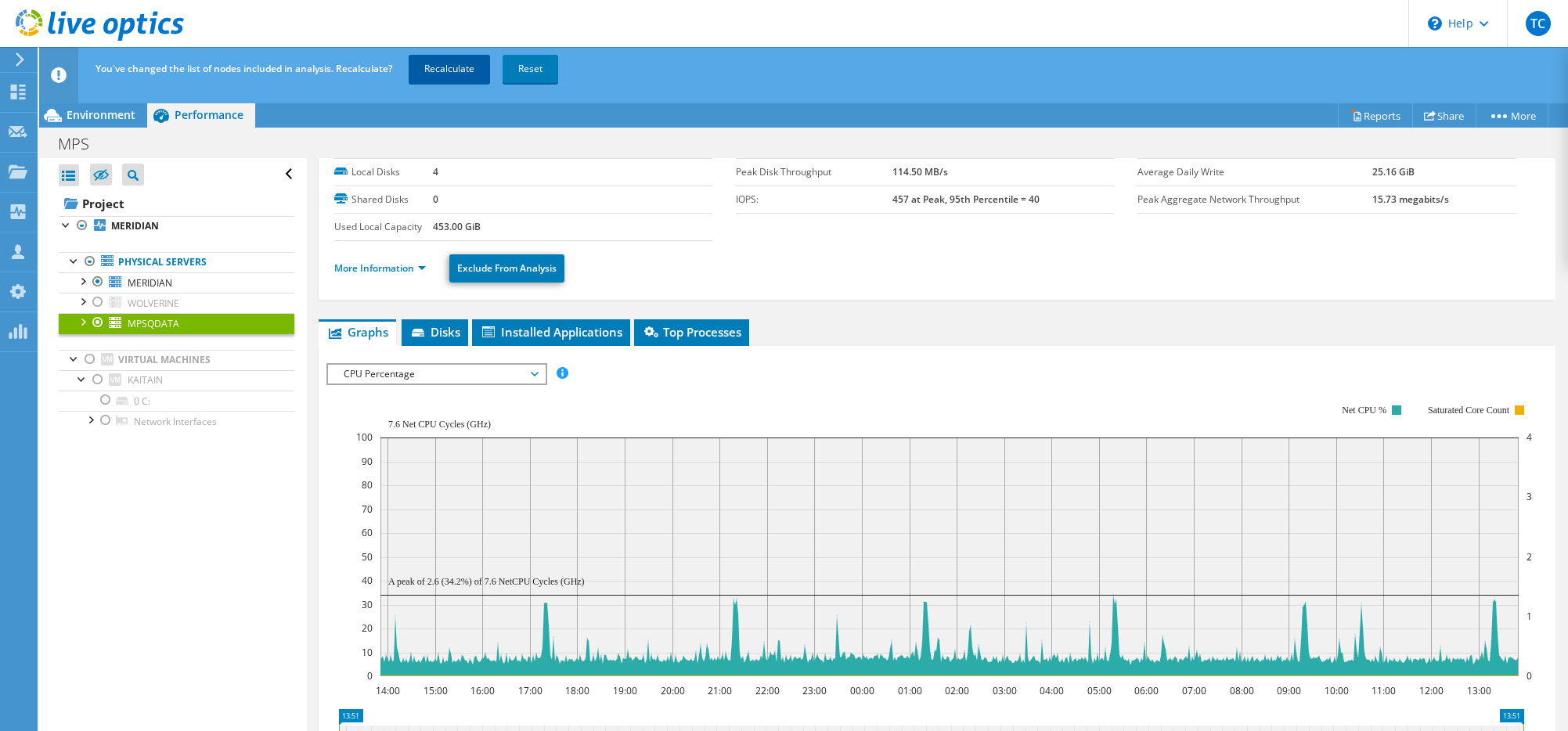 click on "Recalculate" at bounding box center [449, 69] 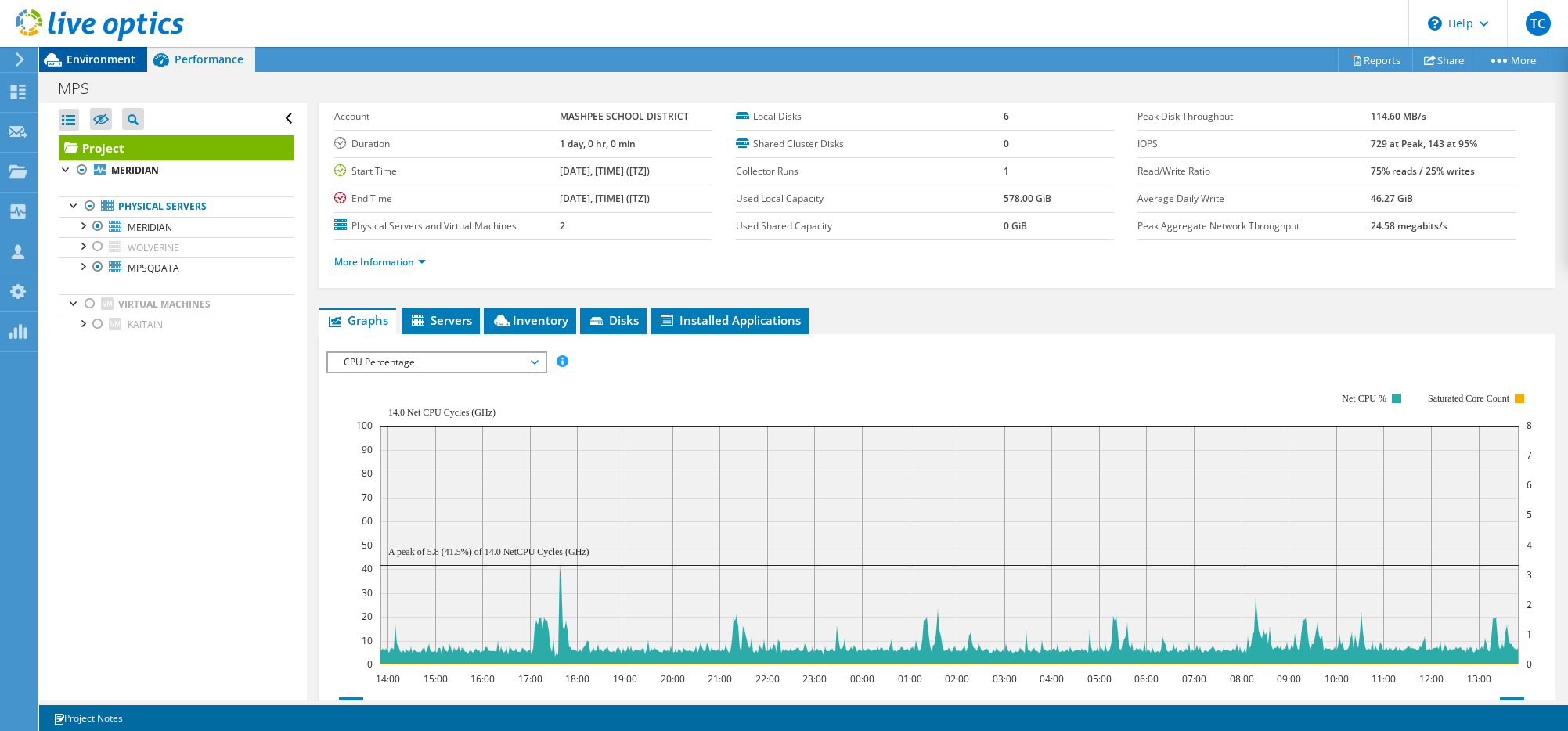 click on "Environment" at bounding box center (101, 59) 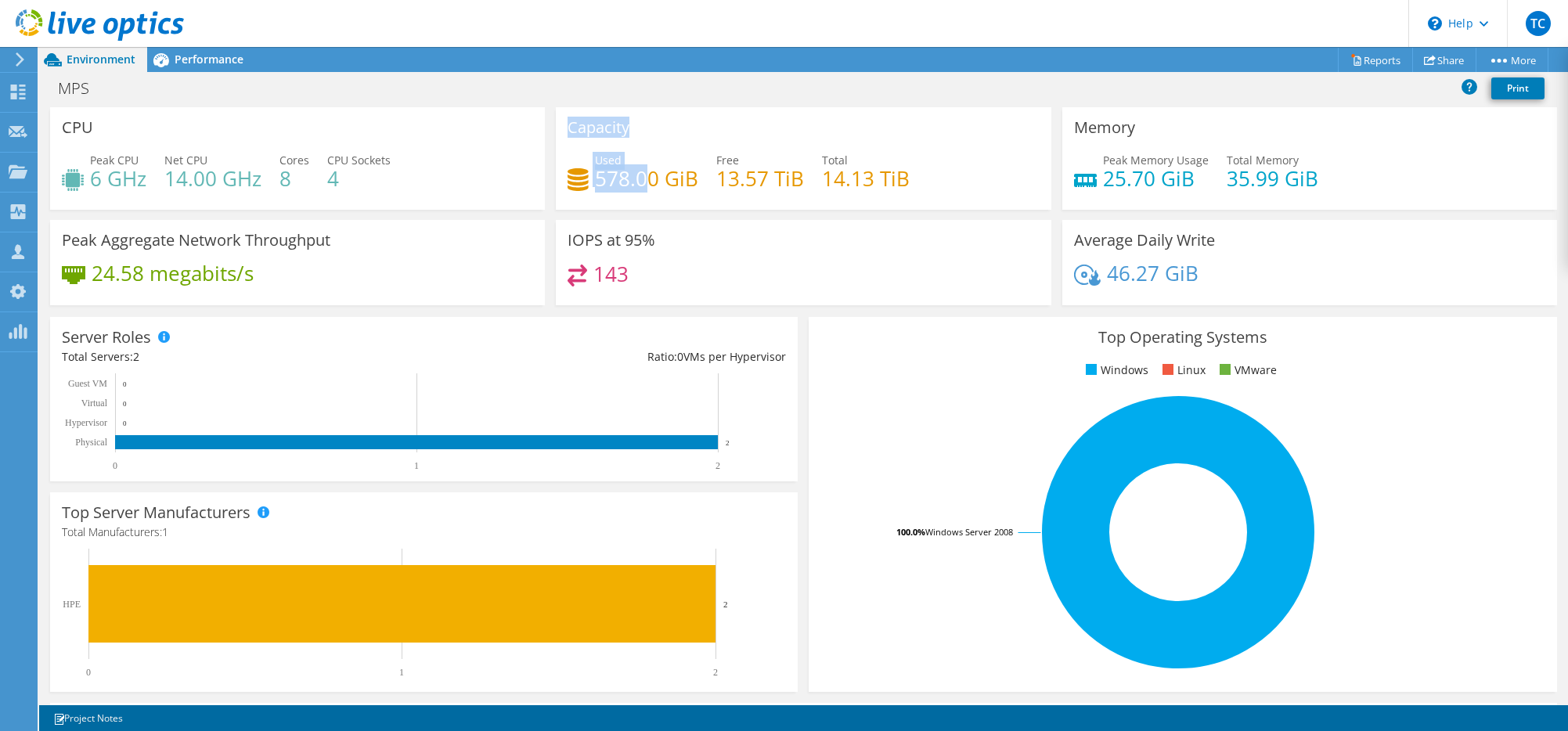 drag, startPoint x: 642, startPoint y: 182, endPoint x: 511, endPoint y: 195, distance: 131.64346 